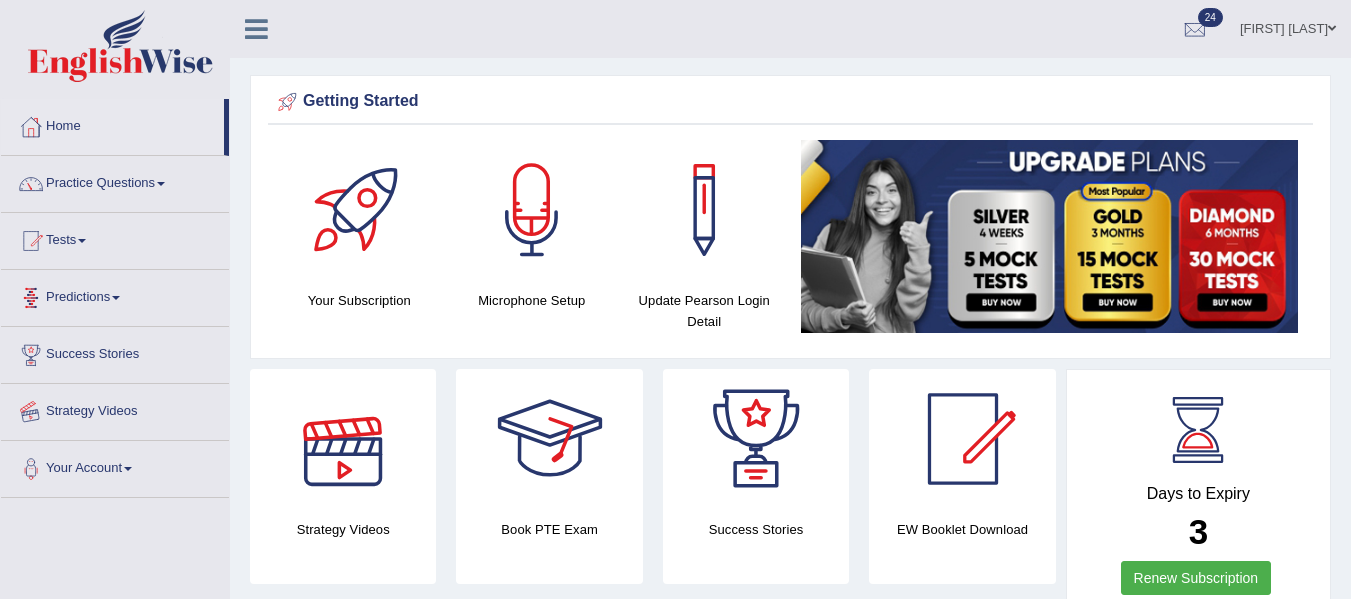 scroll, scrollTop: 0, scrollLeft: 0, axis: both 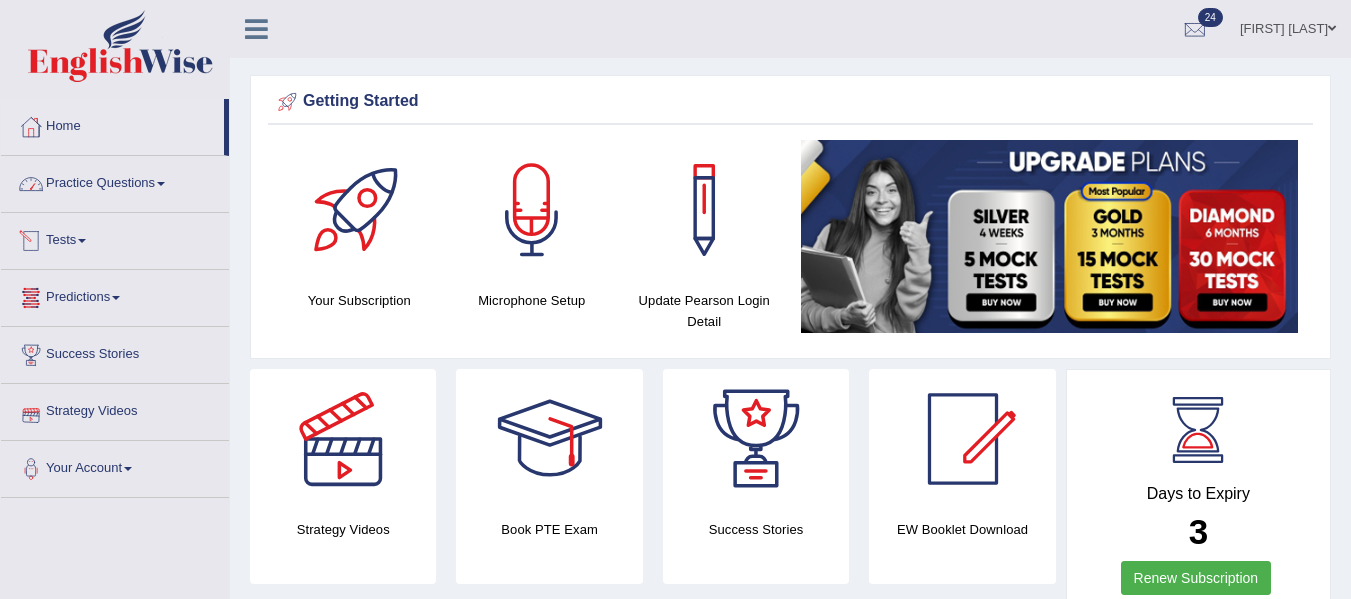 click on "Tests" at bounding box center [115, 238] 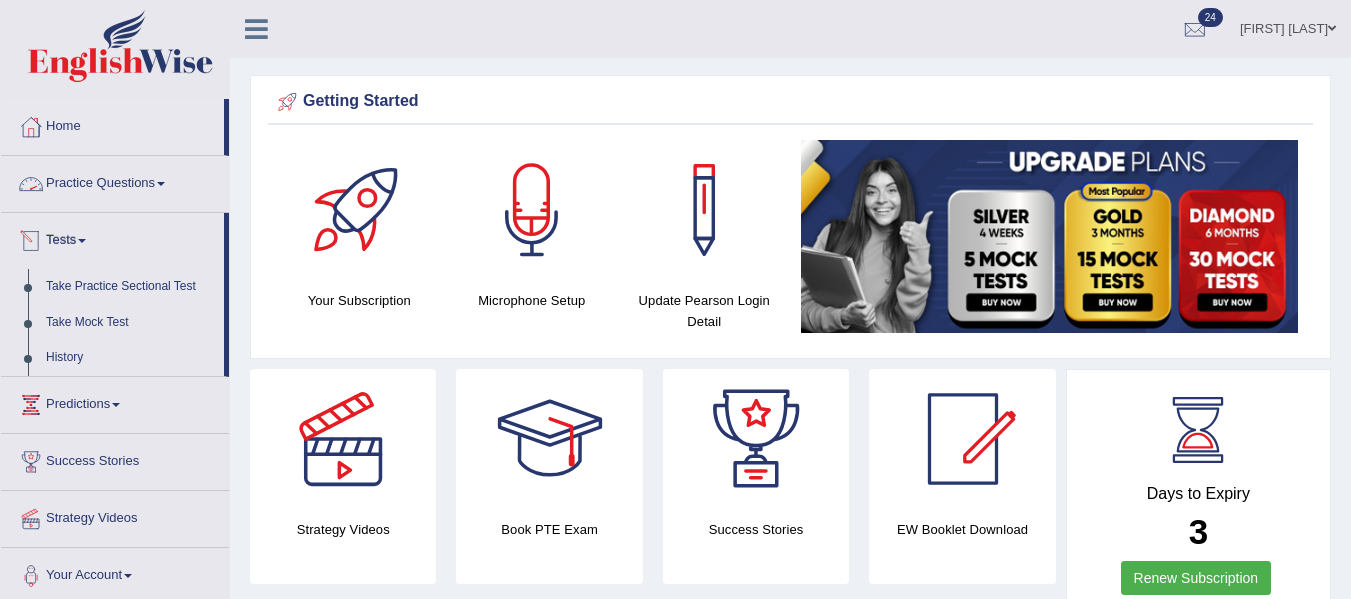 click on "Practice Questions" at bounding box center (115, 181) 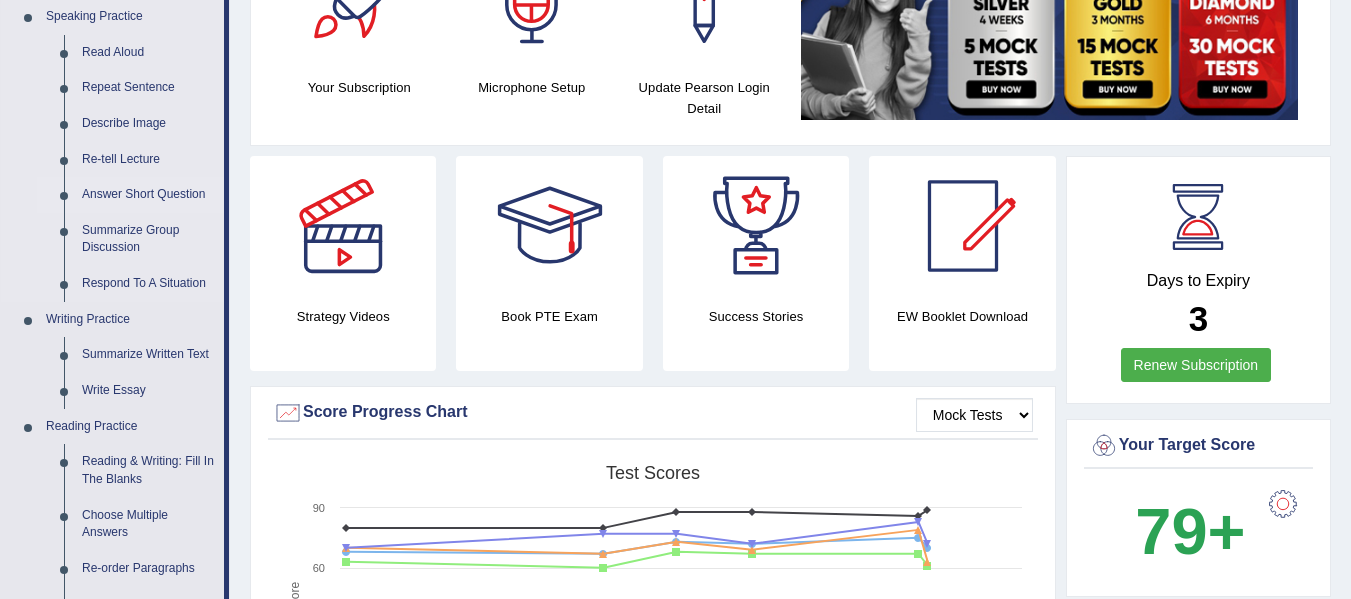 scroll, scrollTop: 212, scrollLeft: 0, axis: vertical 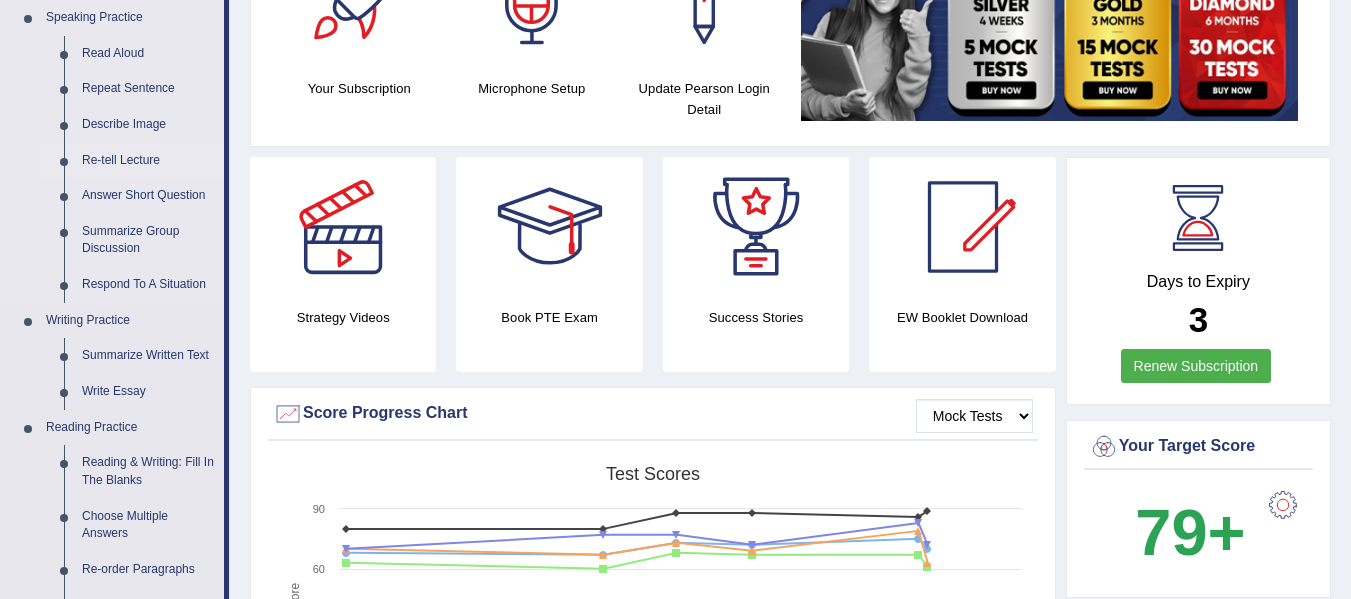 click on "Re-tell Lecture" at bounding box center (148, 161) 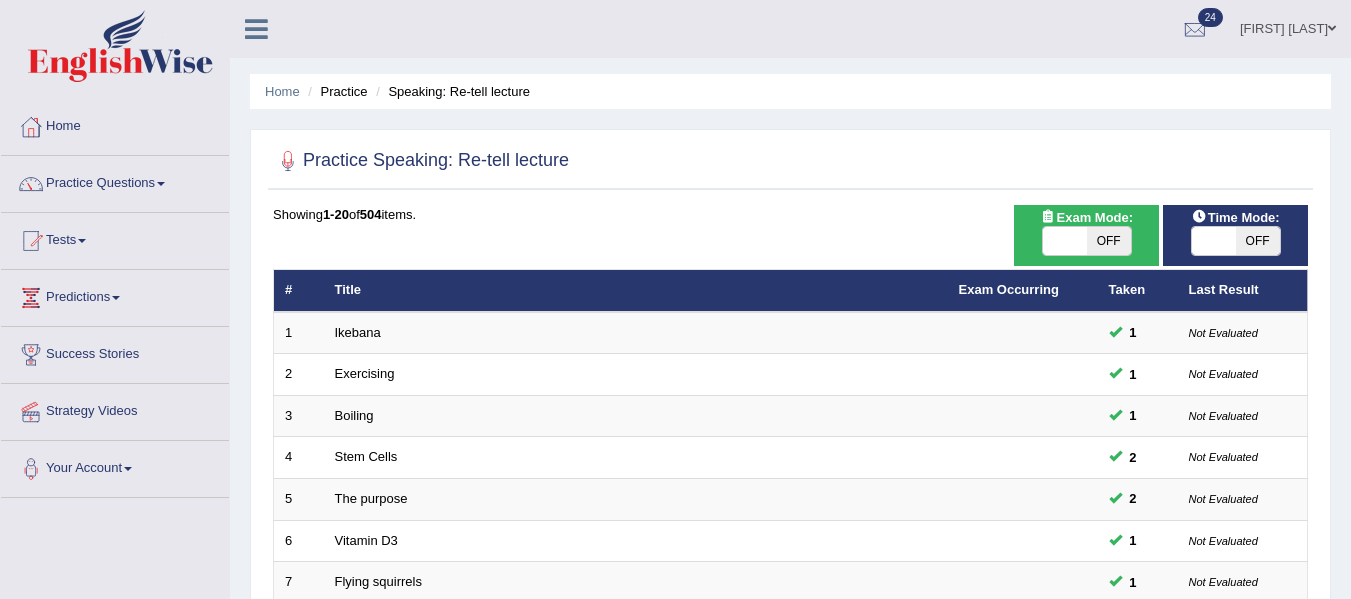 scroll, scrollTop: 0, scrollLeft: 0, axis: both 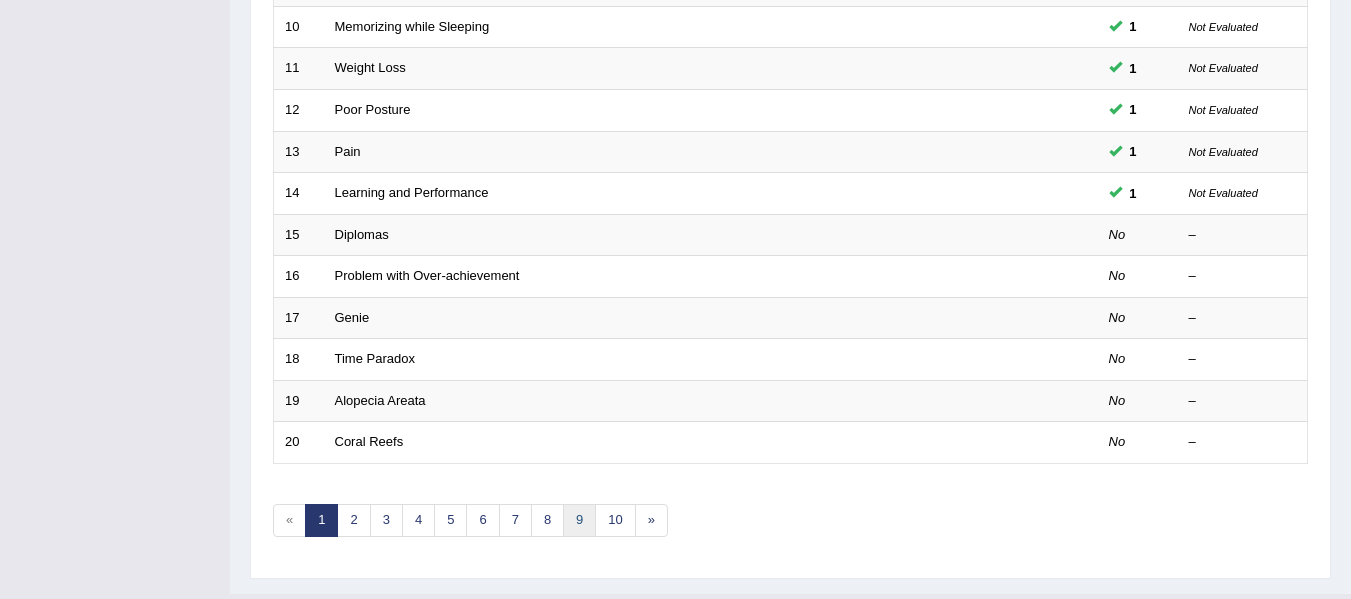 click on "9" at bounding box center [579, 520] 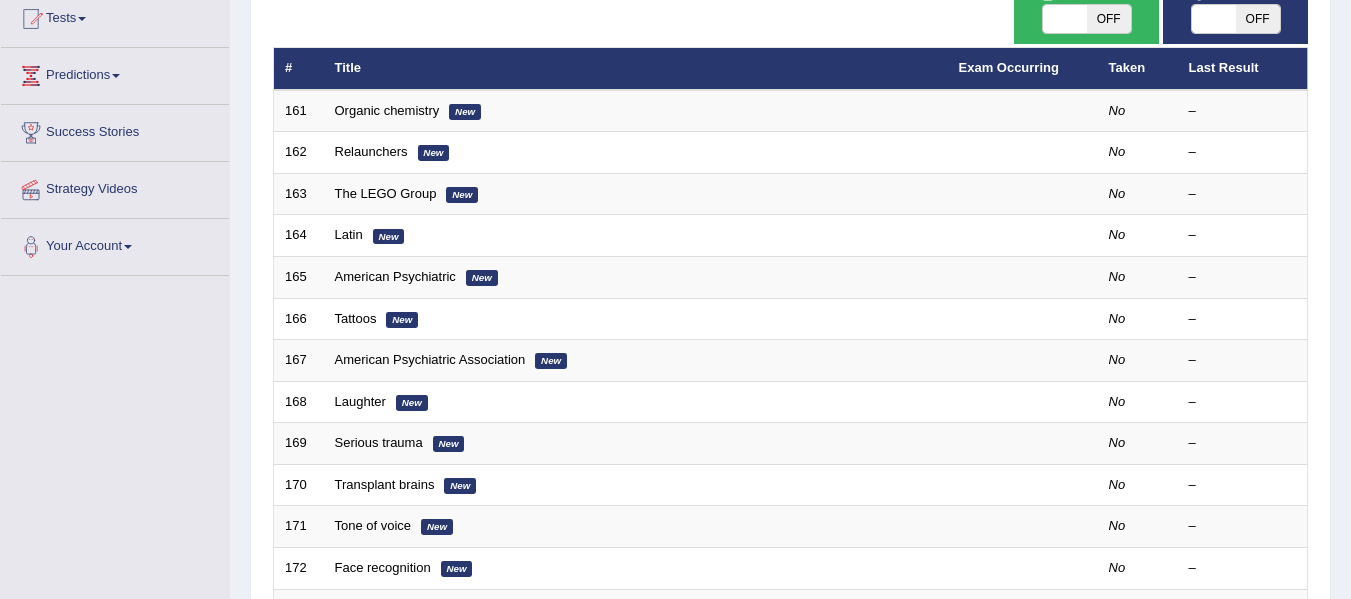 scroll, scrollTop: 0, scrollLeft: 0, axis: both 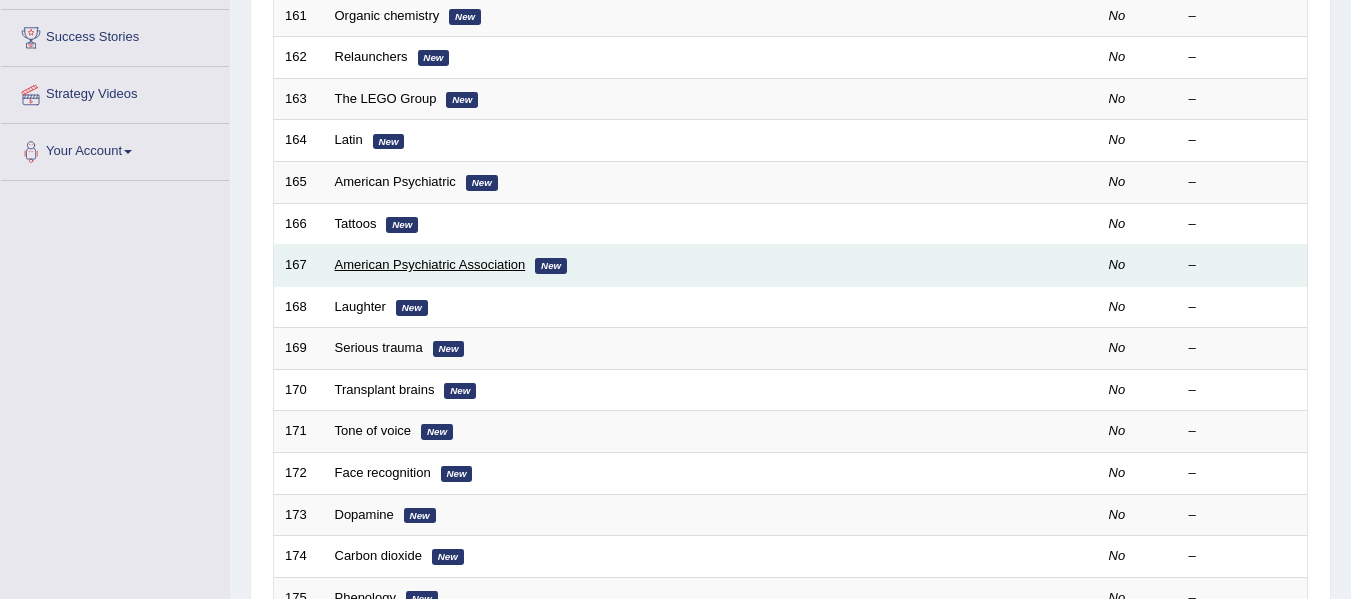 click on "American Psychiatric Association" at bounding box center (430, 264) 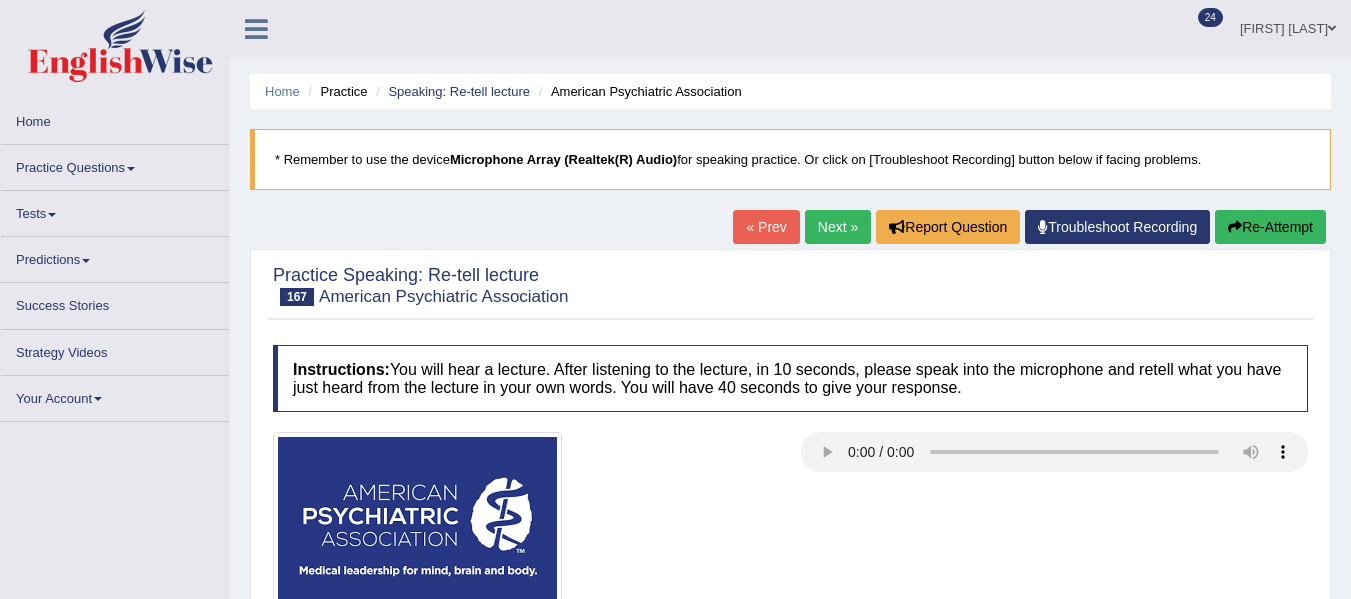 scroll, scrollTop: 0, scrollLeft: 0, axis: both 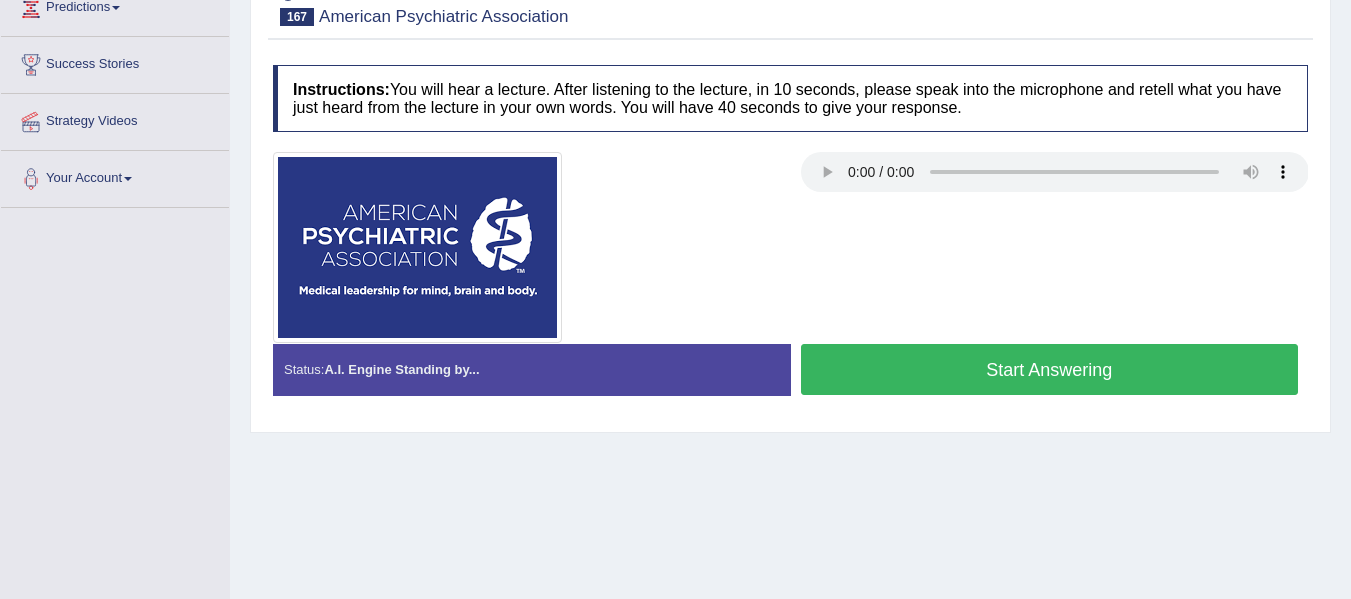 click on "Start Answering" at bounding box center (1050, 369) 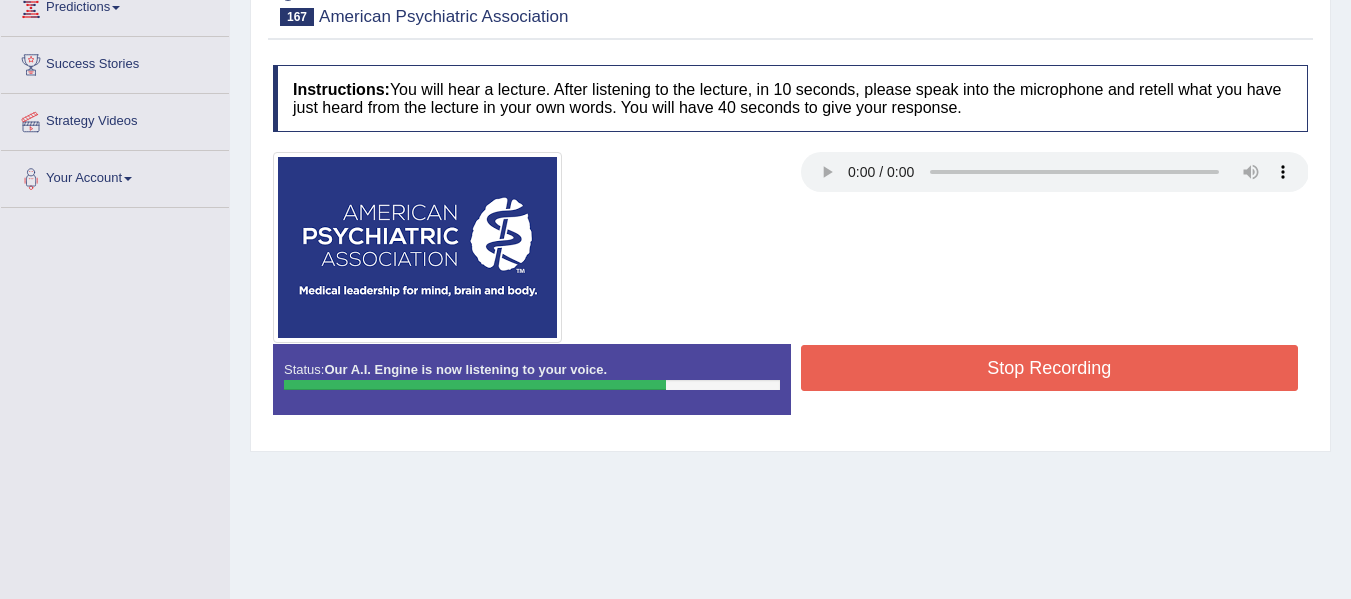 click on "Stop Recording" at bounding box center [1050, 368] 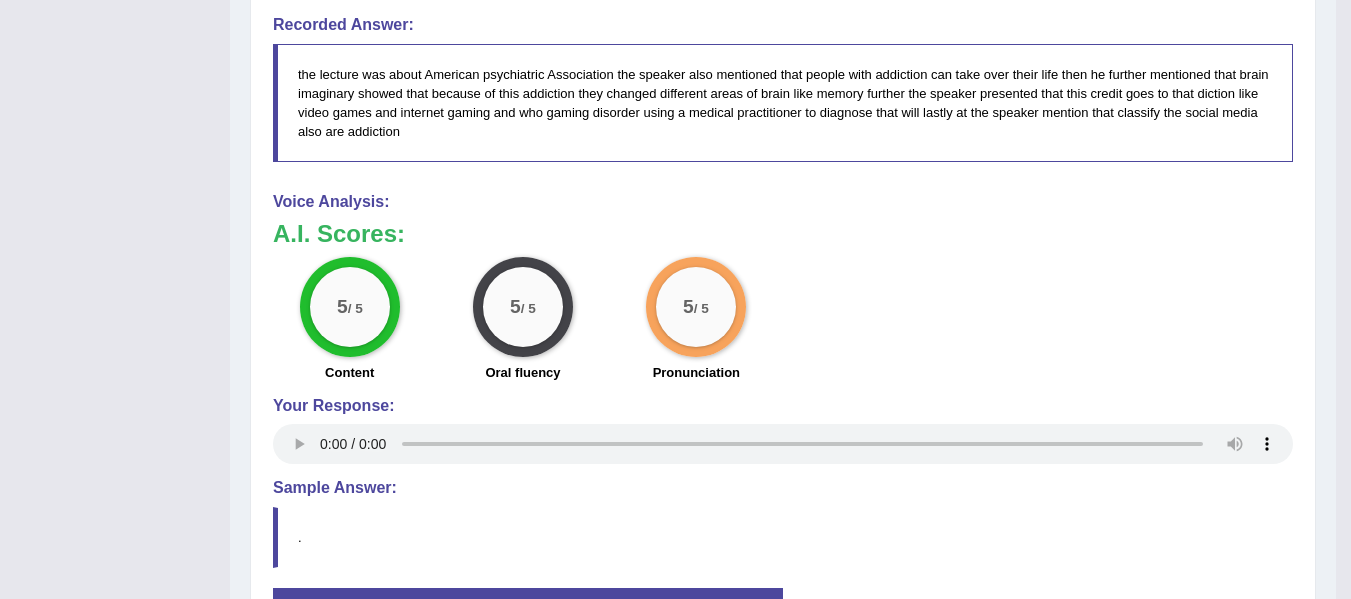 scroll, scrollTop: 1007, scrollLeft: 0, axis: vertical 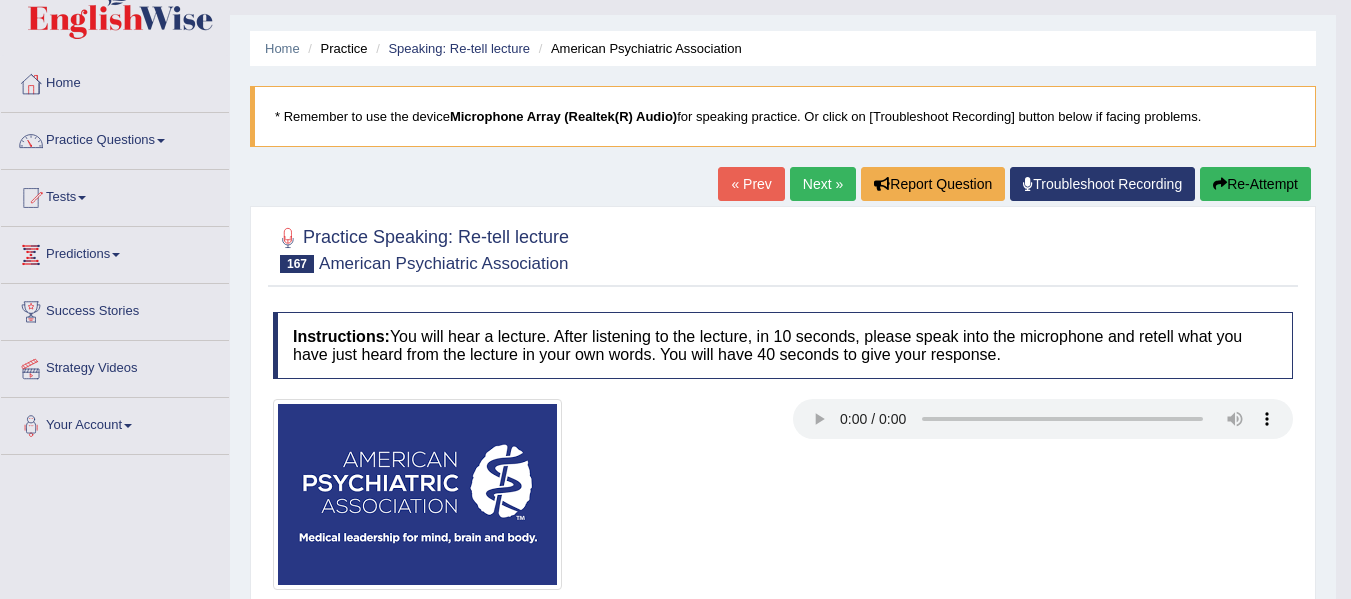 click on "Next »" at bounding box center [823, 184] 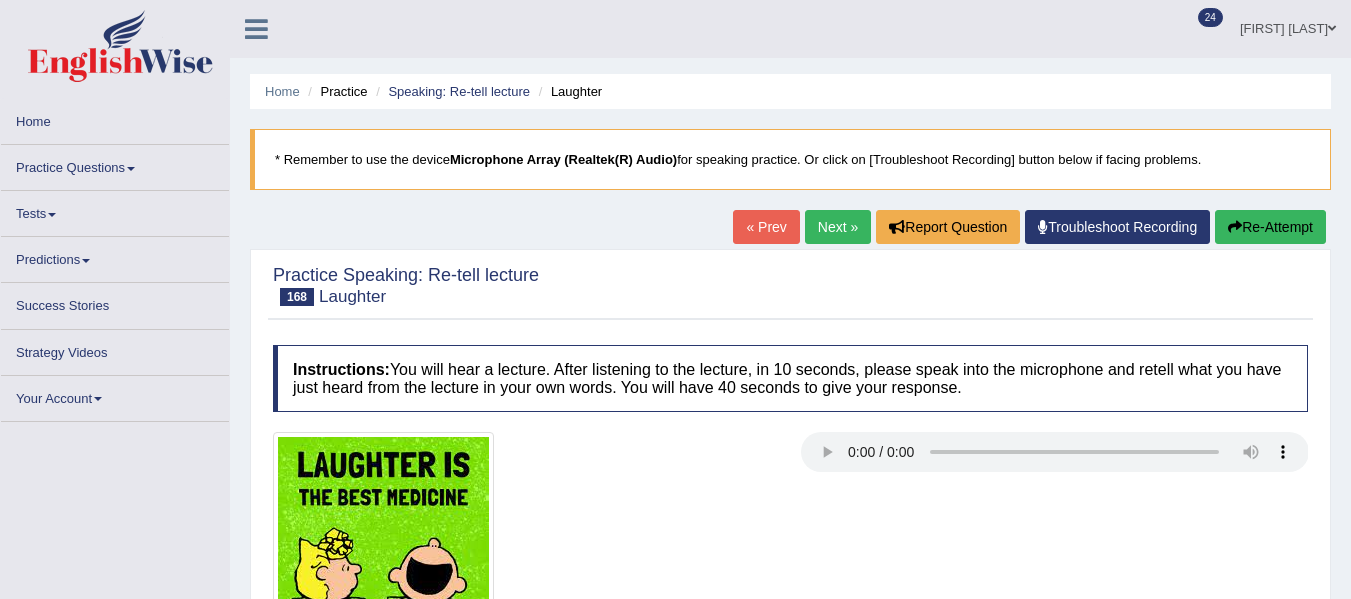 scroll, scrollTop: 0, scrollLeft: 0, axis: both 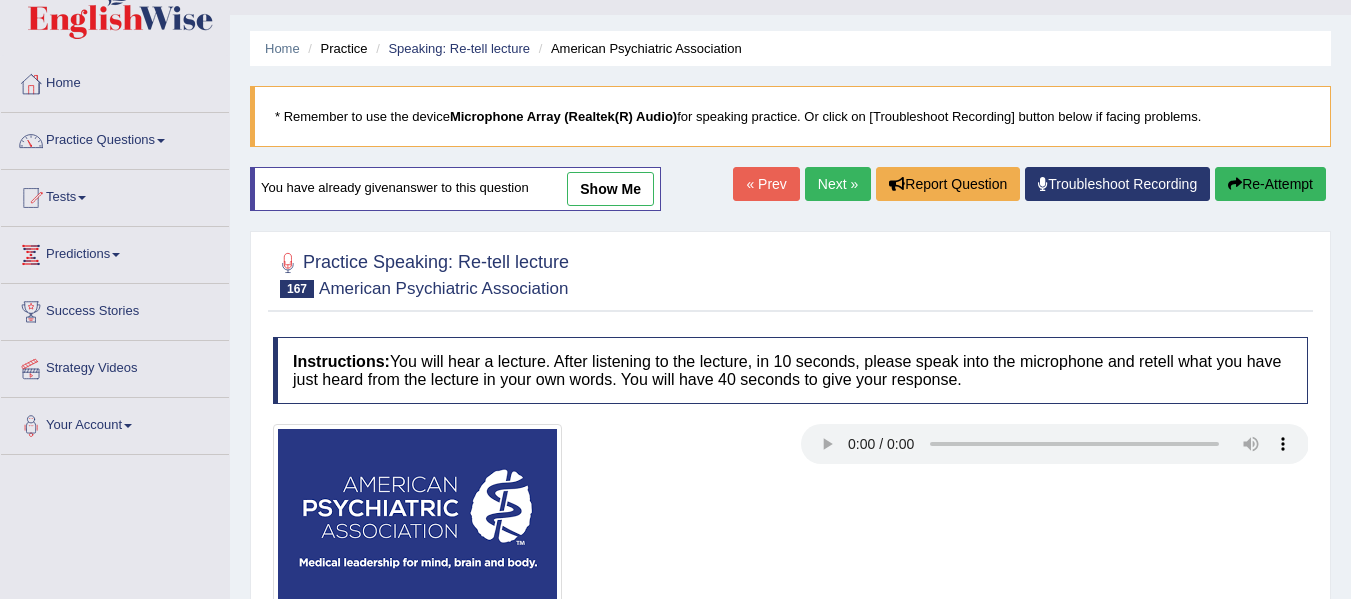 click on "Practice Questions" at bounding box center (115, 138) 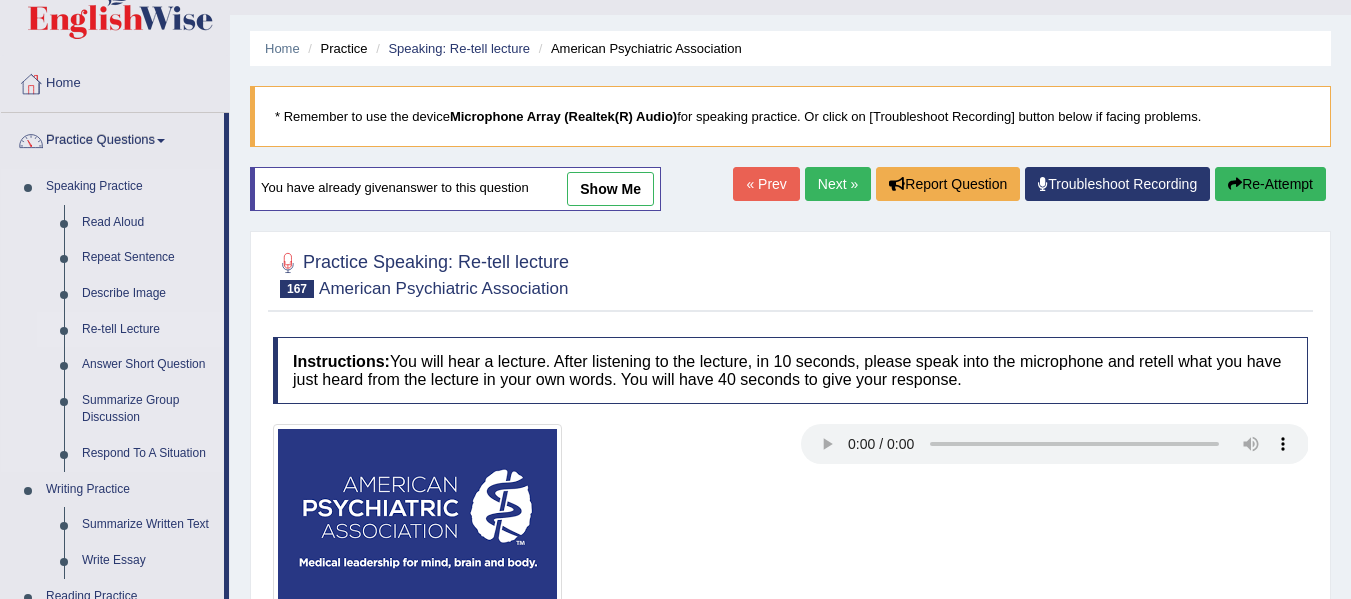 click on "Re-tell Lecture" at bounding box center (148, 330) 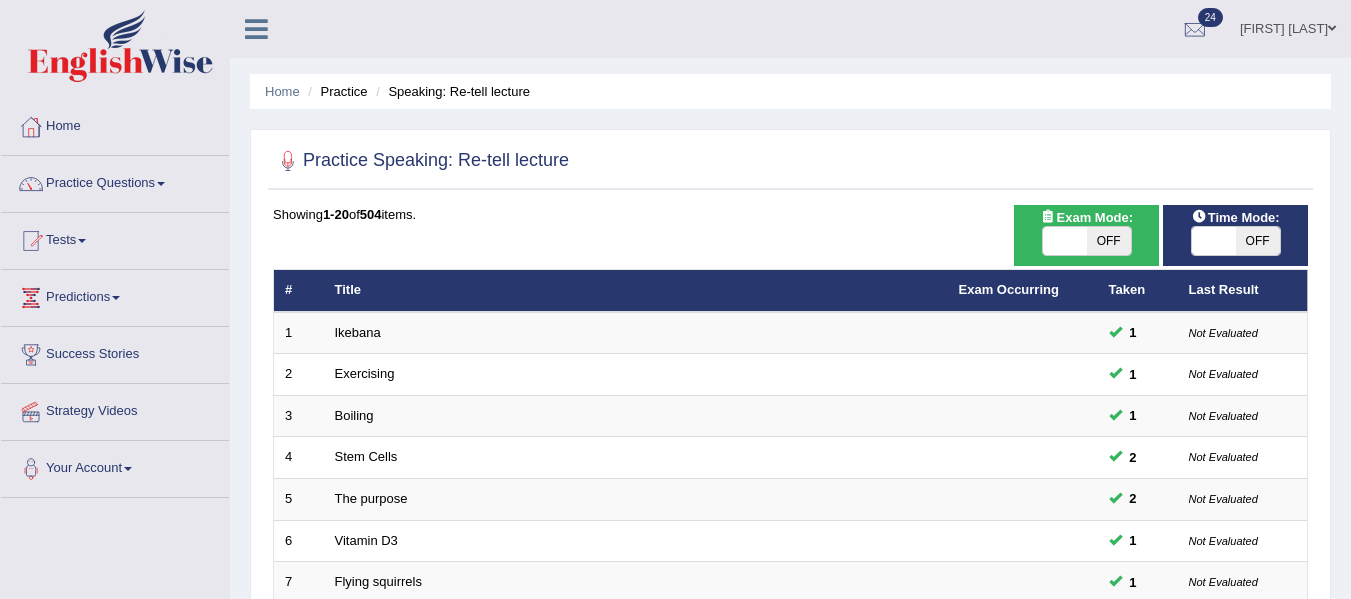 scroll, scrollTop: 0, scrollLeft: 0, axis: both 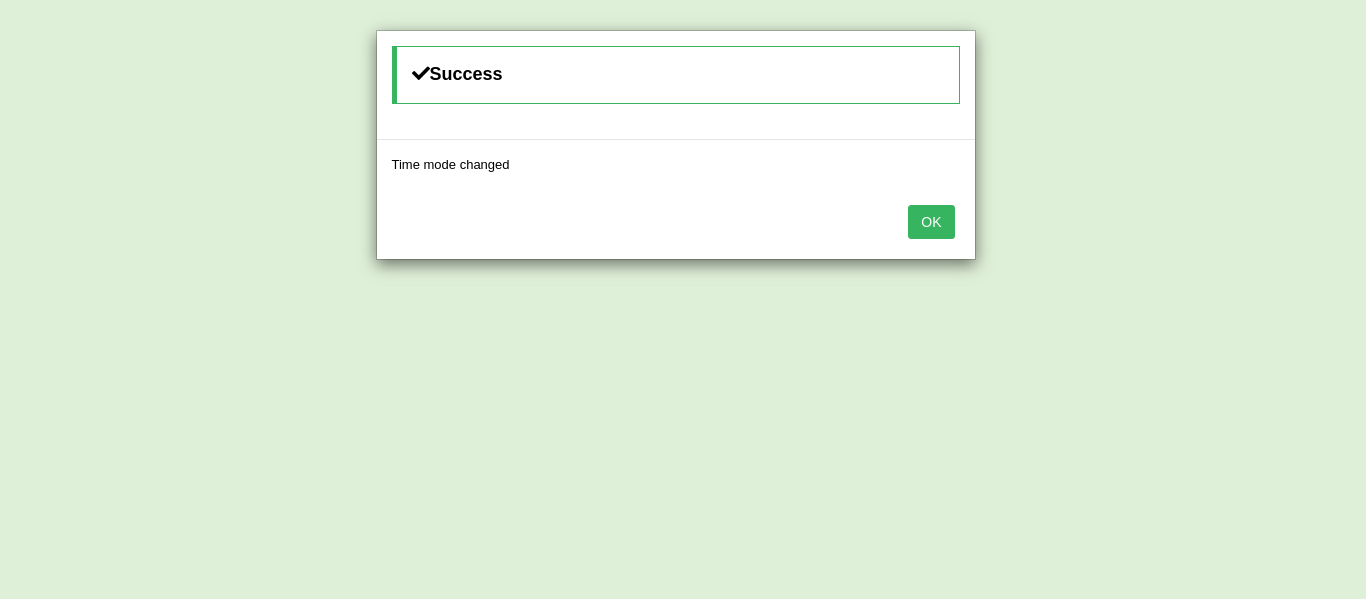 click on "OK" at bounding box center [931, 222] 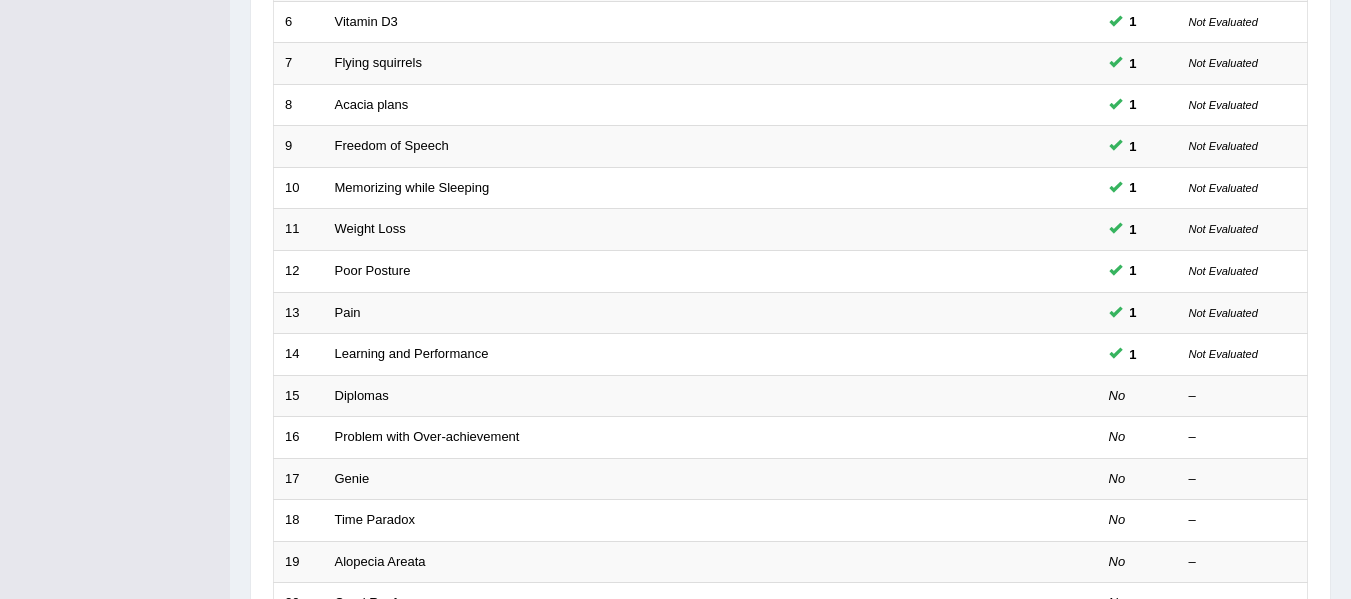 scroll, scrollTop: 725, scrollLeft: 0, axis: vertical 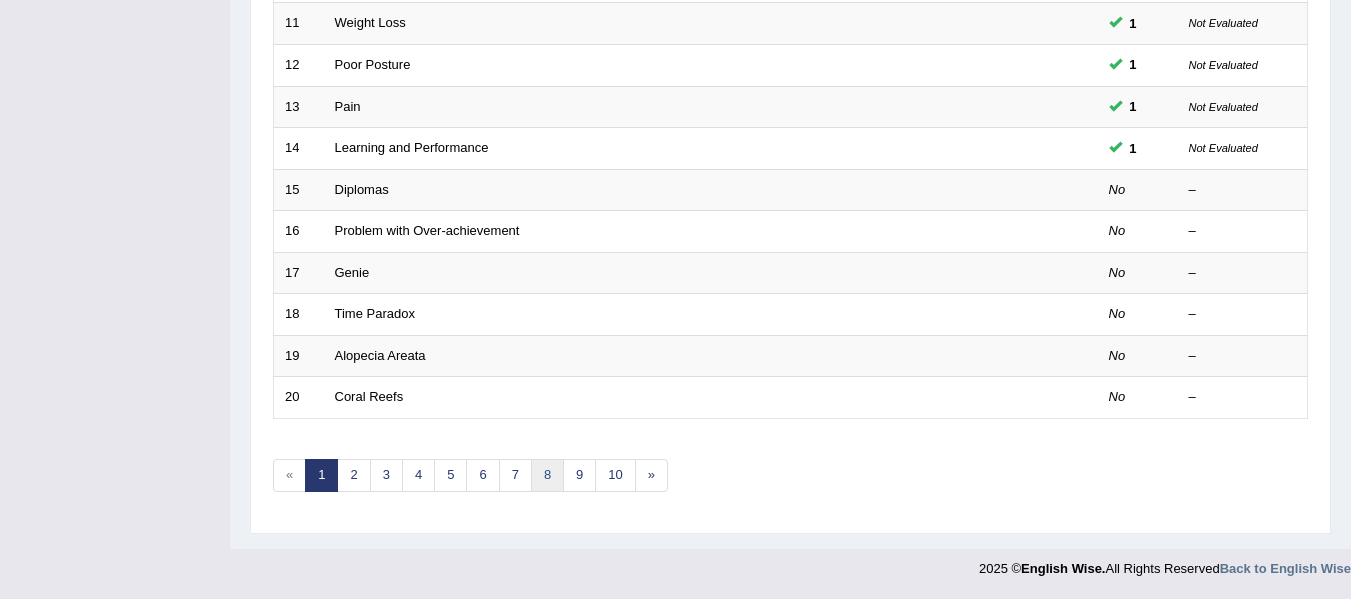 click on "8" at bounding box center [547, 475] 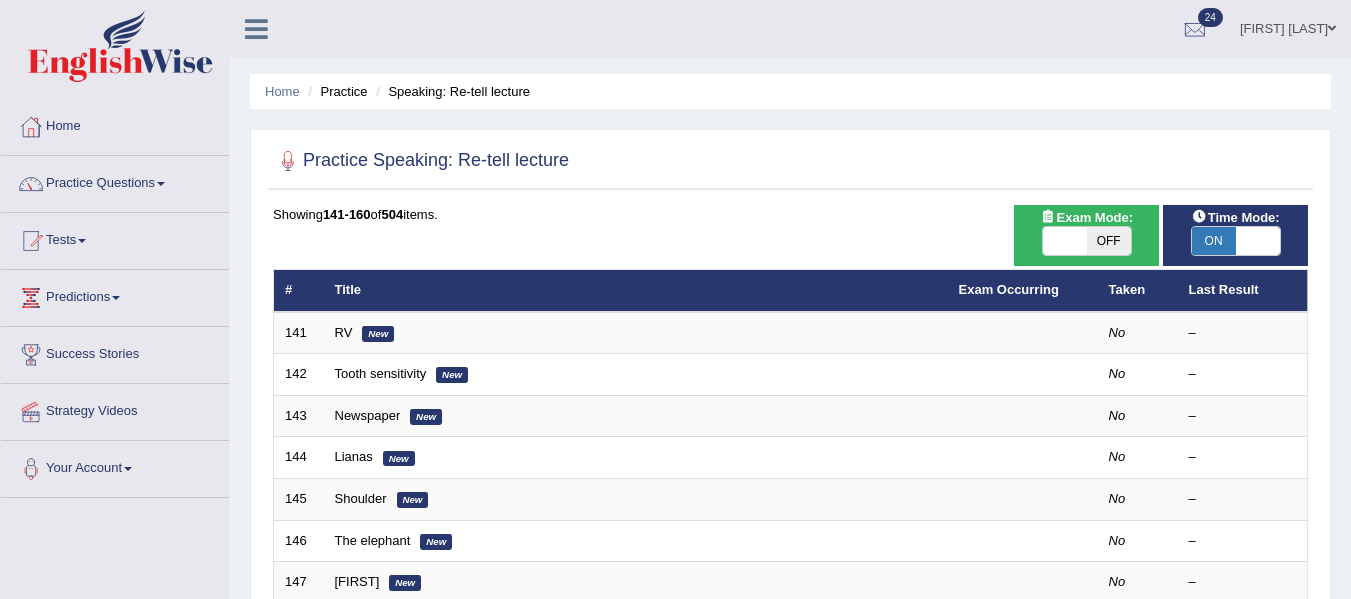scroll, scrollTop: 169, scrollLeft: 0, axis: vertical 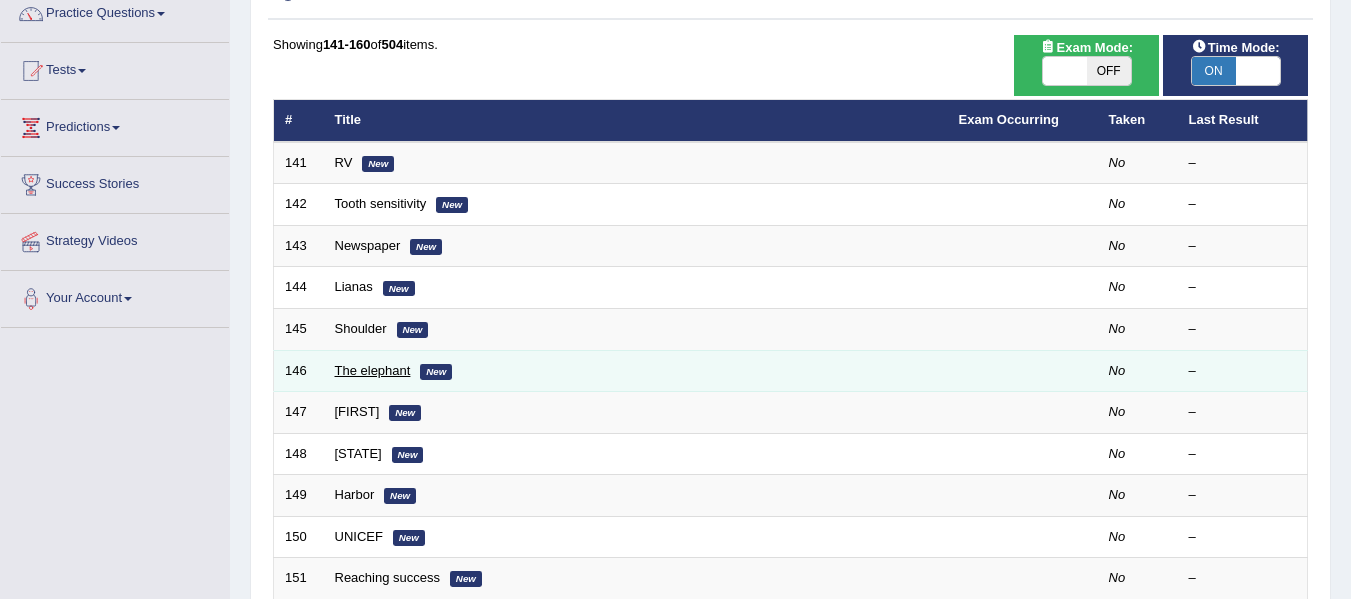 click on "The elephant" at bounding box center (373, 370) 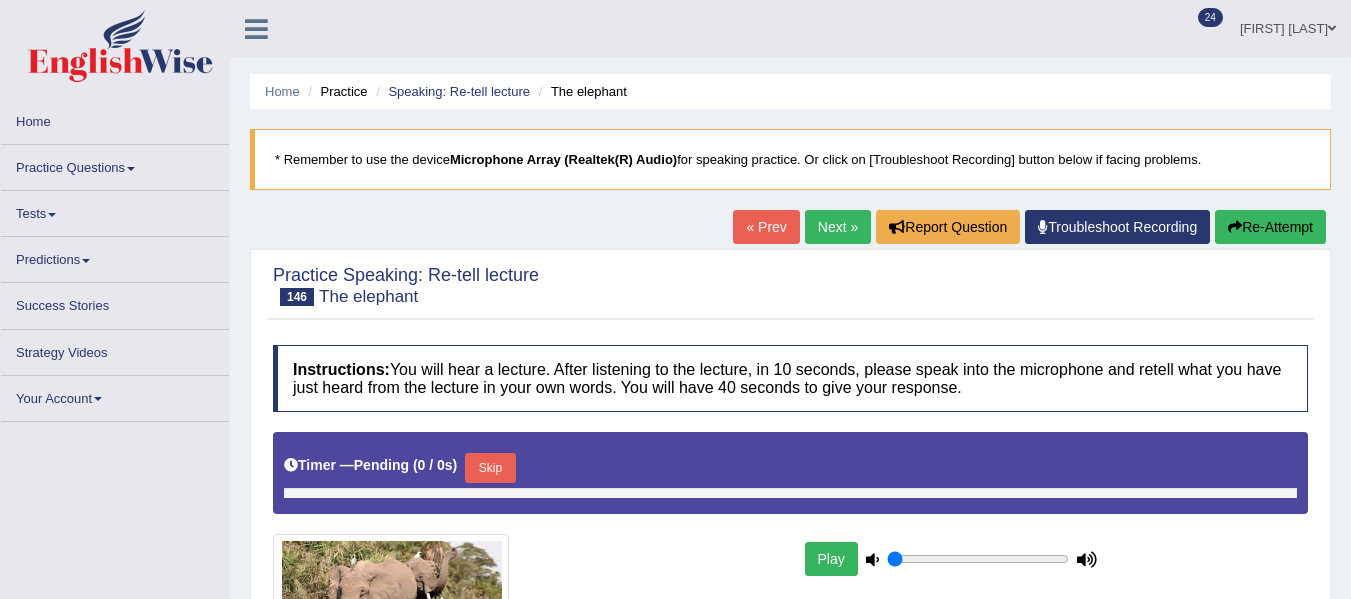 scroll, scrollTop: 0, scrollLeft: 0, axis: both 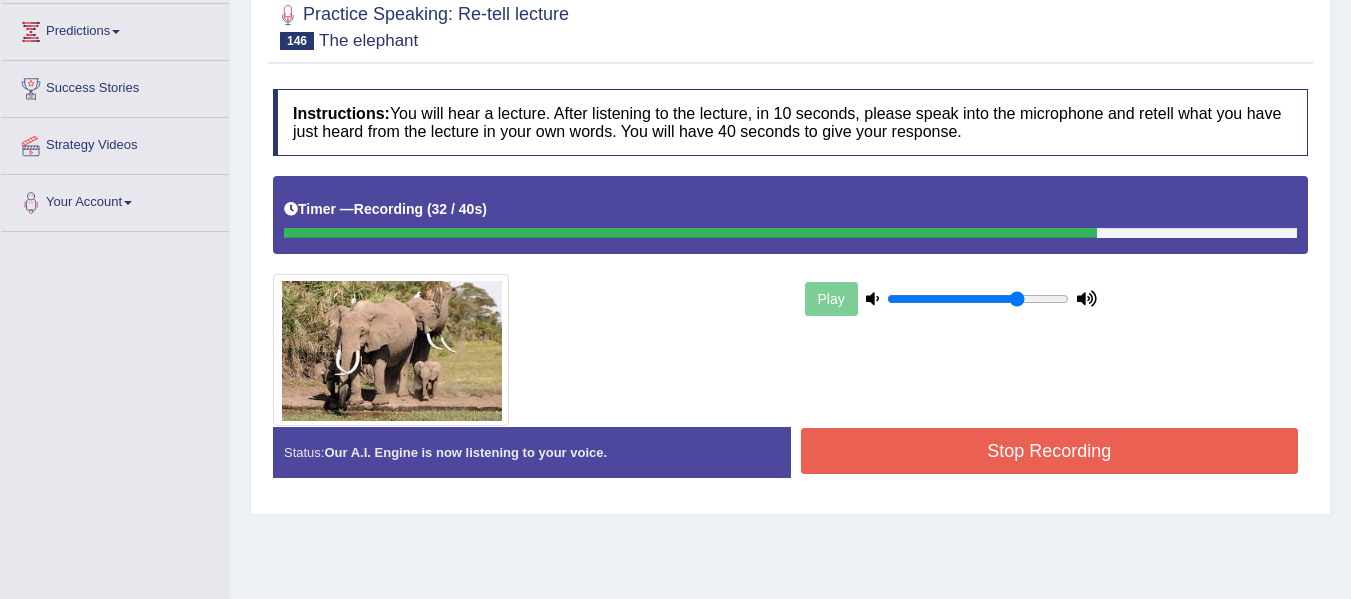 click on "Stop Recording" at bounding box center [1050, 451] 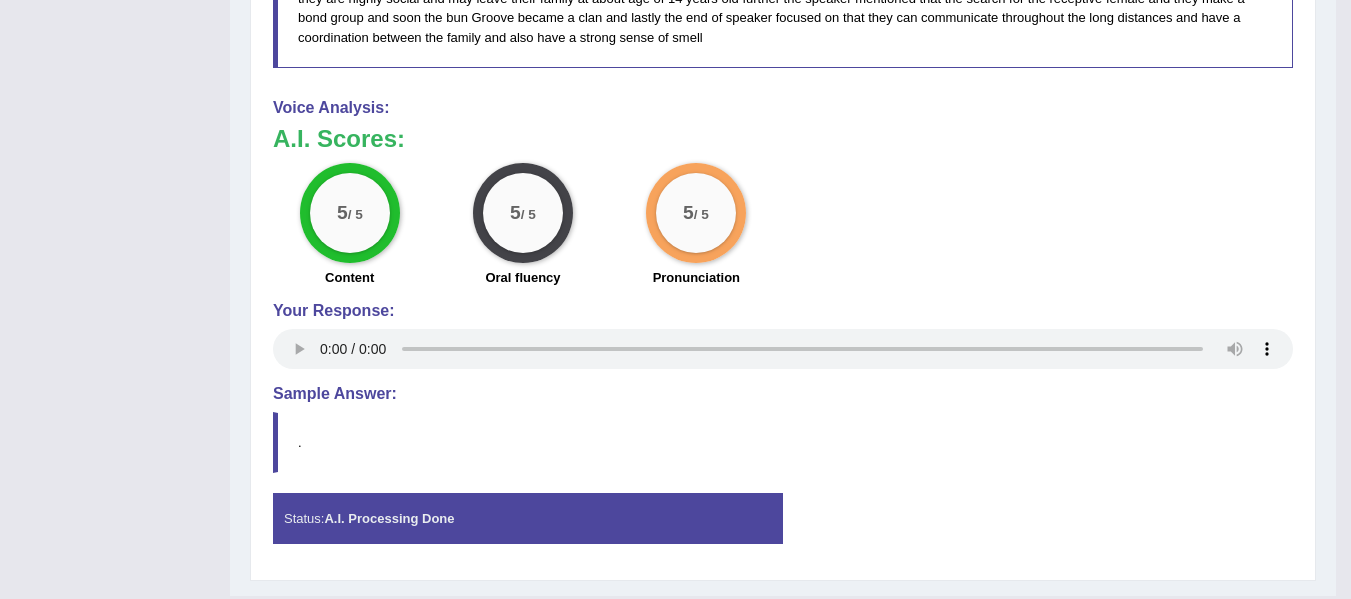 scroll, scrollTop: 1127, scrollLeft: 0, axis: vertical 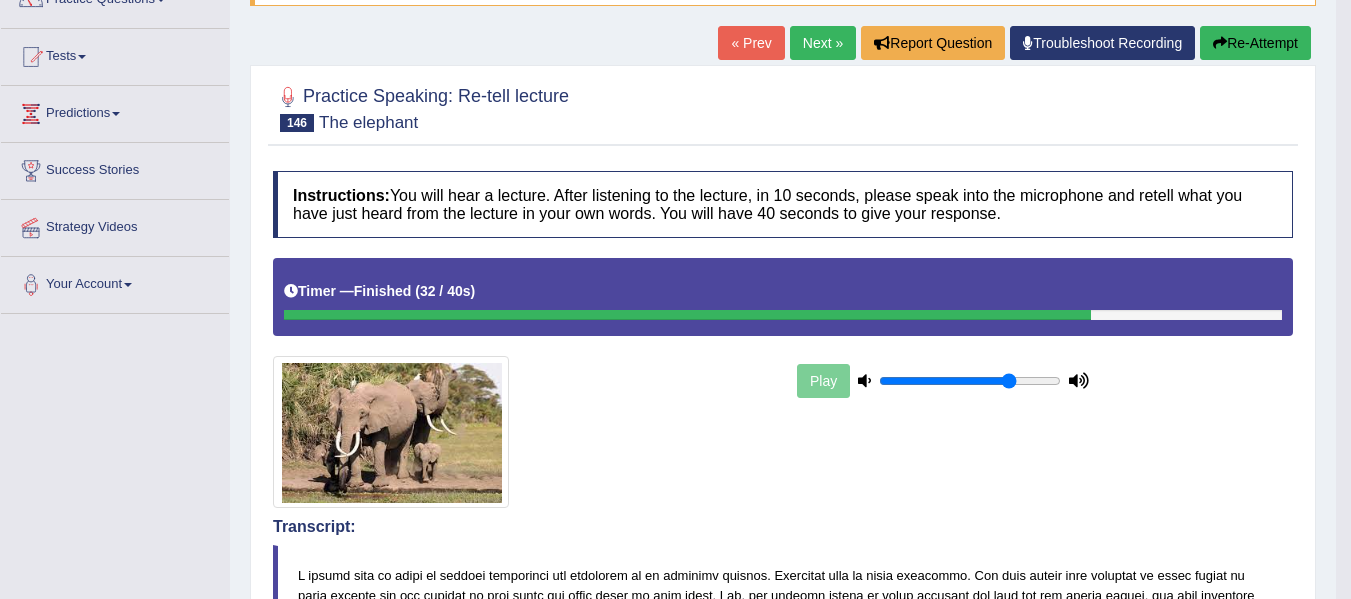 click on "Next »" at bounding box center (823, 43) 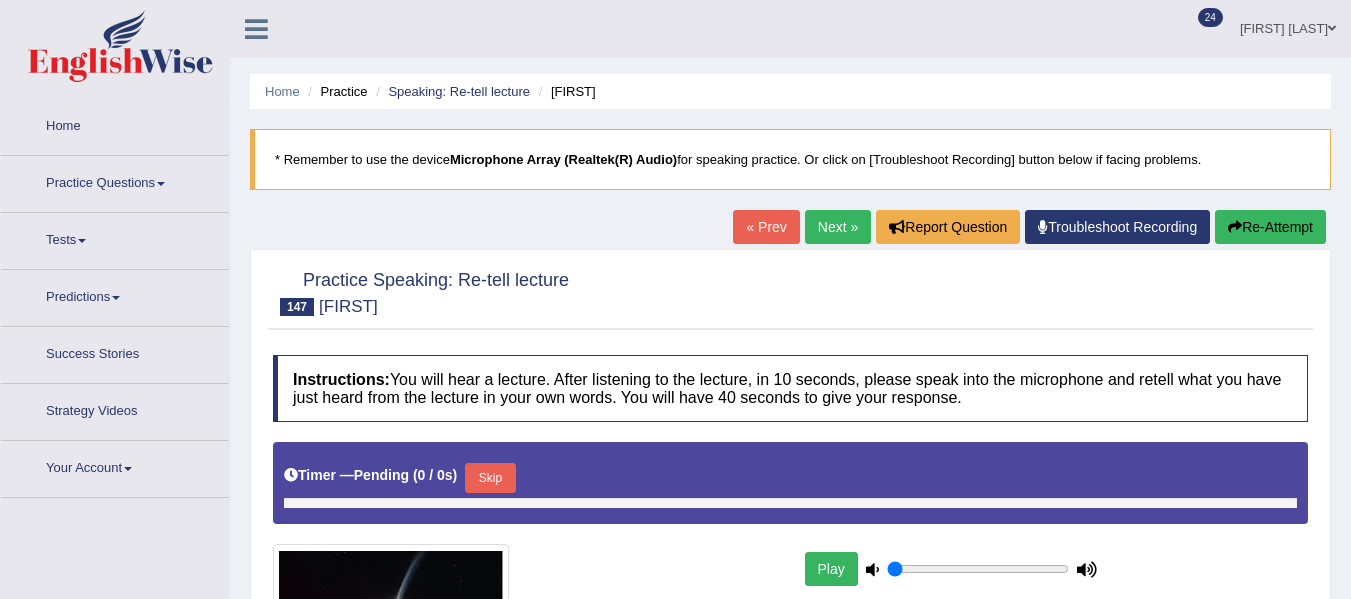 type on "0.75" 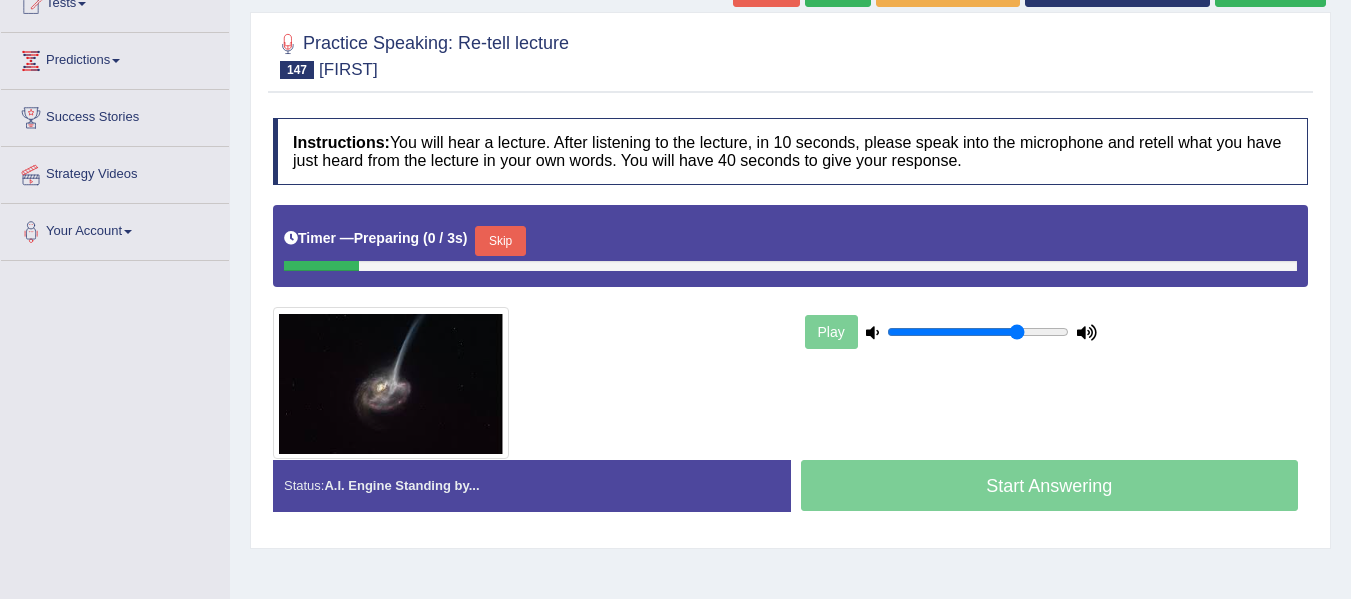 scroll, scrollTop: 305, scrollLeft: 0, axis: vertical 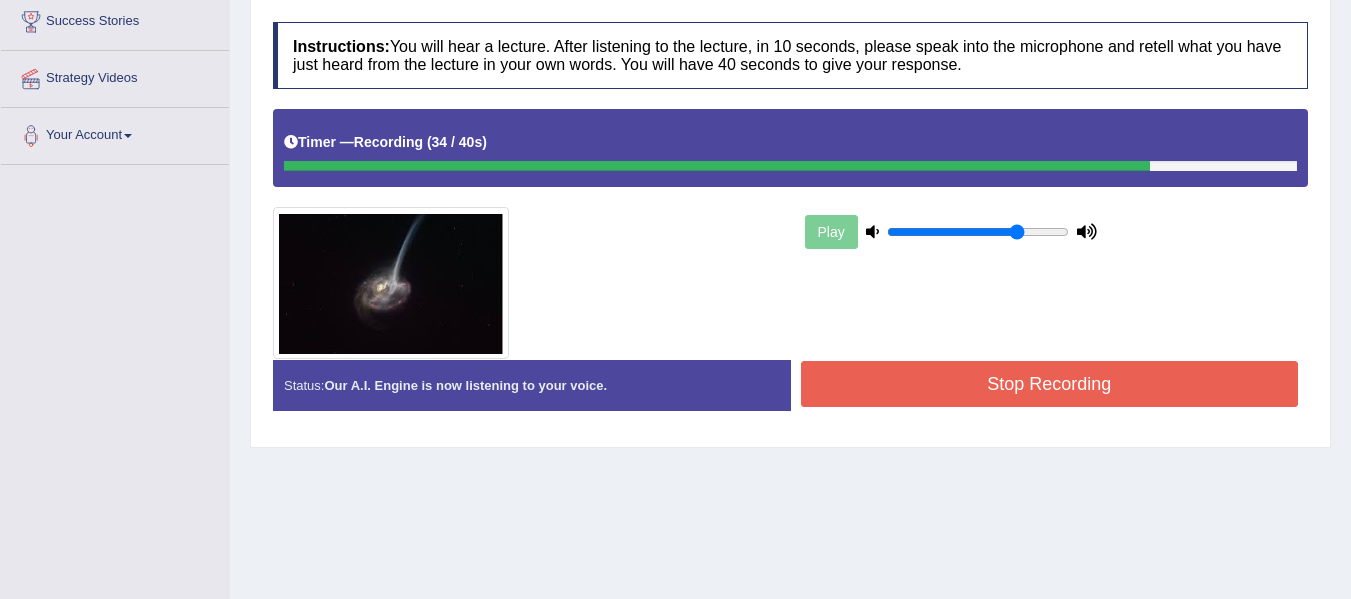 click on "Stop Recording" at bounding box center (1050, 384) 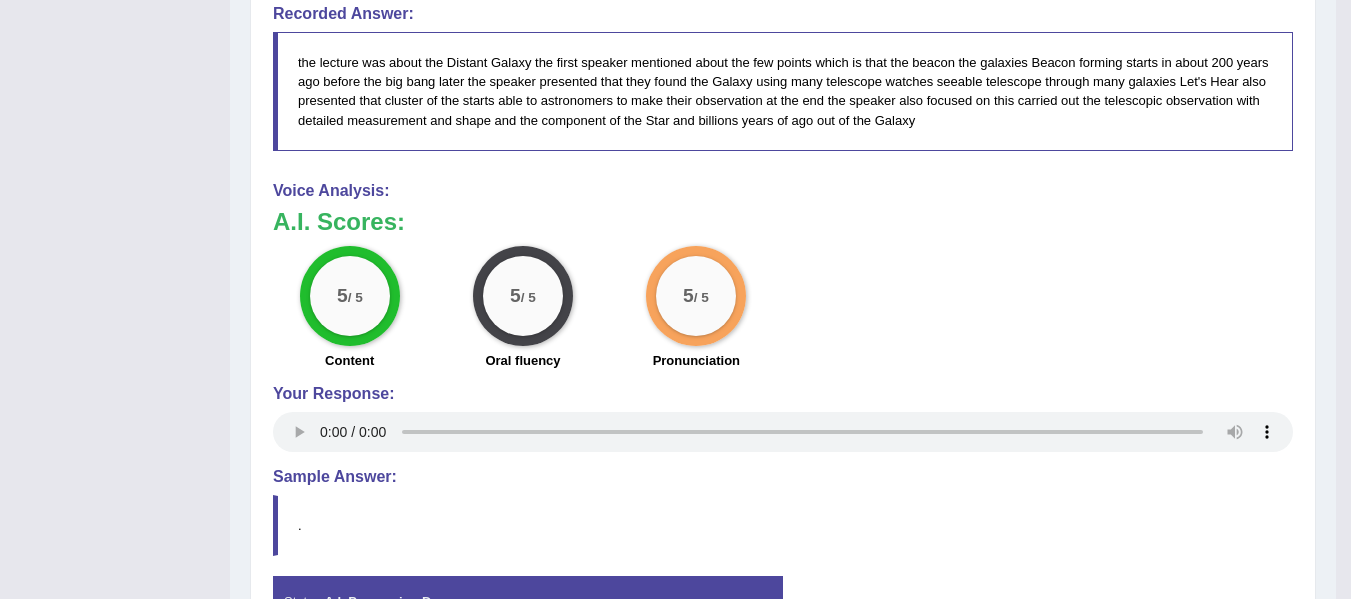 scroll, scrollTop: 998, scrollLeft: 0, axis: vertical 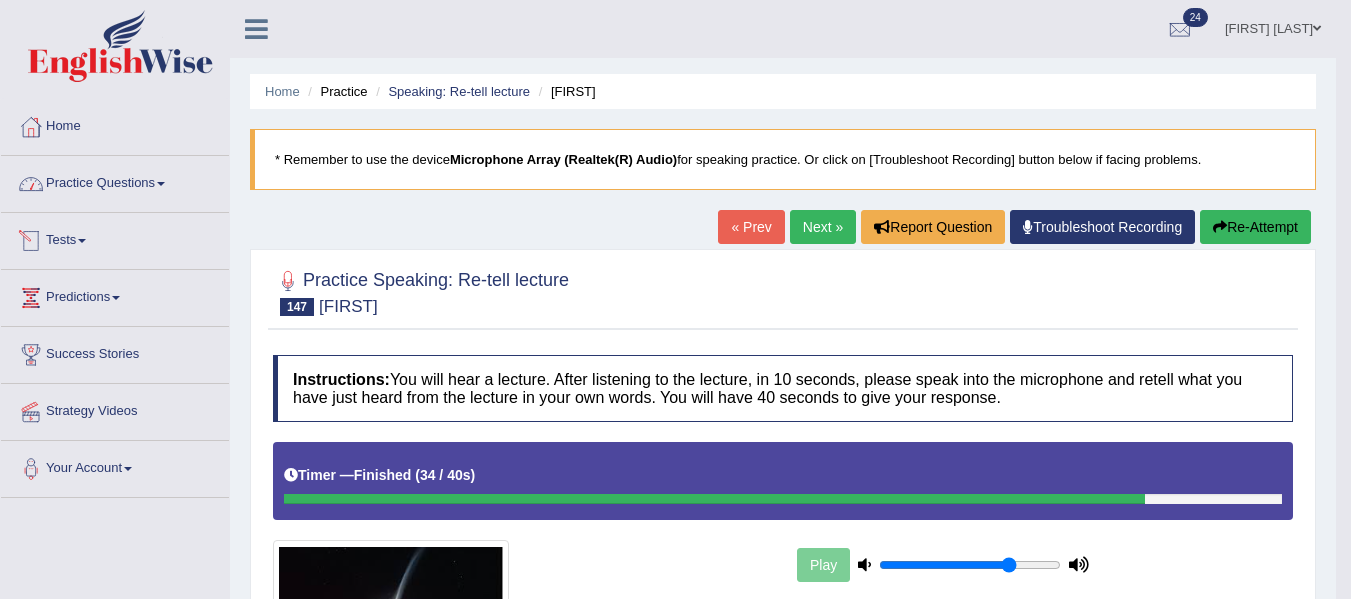 click on "Practice Questions" at bounding box center [115, 181] 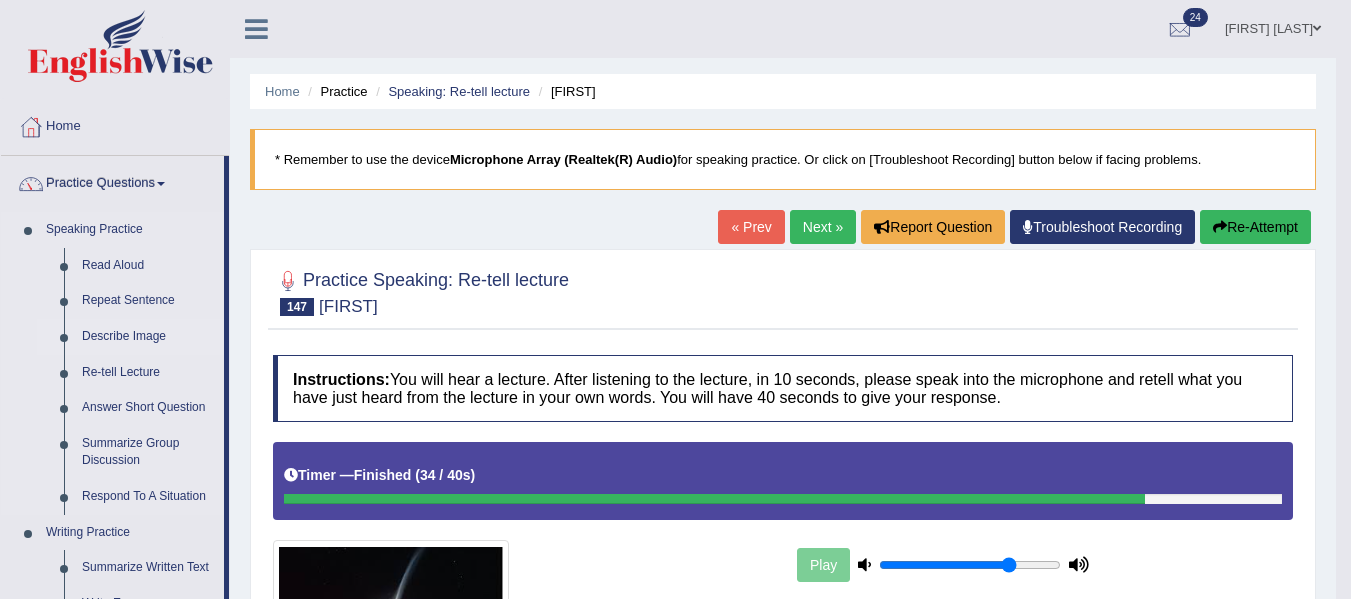 click on "Describe Image" at bounding box center [148, 337] 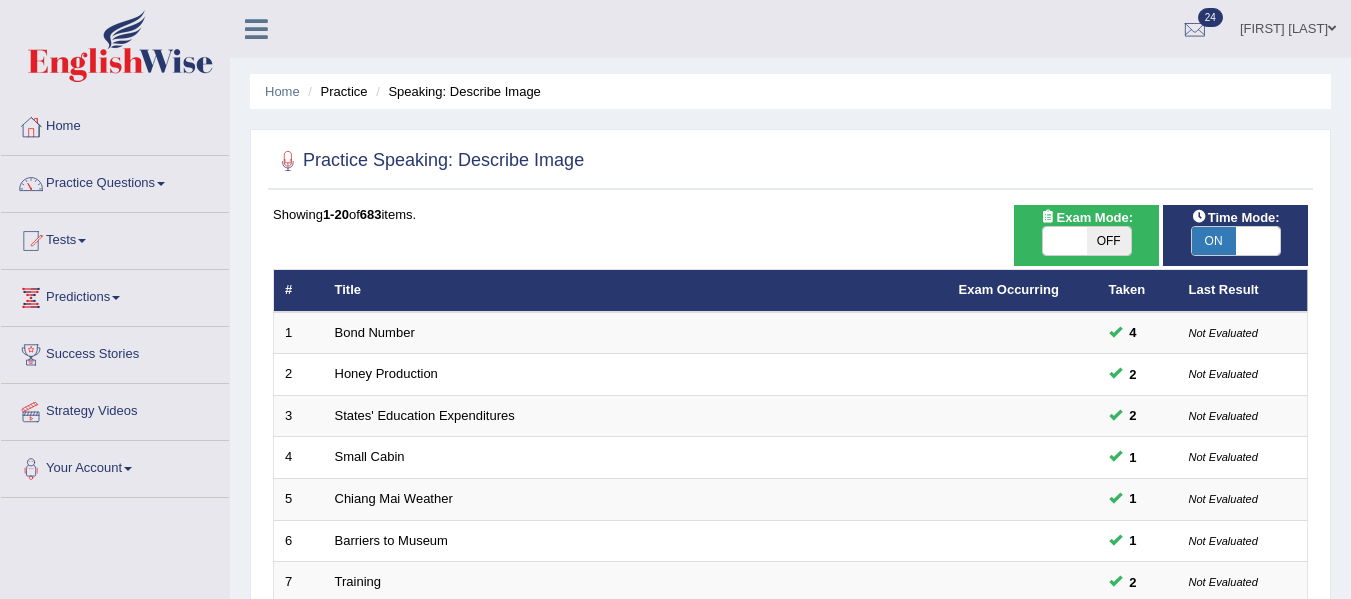 scroll, scrollTop: 500, scrollLeft: 0, axis: vertical 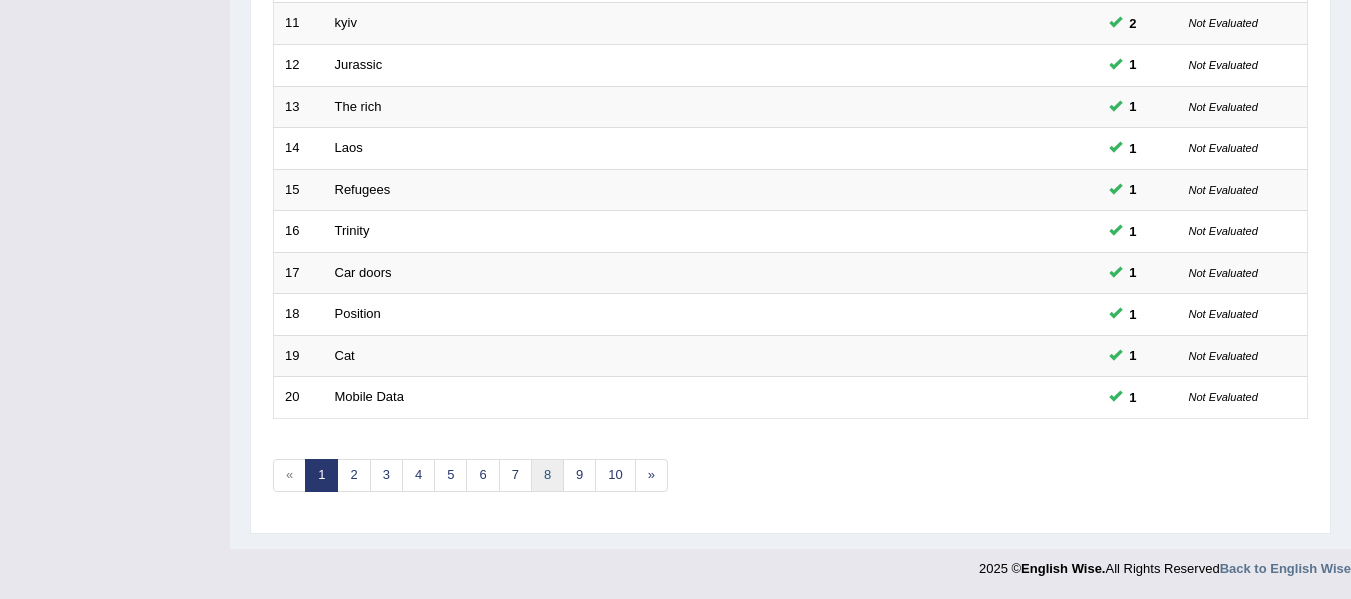 click on "8" at bounding box center [547, 475] 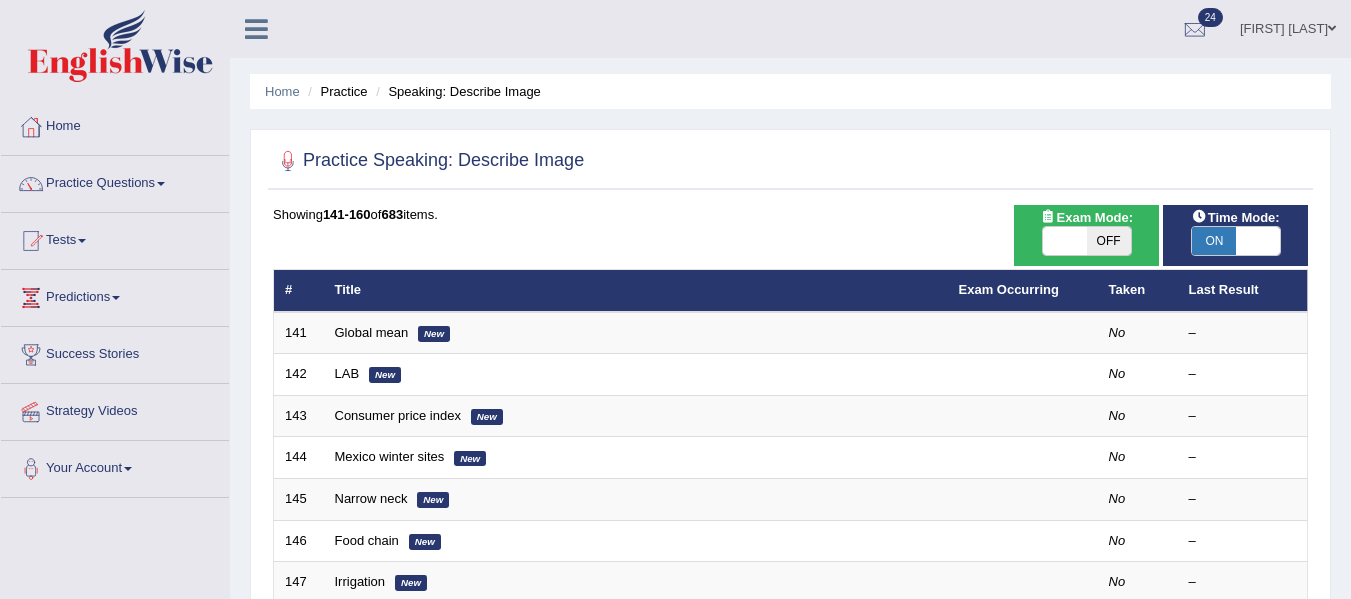 scroll, scrollTop: 0, scrollLeft: 0, axis: both 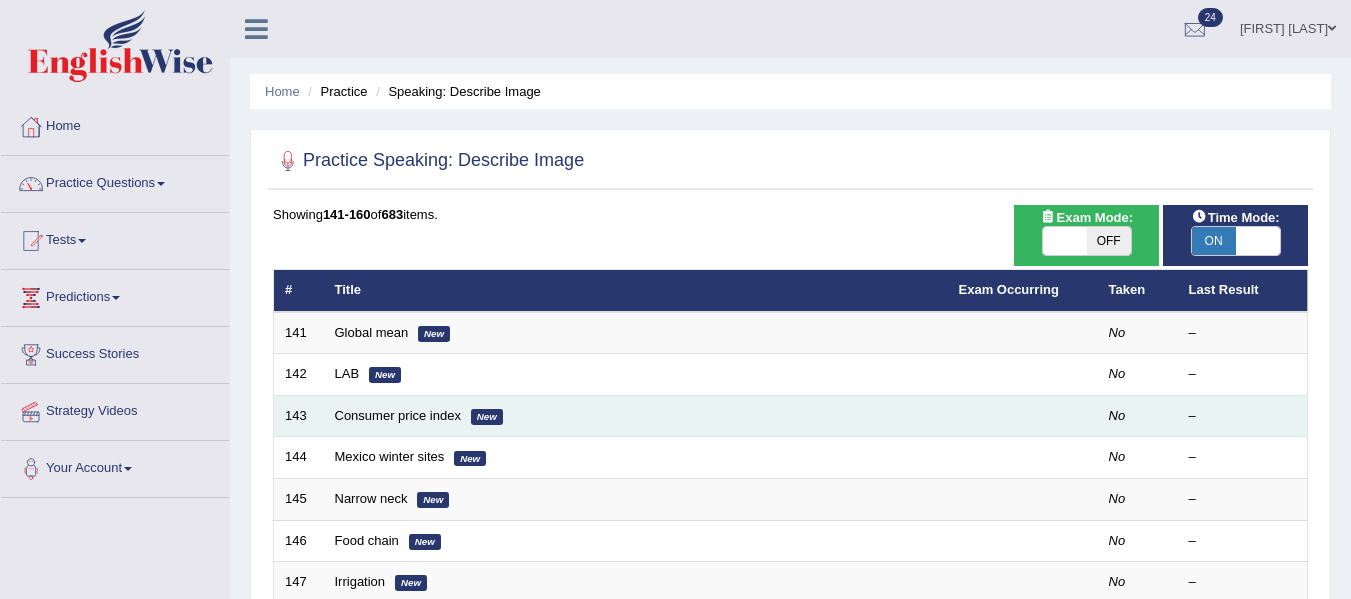 click on "Consumer price index New" at bounding box center (636, 416) 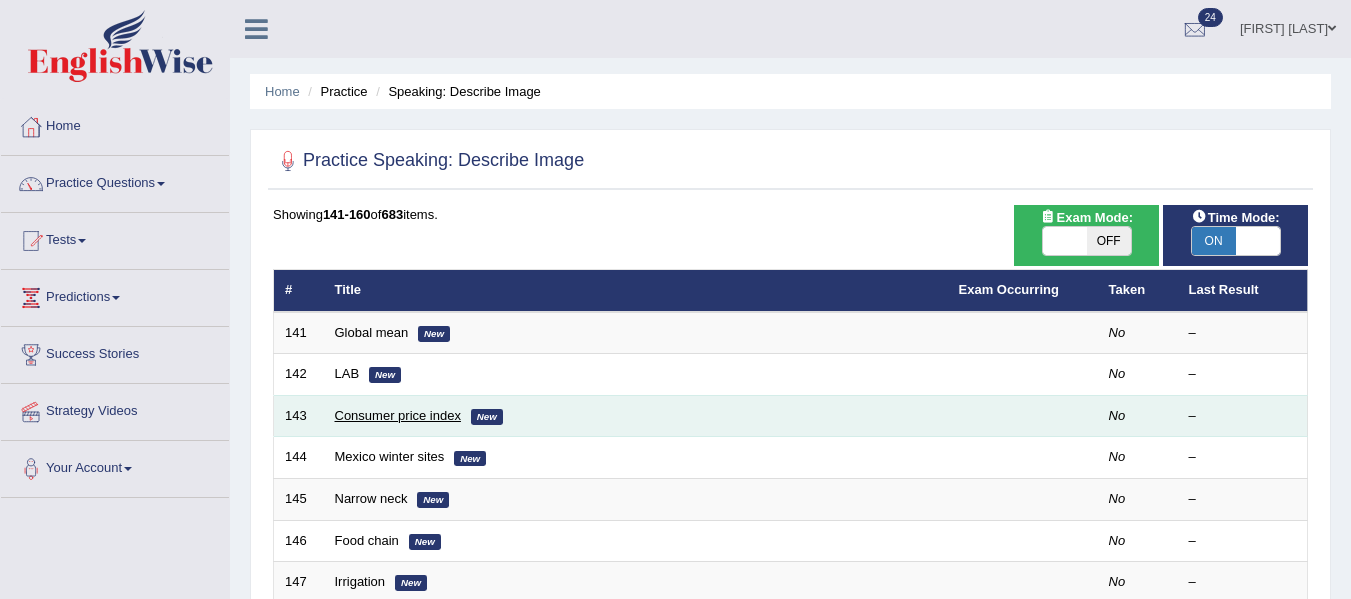 click on "Consumer price index" at bounding box center (398, 415) 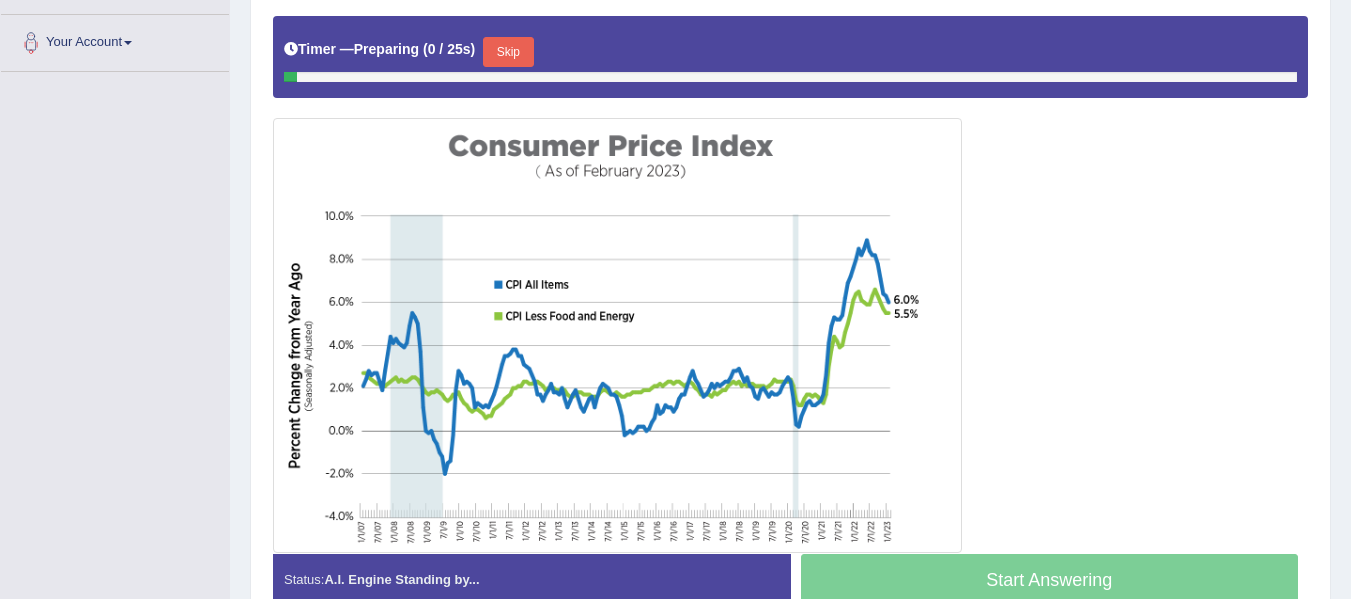 scroll, scrollTop: 535, scrollLeft: 0, axis: vertical 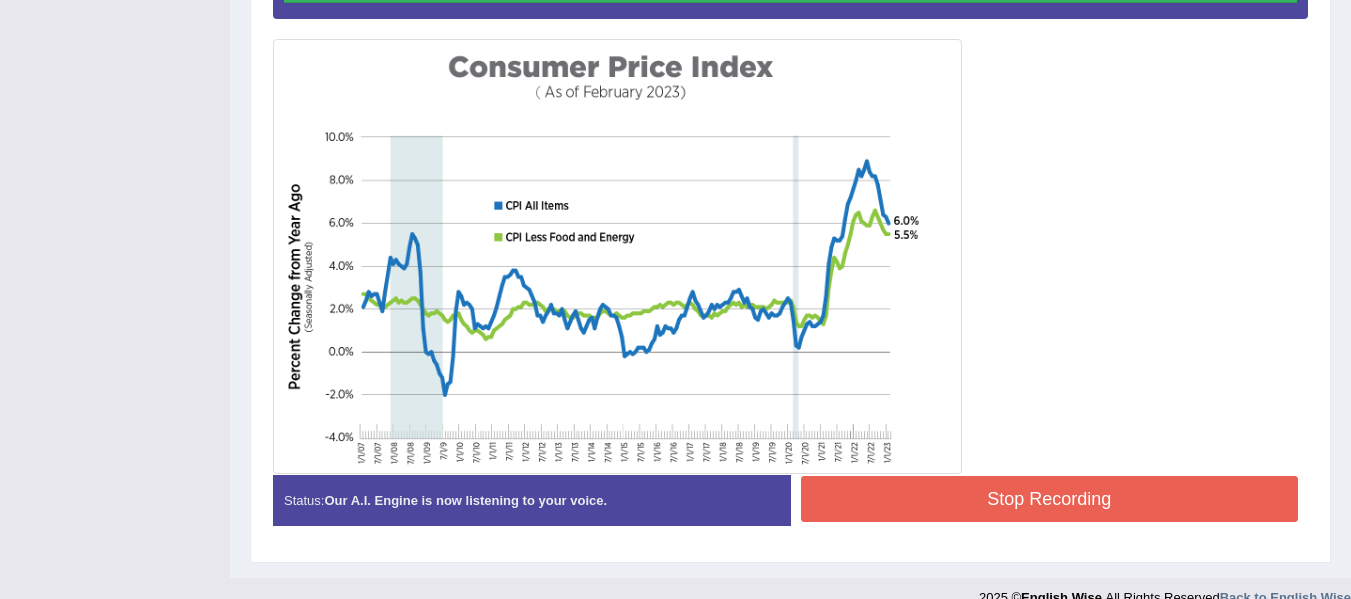 click on "Stop Recording" at bounding box center [1050, 499] 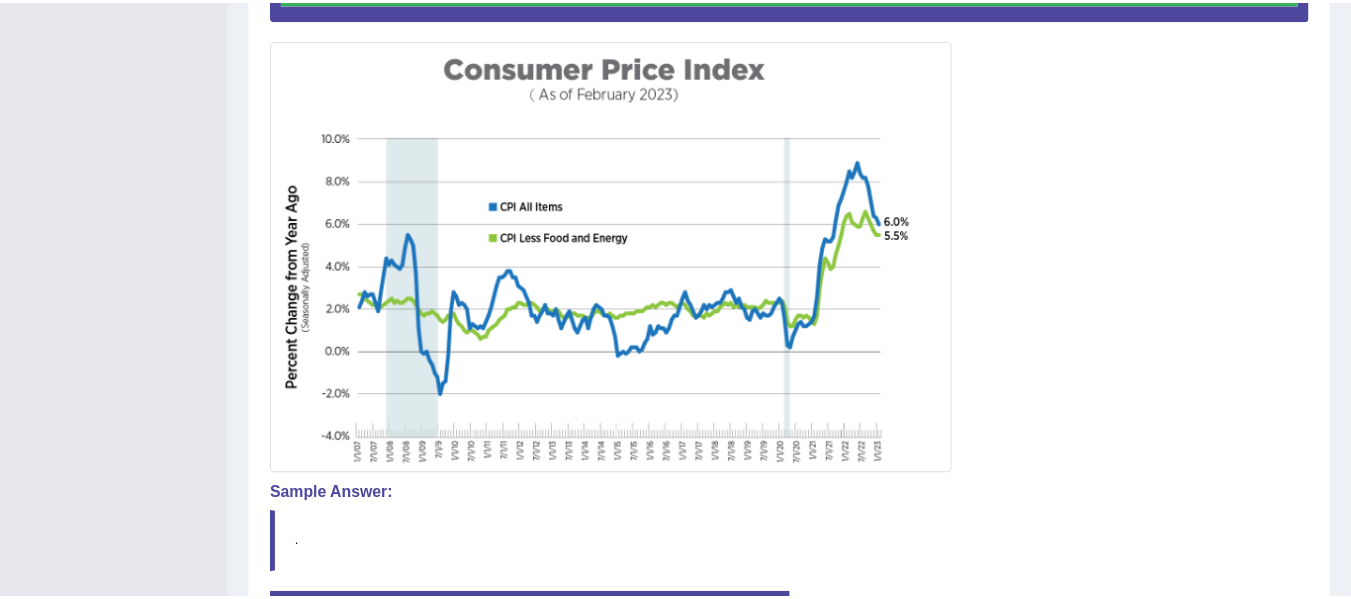 scroll, scrollTop: 649, scrollLeft: 0, axis: vertical 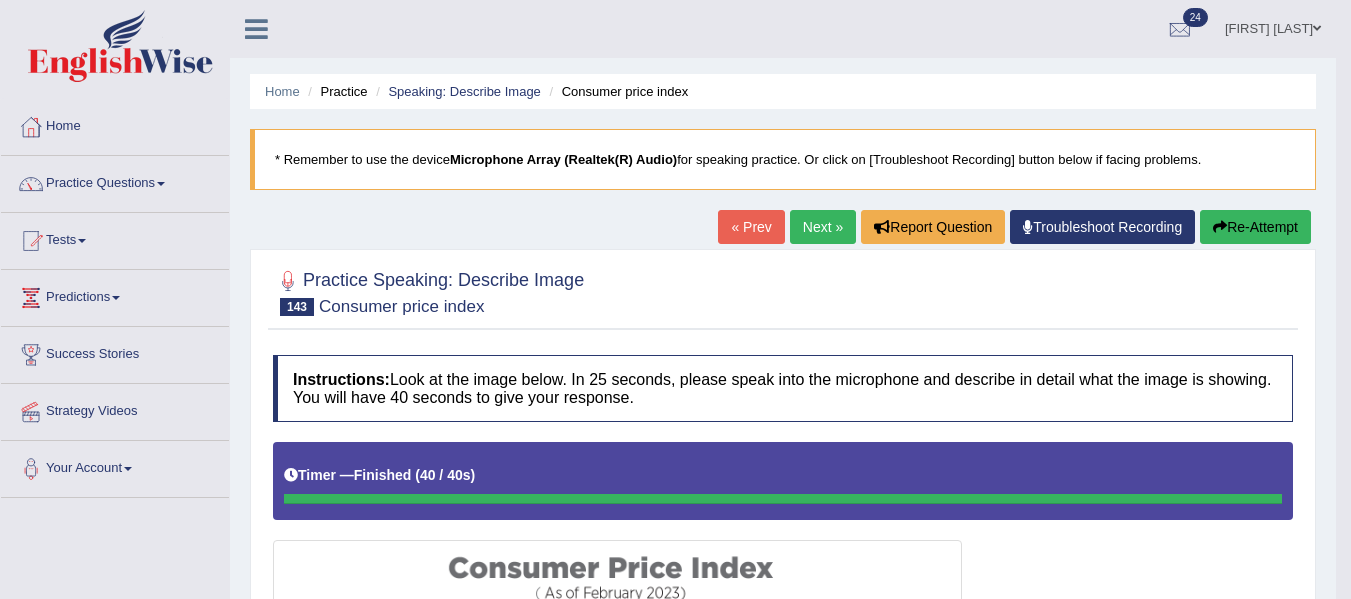 click on "Next »" at bounding box center (823, 227) 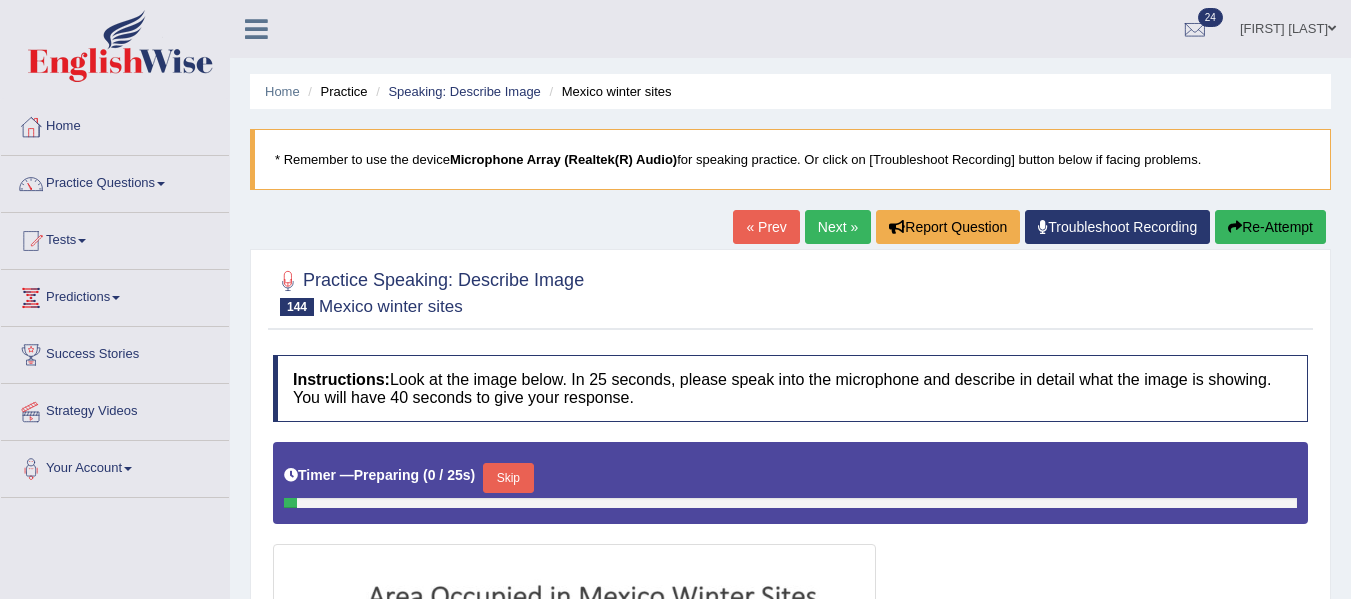 scroll, scrollTop: 484, scrollLeft: 0, axis: vertical 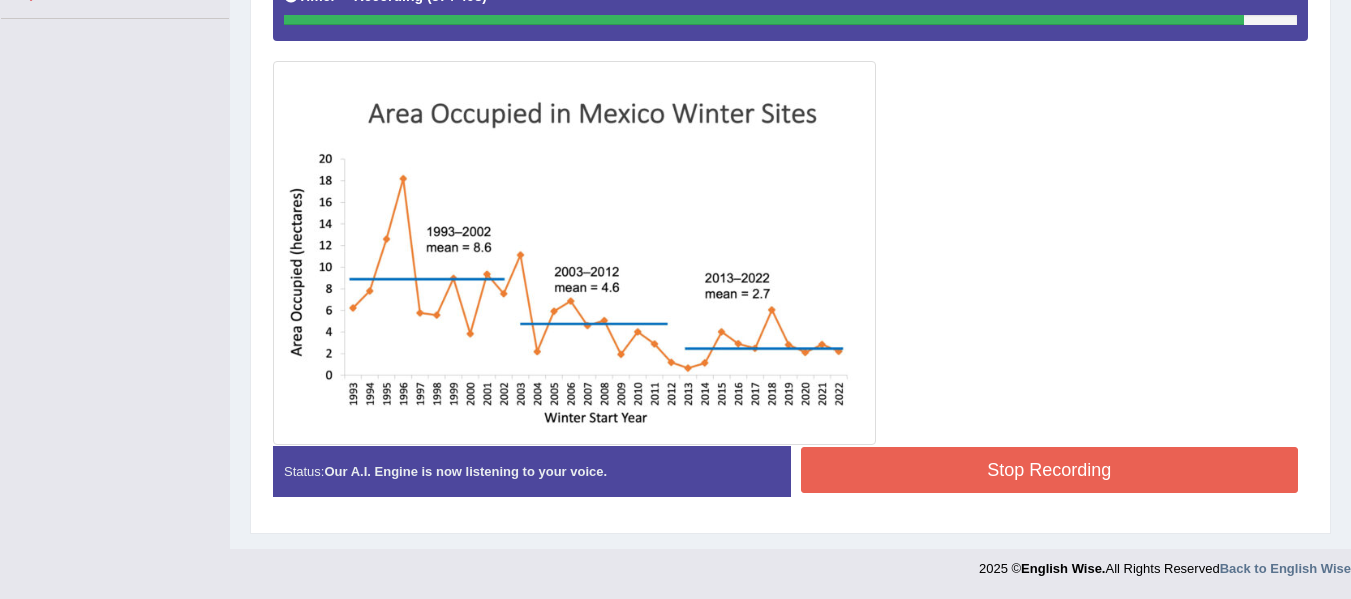 click on "Stop Recording" at bounding box center [1050, 470] 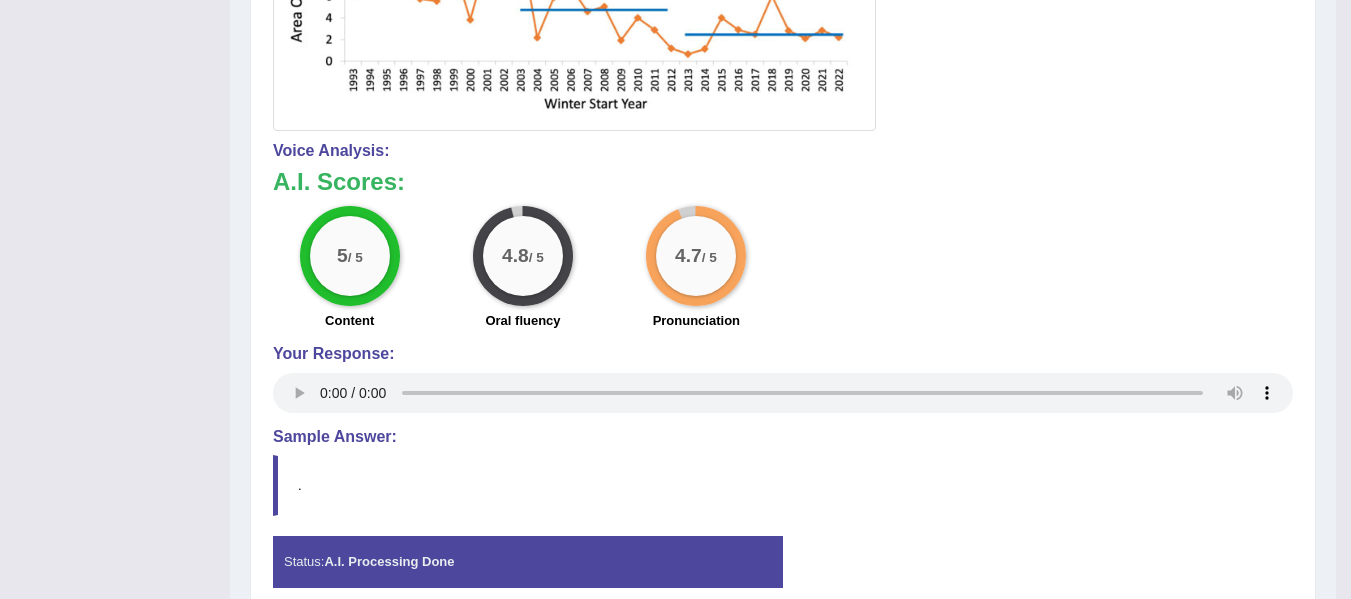 scroll, scrollTop: 794, scrollLeft: 0, axis: vertical 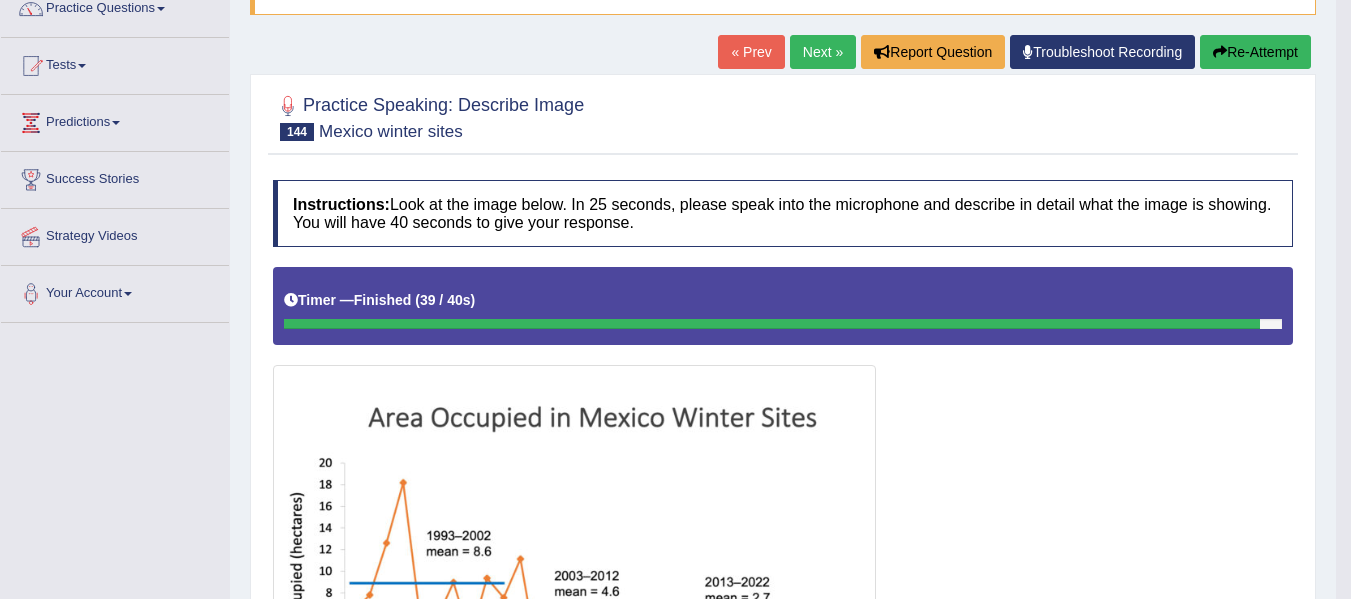 click on "Next »" at bounding box center [823, 52] 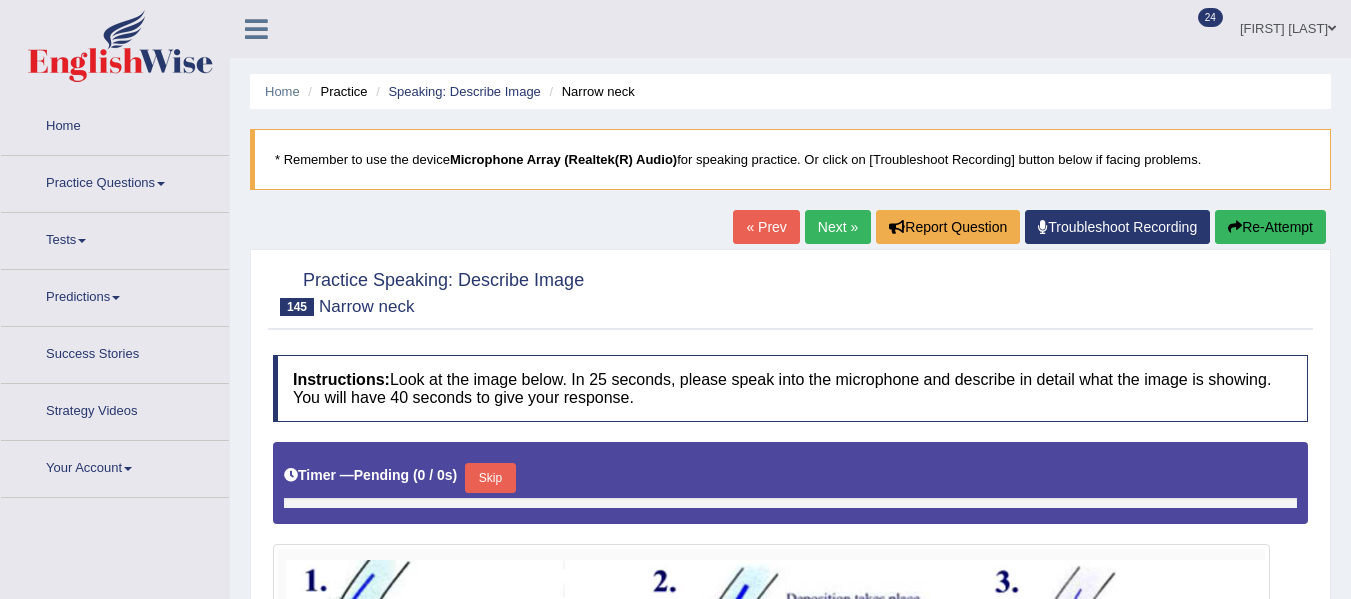 scroll, scrollTop: 451, scrollLeft: 0, axis: vertical 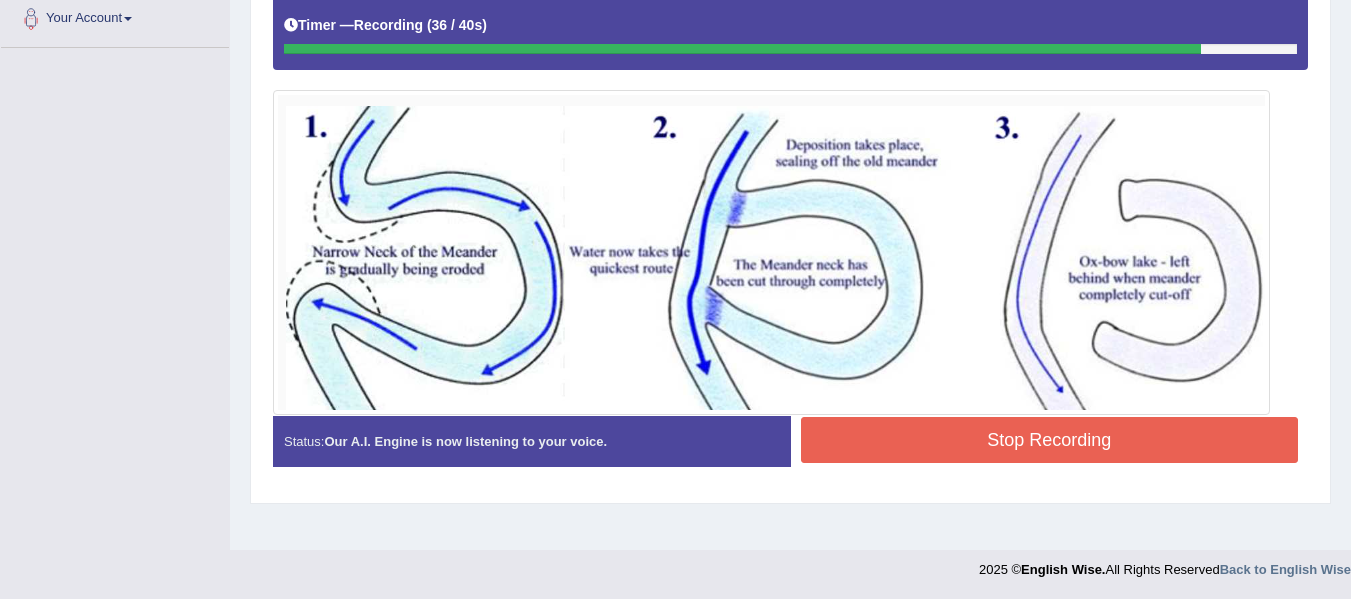 click on "Stop Recording" at bounding box center [1050, 440] 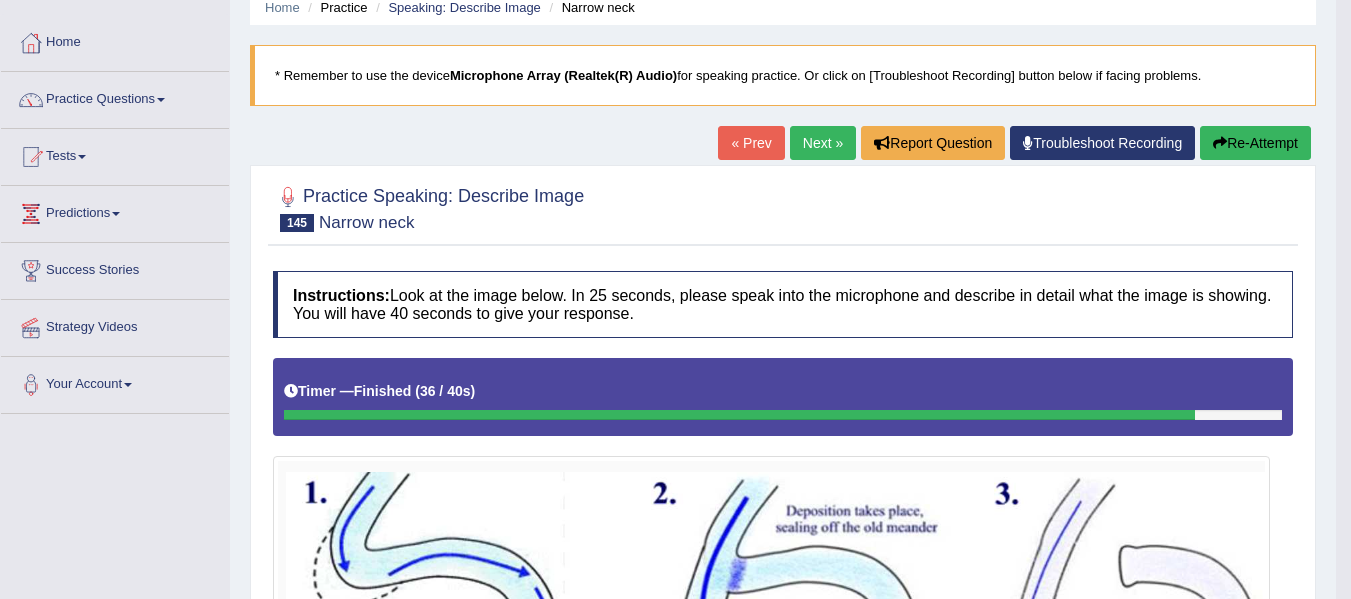 scroll, scrollTop: 92, scrollLeft: 0, axis: vertical 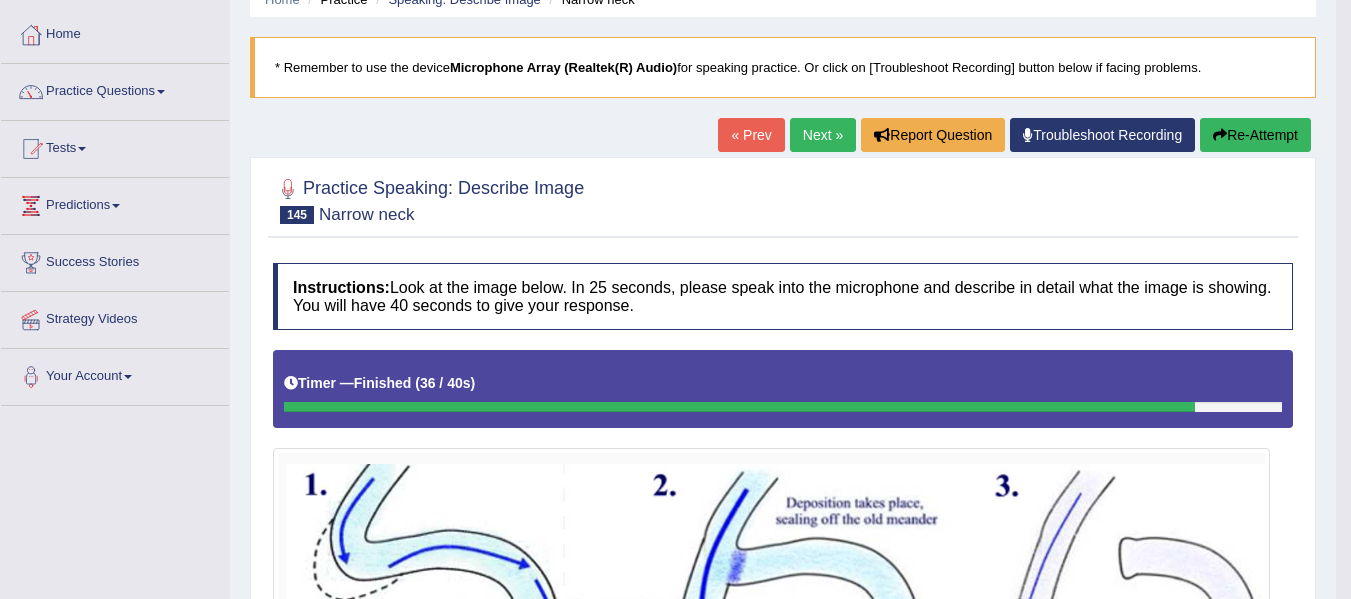 click on "Next »" at bounding box center (823, 135) 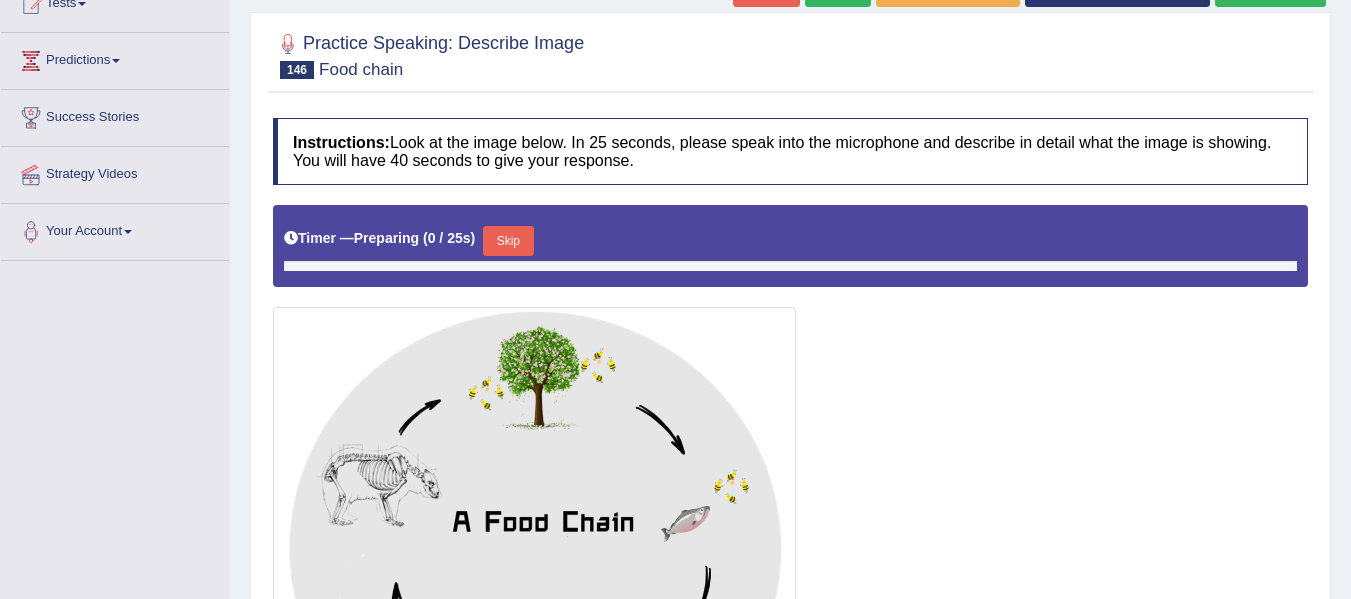 scroll, scrollTop: 440, scrollLeft: 0, axis: vertical 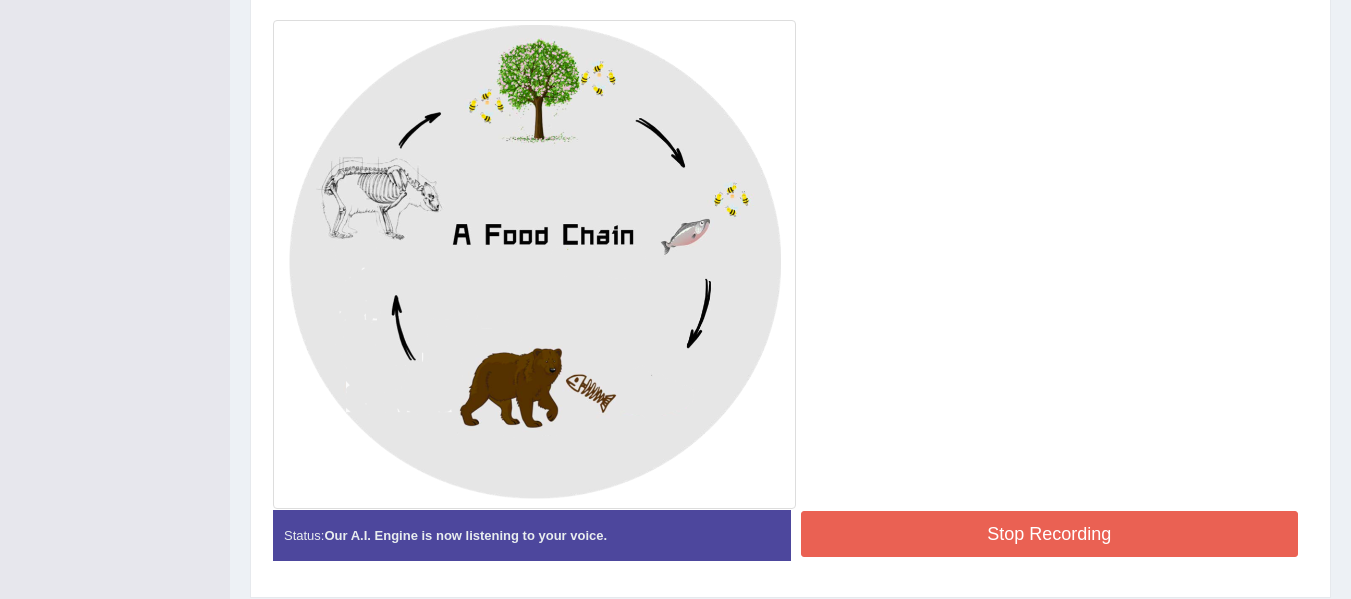 click on "Stop Recording" at bounding box center (1050, 534) 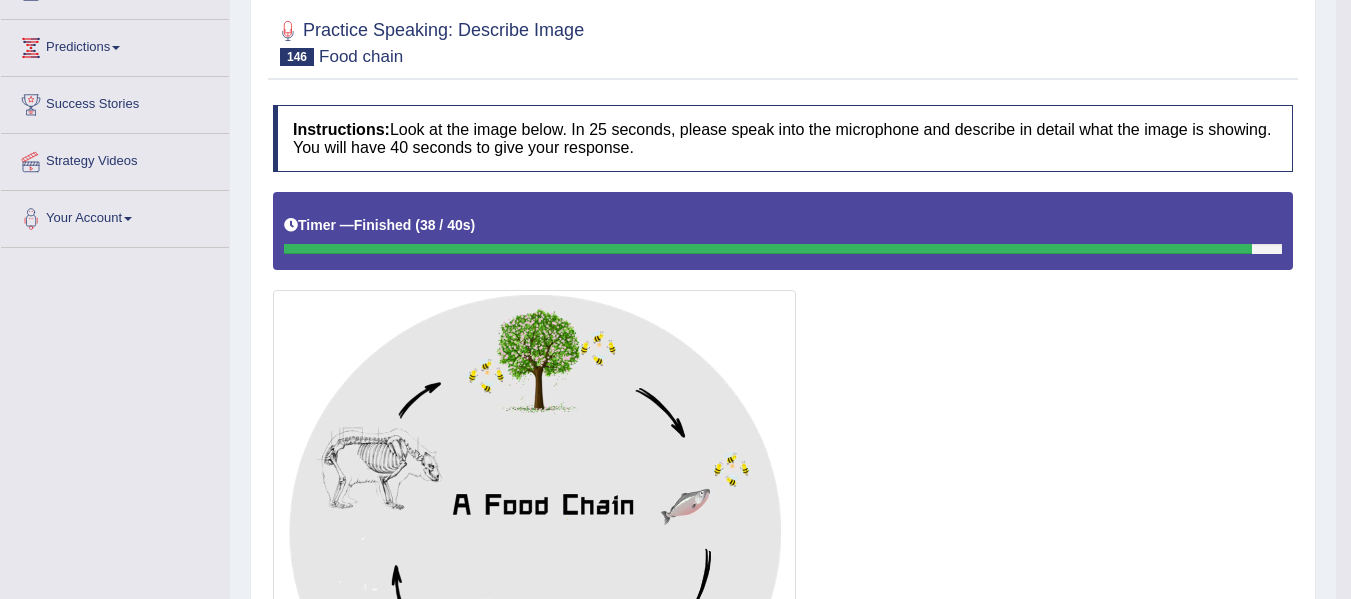 scroll, scrollTop: 0, scrollLeft: 0, axis: both 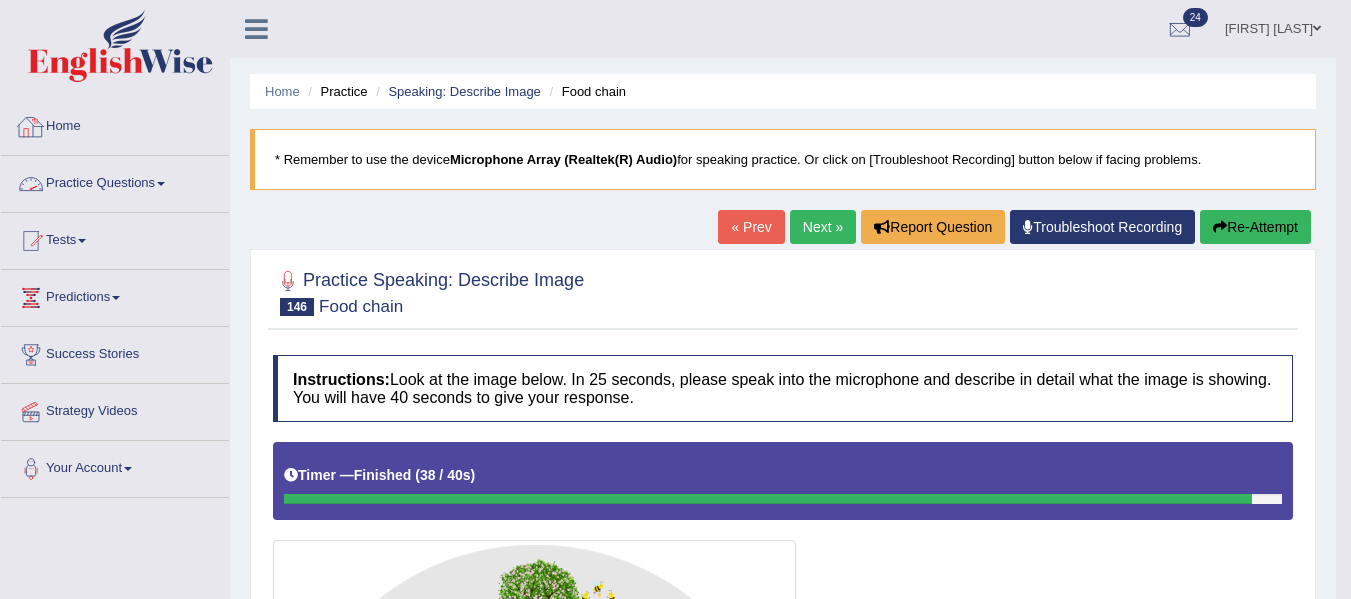 click on "Practice Questions" at bounding box center [115, 181] 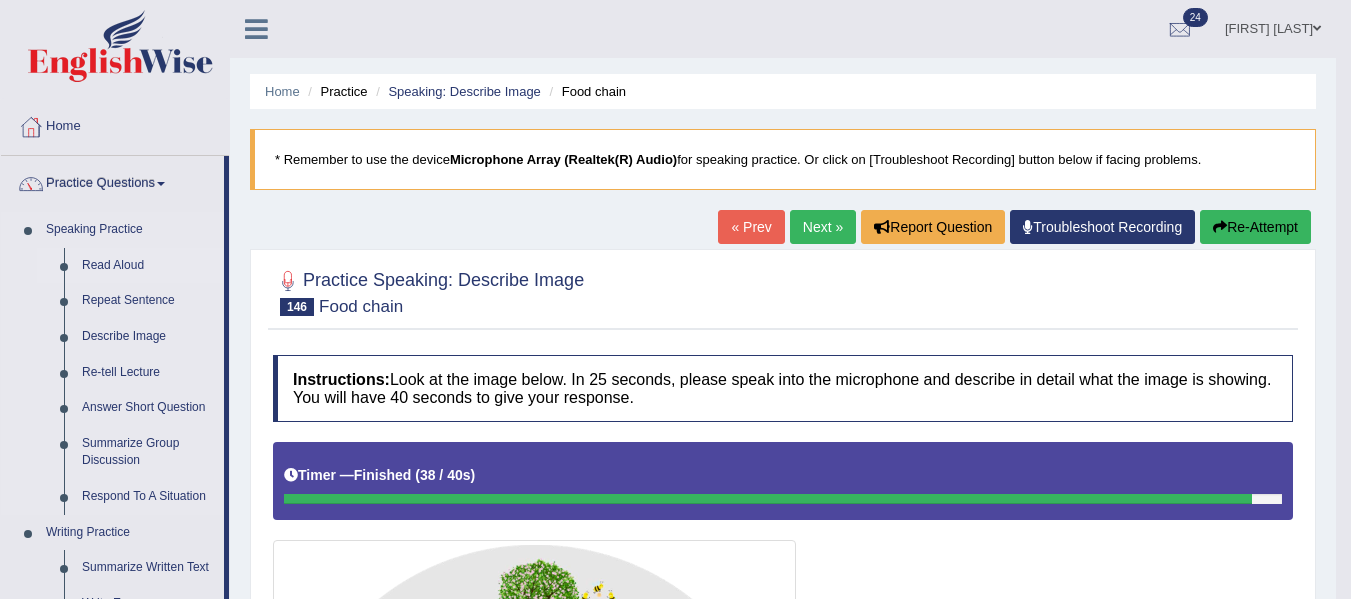click on "Read Aloud" at bounding box center (148, 266) 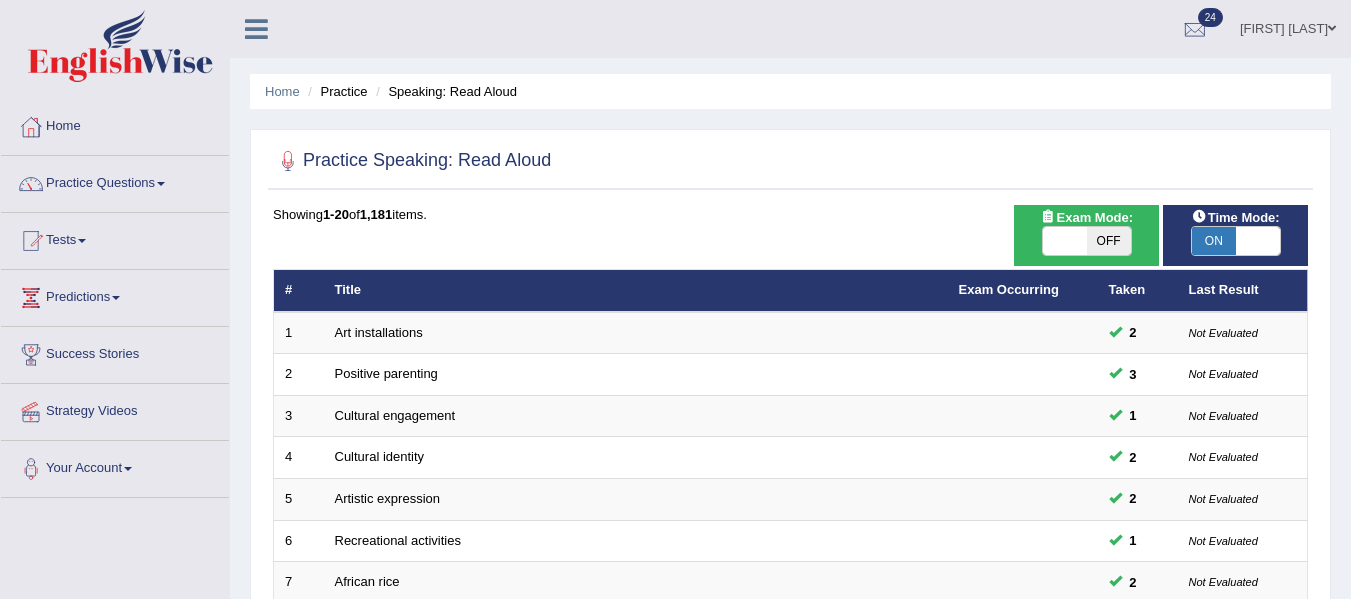 scroll, scrollTop: 0, scrollLeft: 0, axis: both 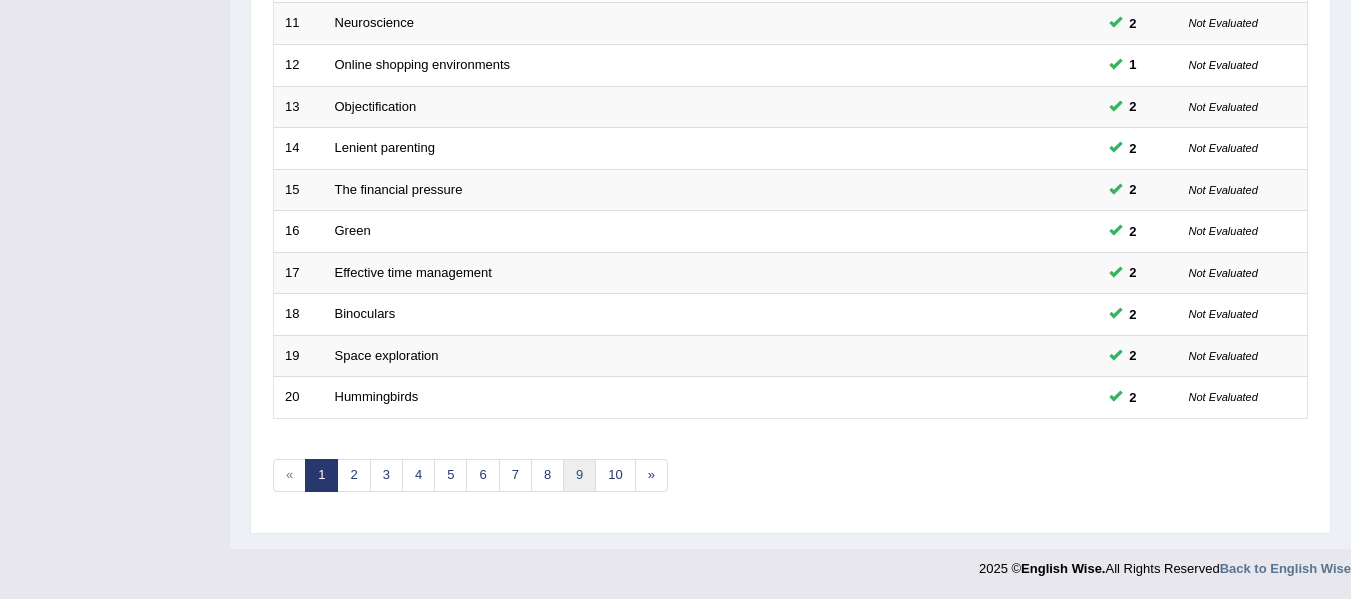 click on "9" at bounding box center (579, 475) 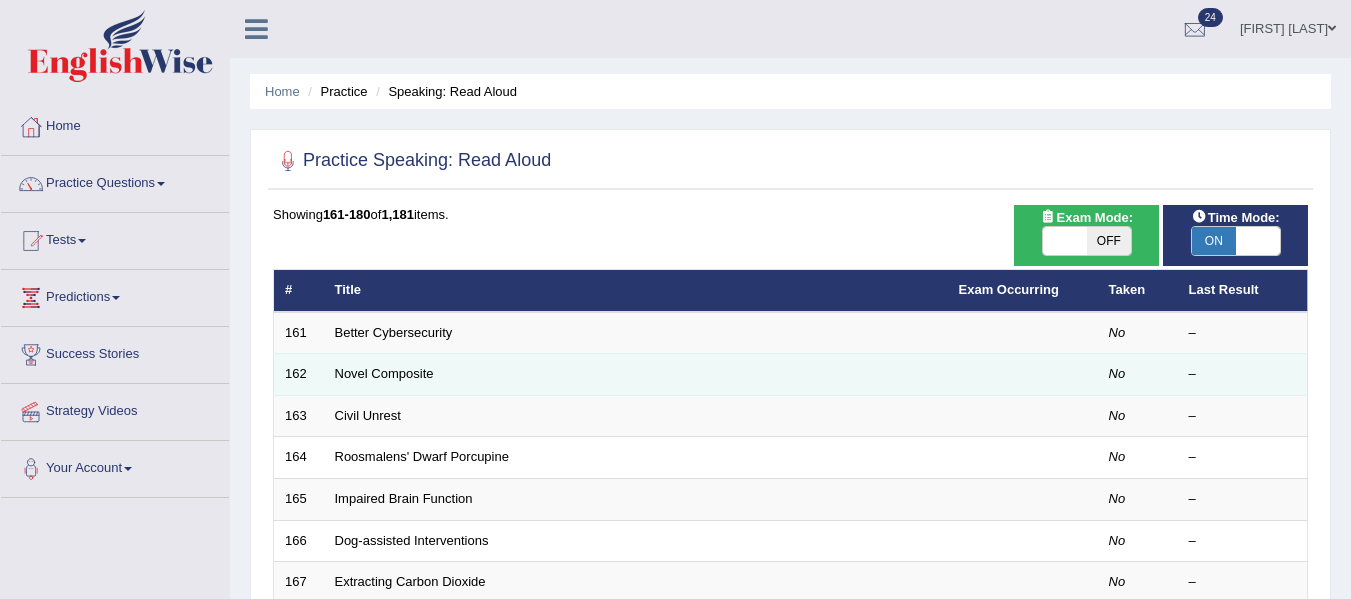 scroll, scrollTop: 0, scrollLeft: 0, axis: both 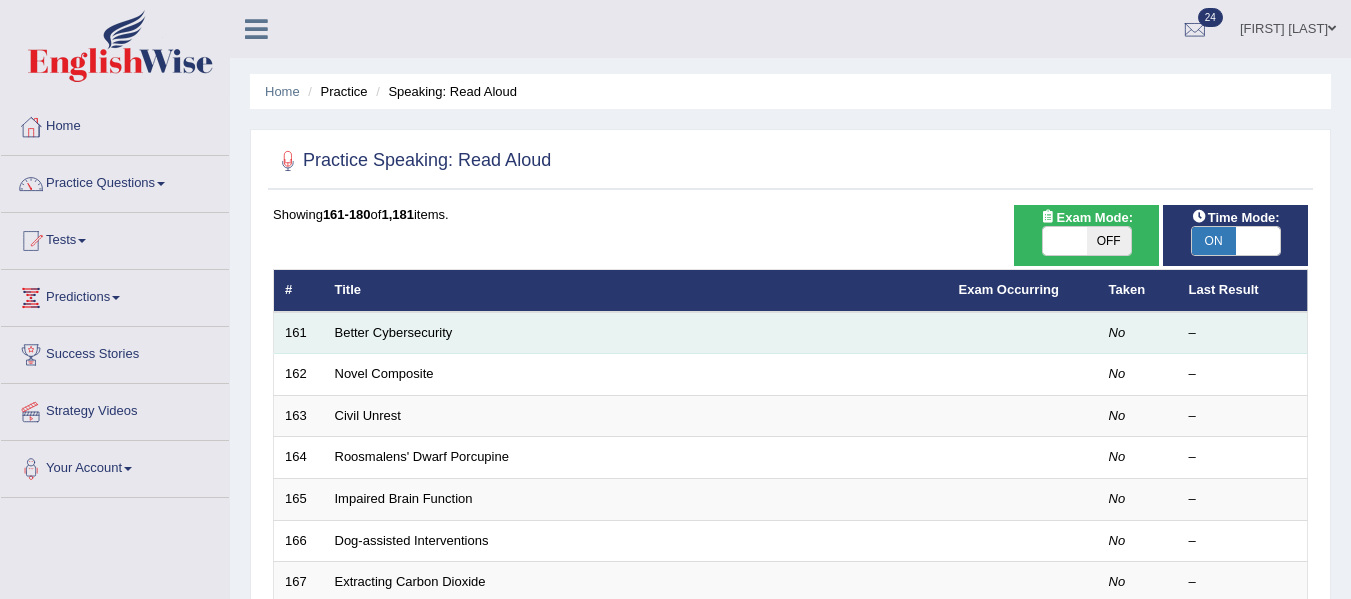 click on "Better Cybersecurity" at bounding box center [636, 333] 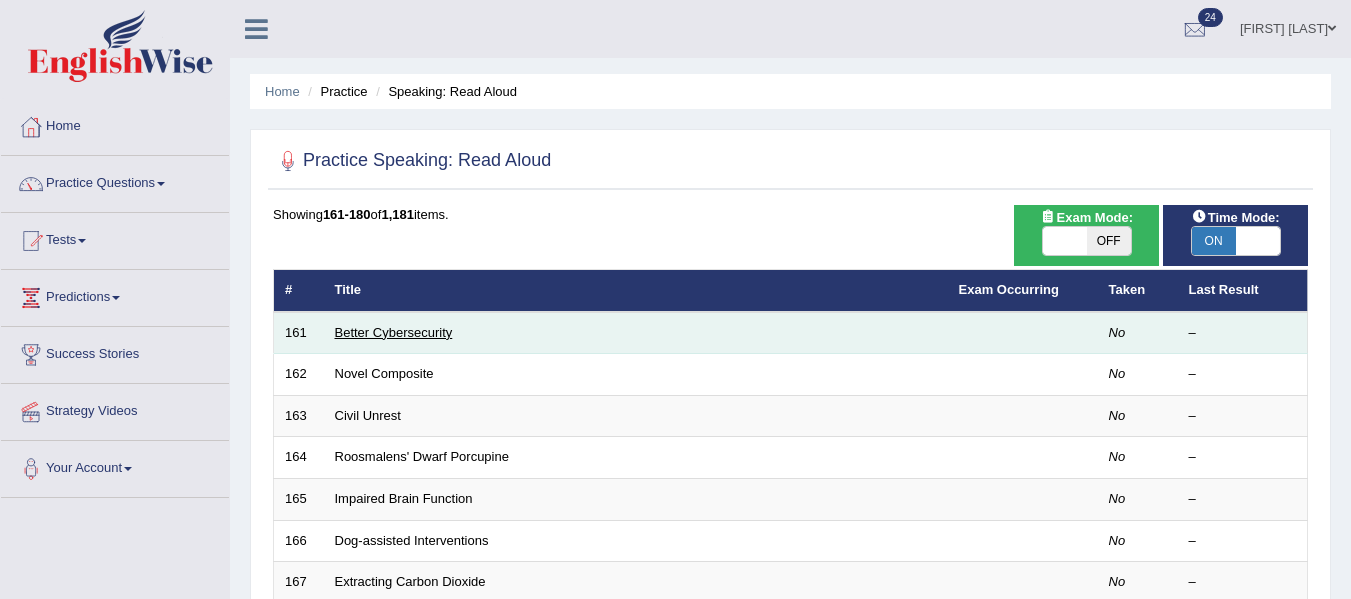 click on "Better Cybersecurity" at bounding box center (394, 332) 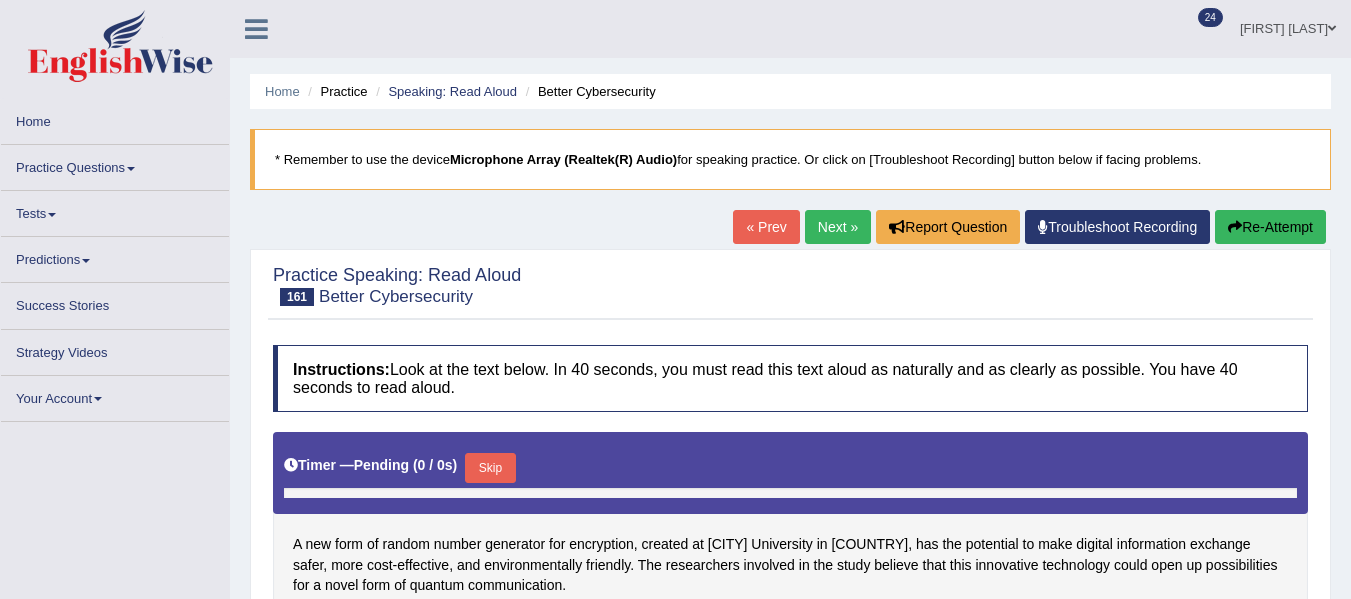 scroll, scrollTop: 0, scrollLeft: 0, axis: both 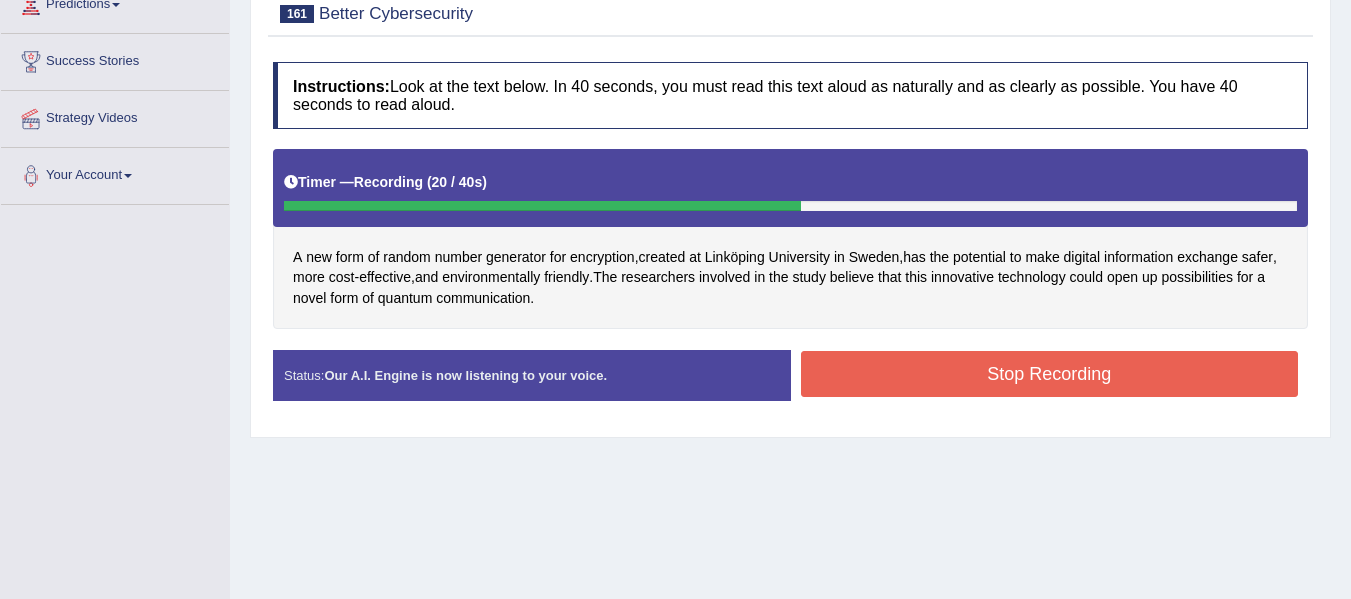 click on "Stop Recording" at bounding box center (1050, 374) 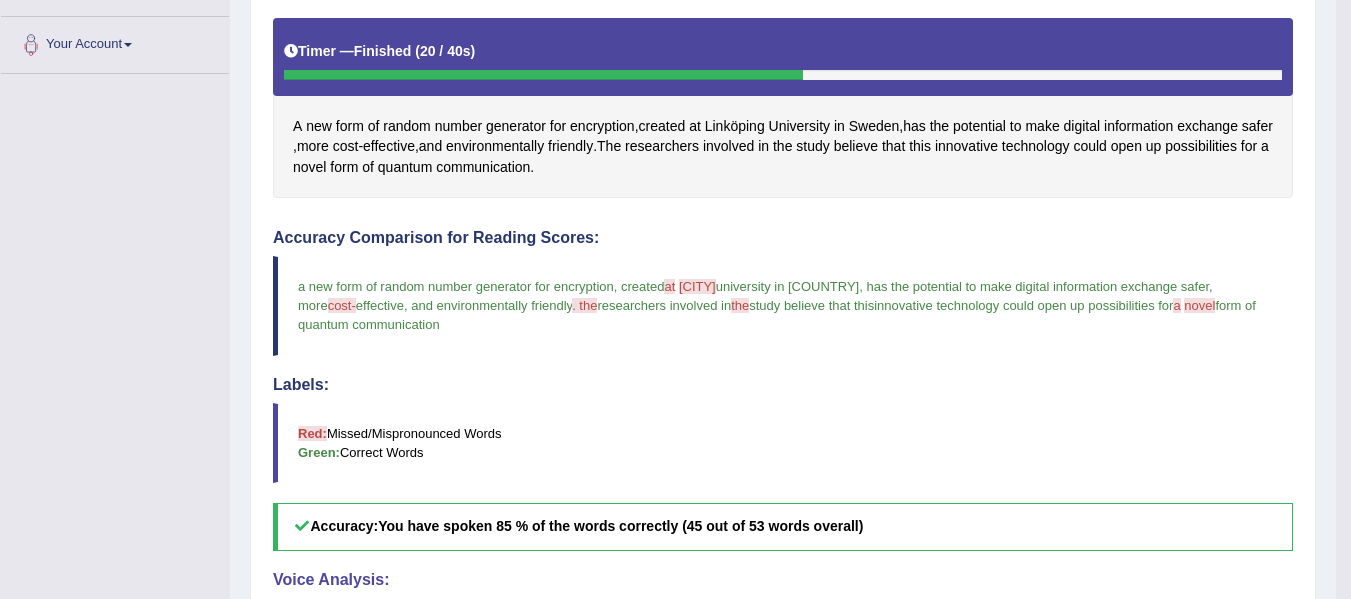 scroll, scrollTop: 0, scrollLeft: 0, axis: both 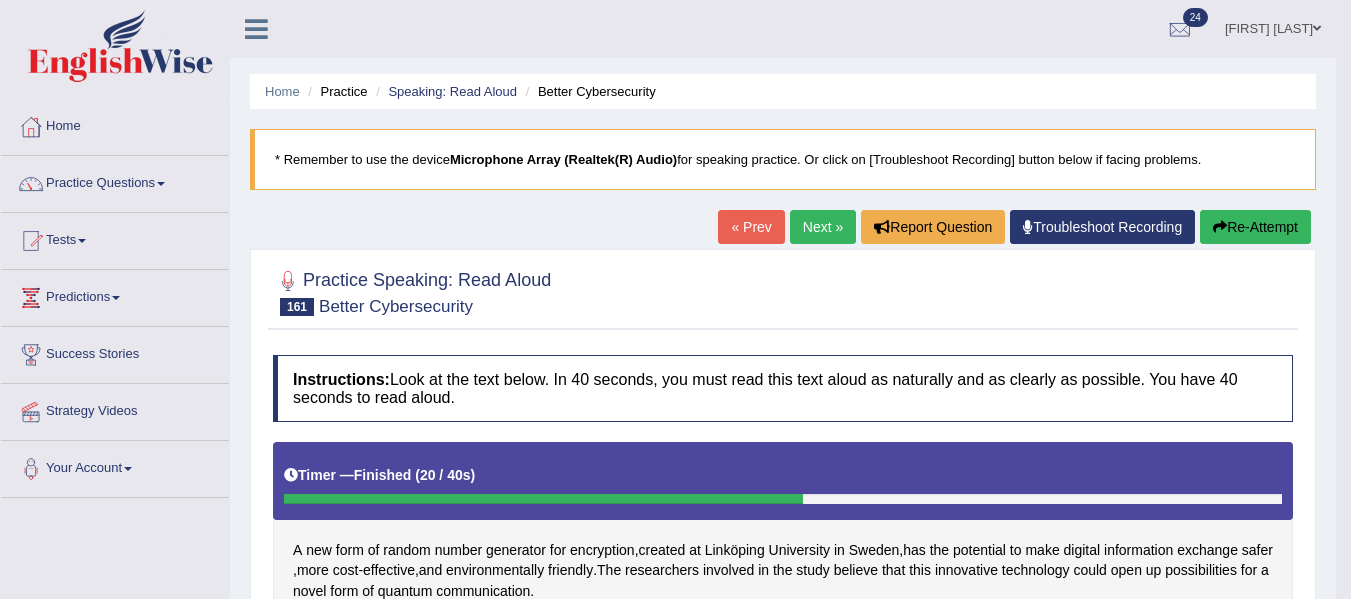 click on "Next »" at bounding box center (823, 227) 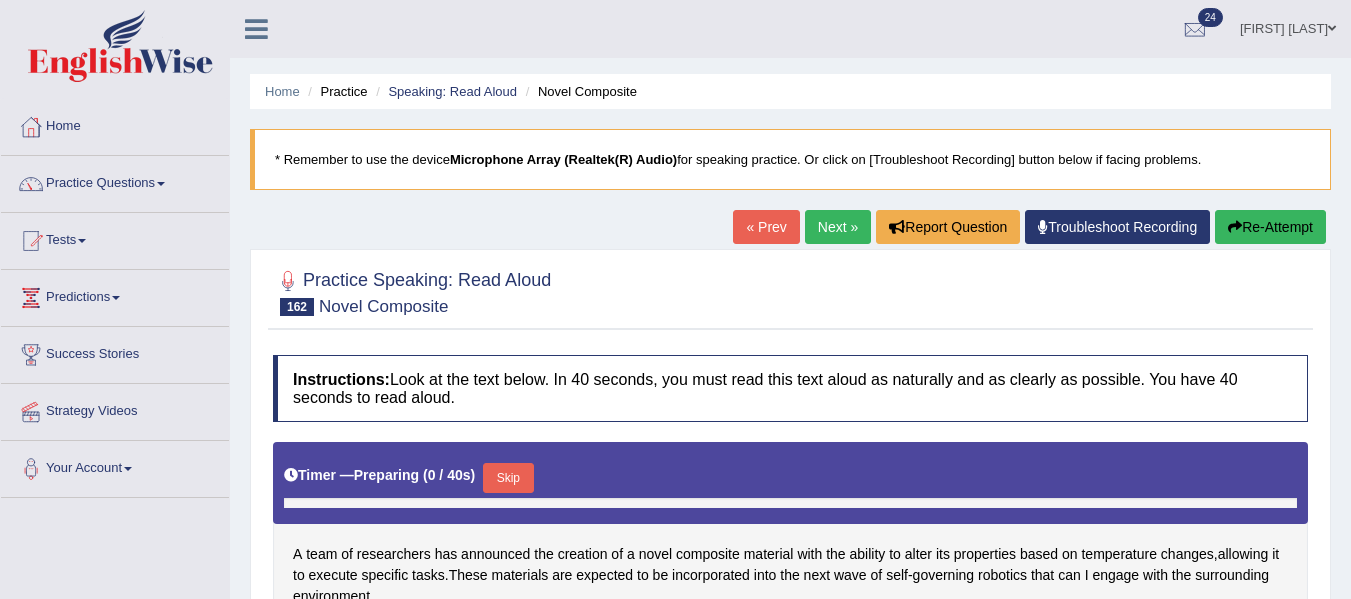 scroll, scrollTop: 449, scrollLeft: 0, axis: vertical 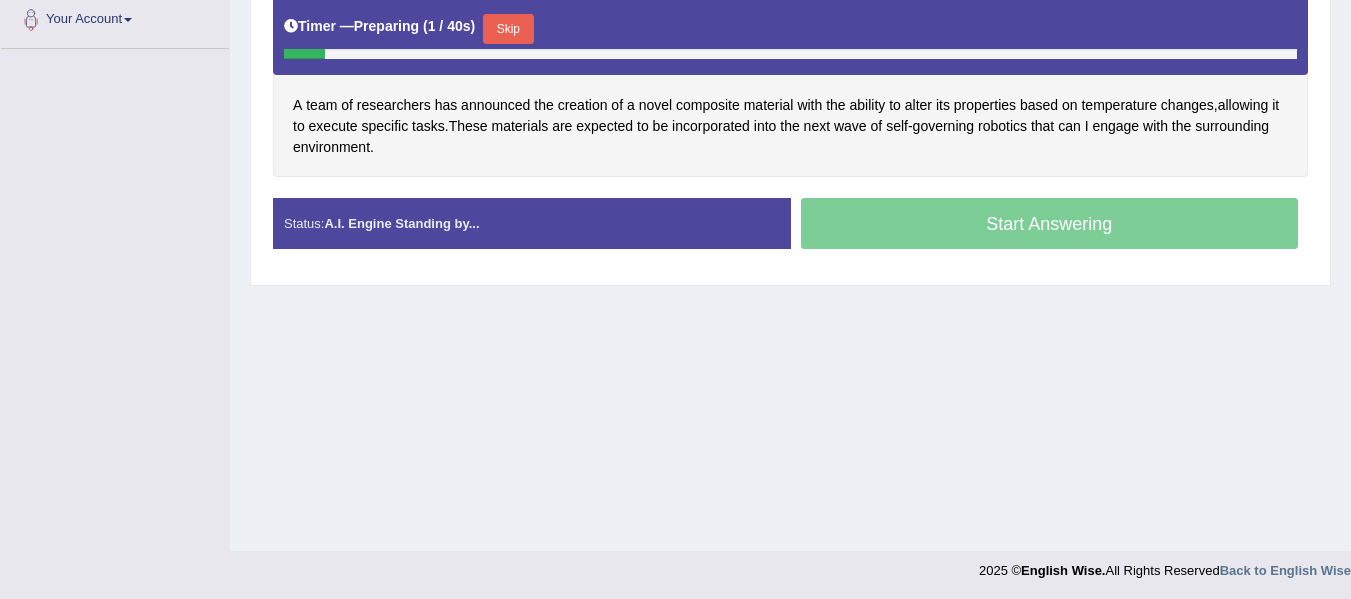 click on "Skip" at bounding box center (508, 29) 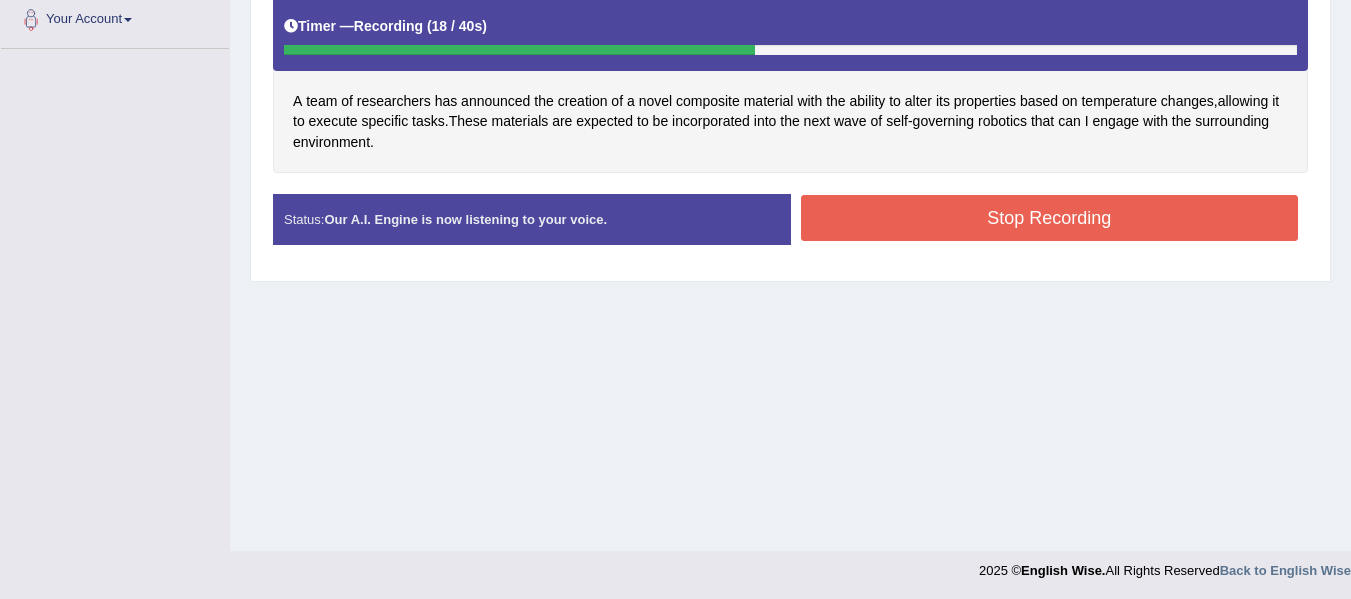 click on "Stop Recording" at bounding box center (1050, 218) 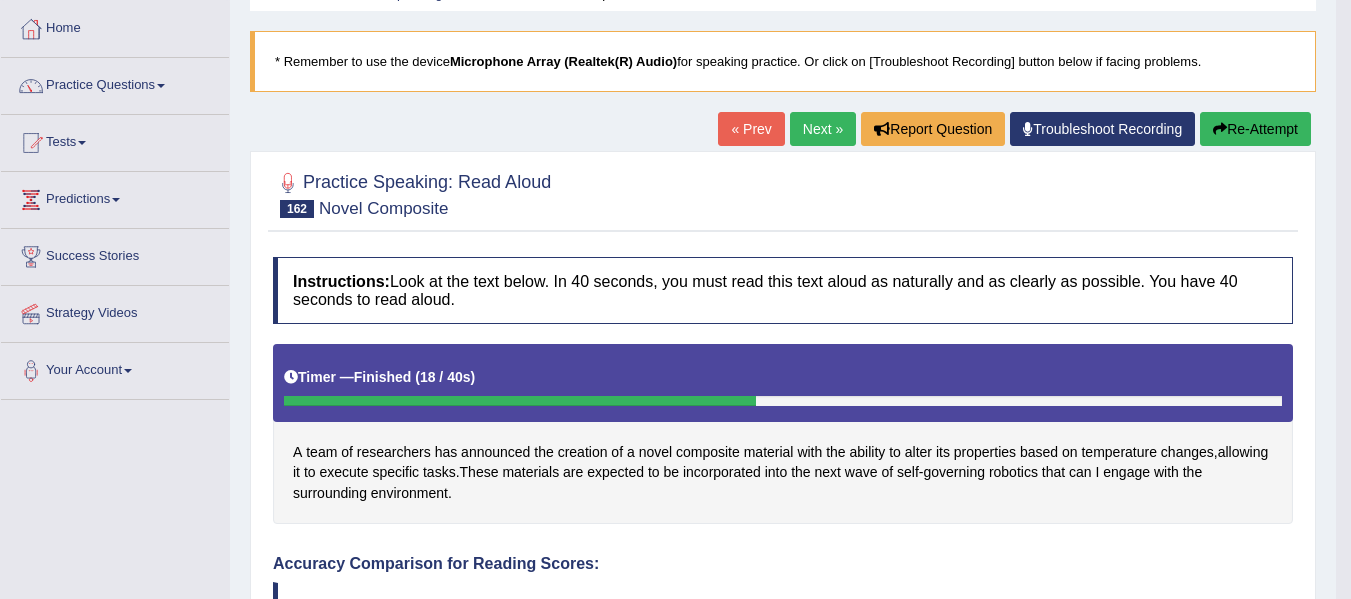 scroll, scrollTop: 0, scrollLeft: 0, axis: both 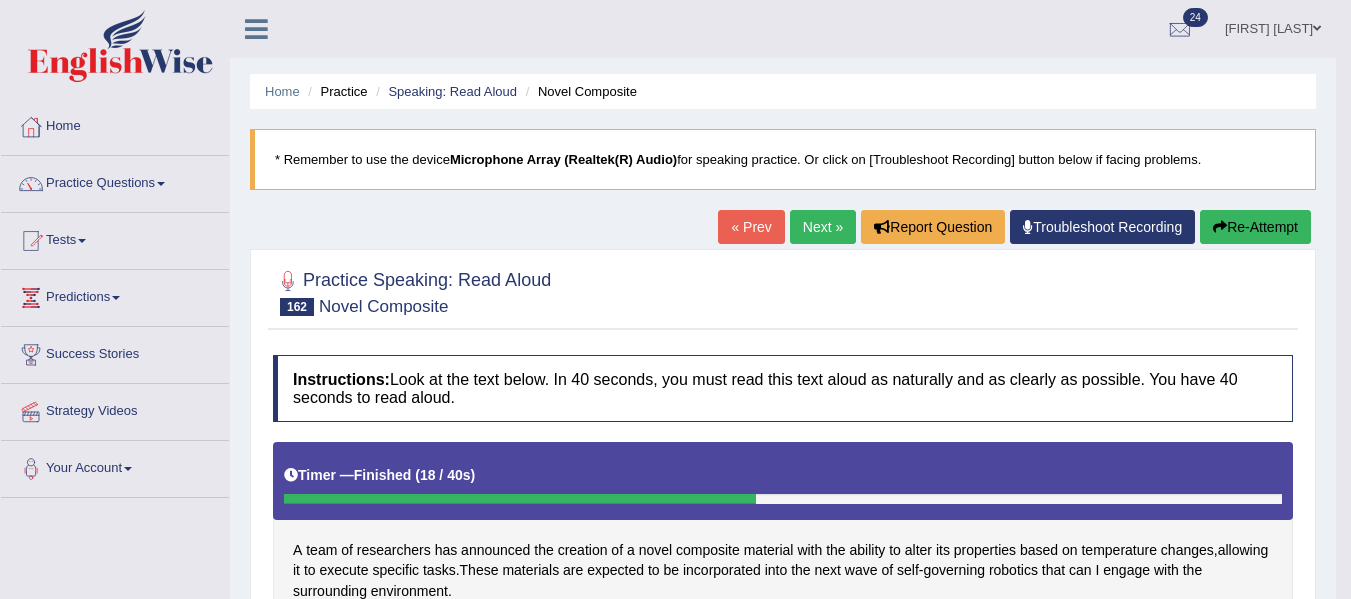 click on "Next »" at bounding box center (823, 227) 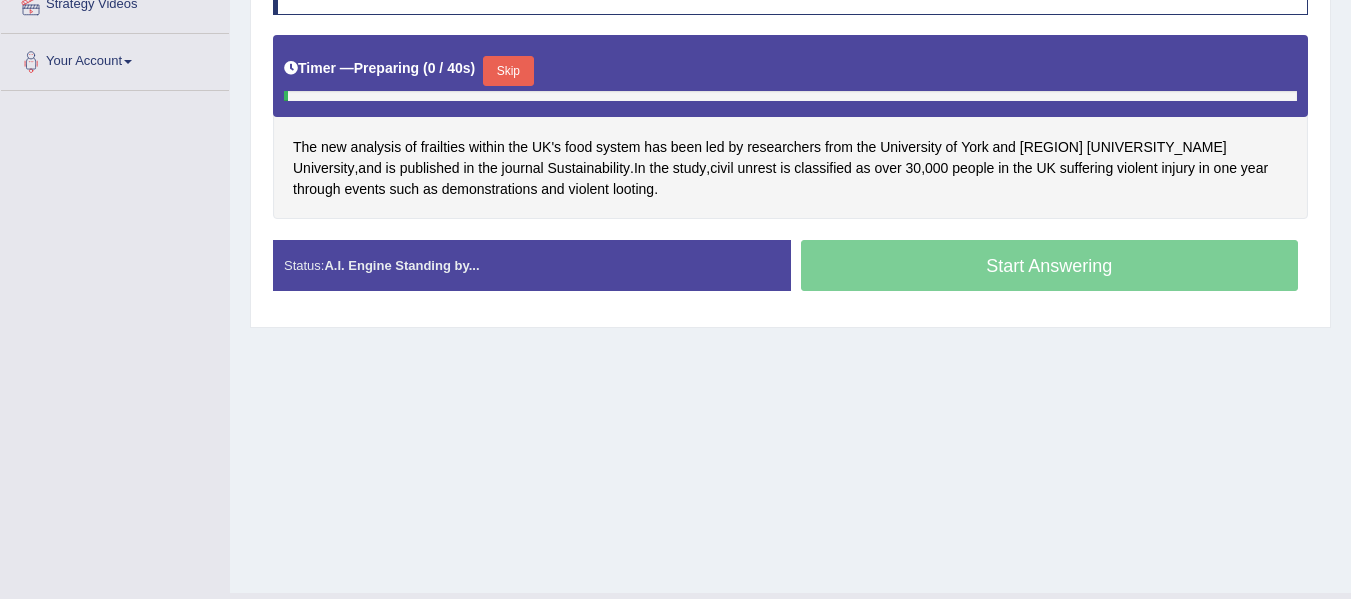 scroll, scrollTop: 407, scrollLeft: 0, axis: vertical 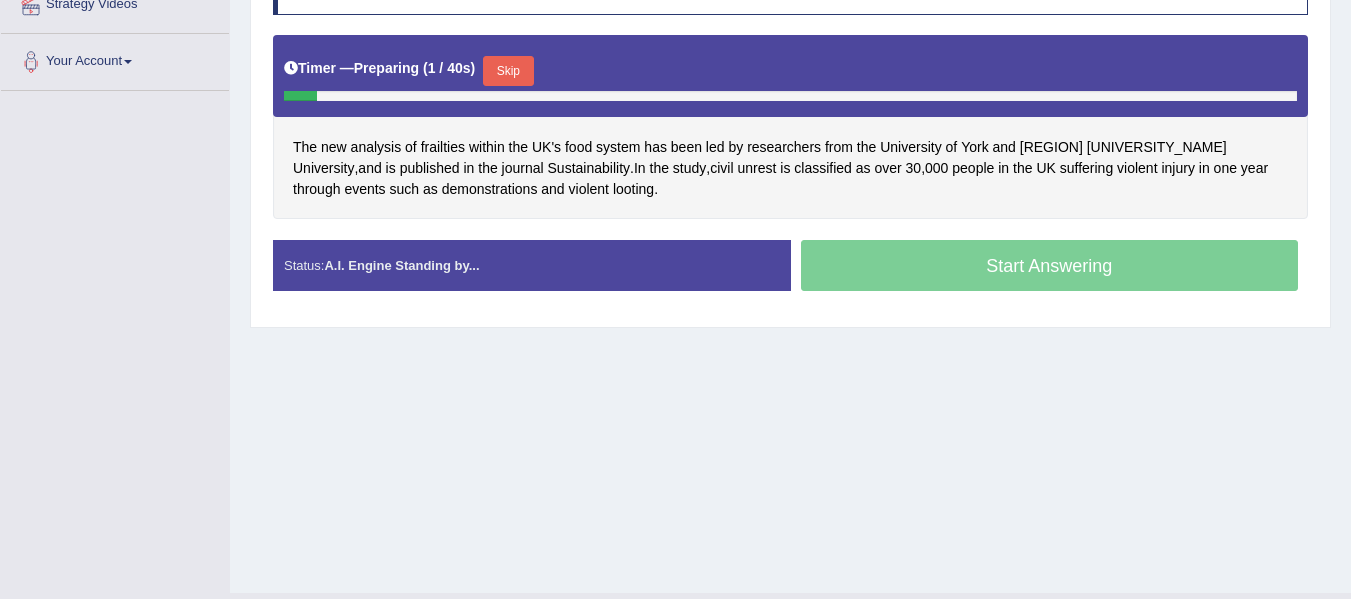 click on "Skip" at bounding box center [508, 71] 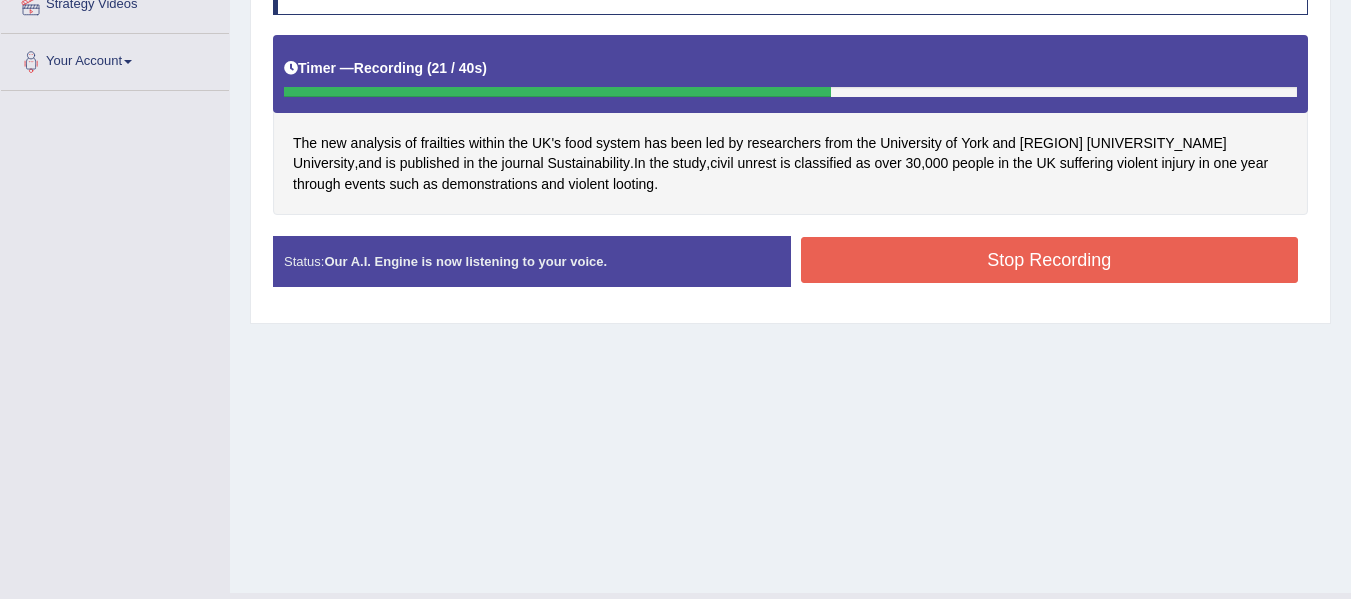 click on "Stop Recording" at bounding box center (1050, 260) 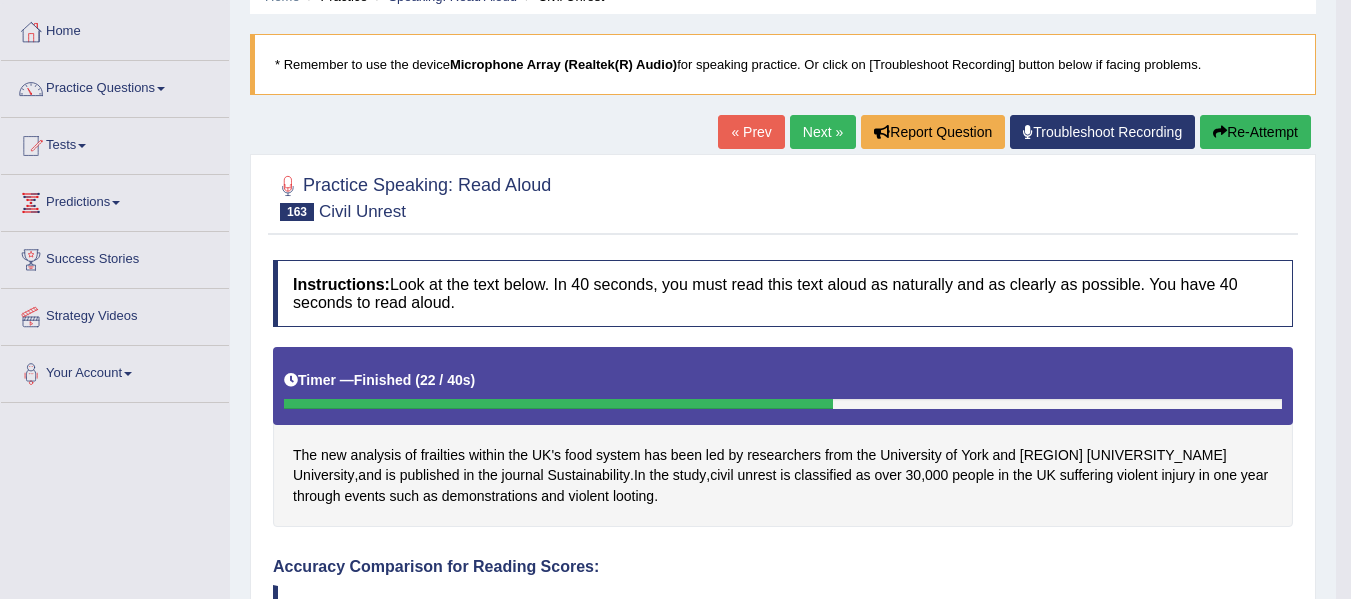 scroll, scrollTop: 93, scrollLeft: 0, axis: vertical 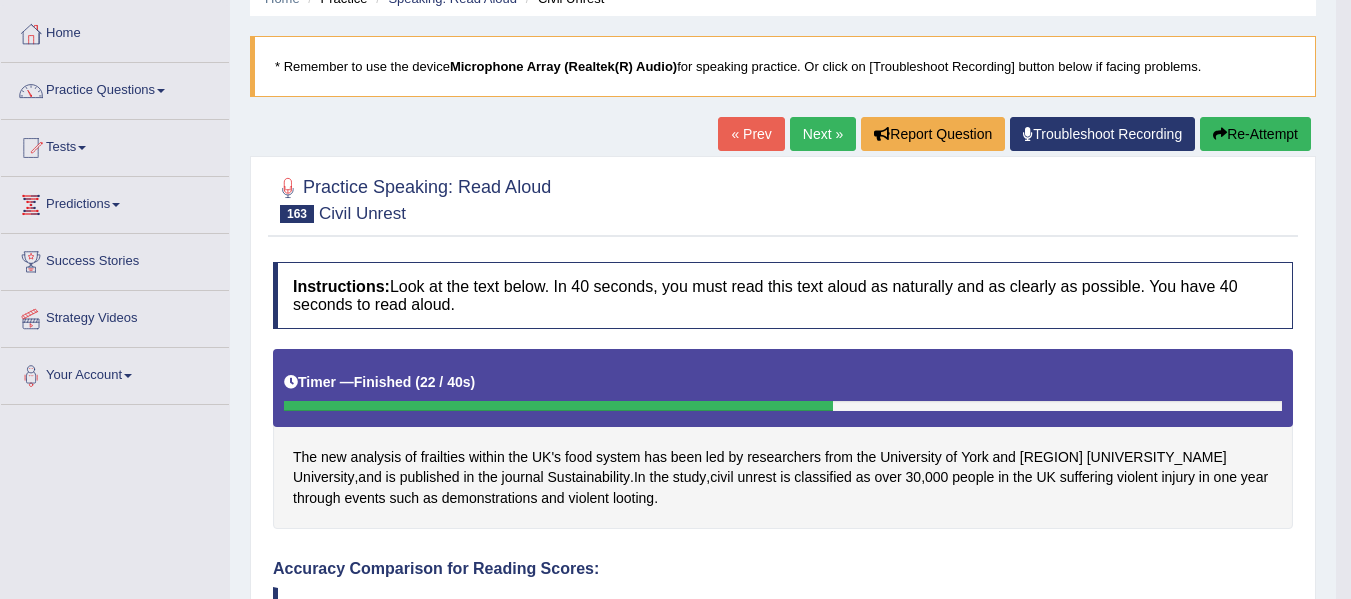 click on "Re-Attempt" at bounding box center [1255, 134] 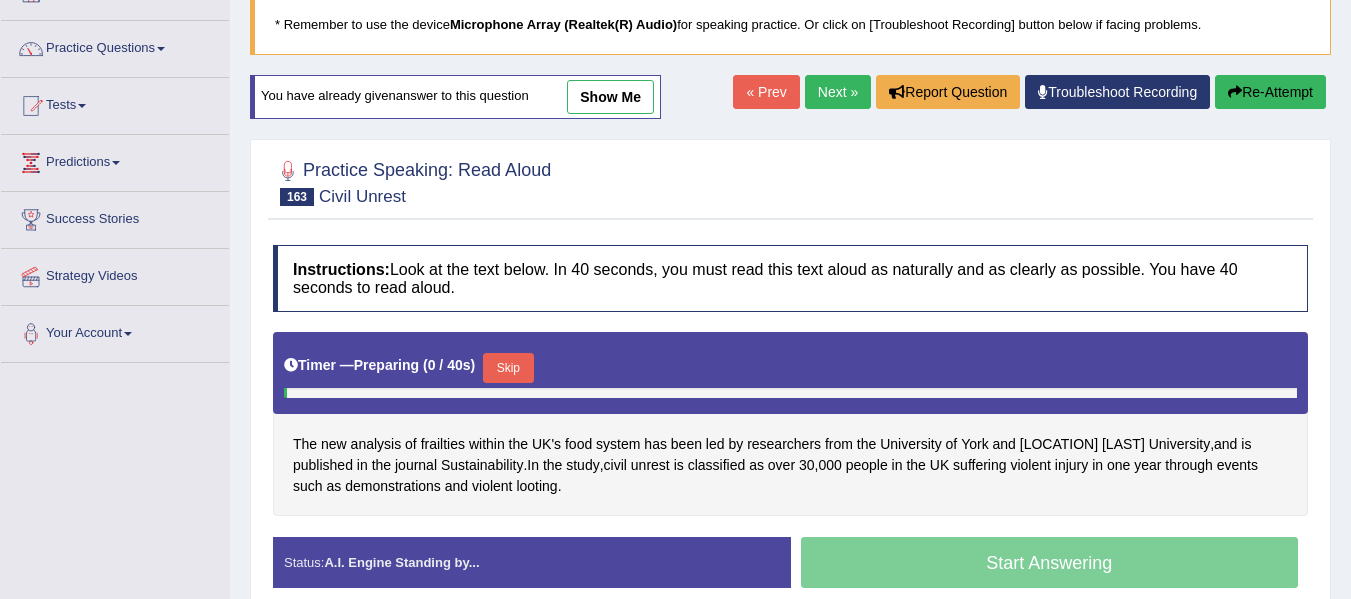scroll, scrollTop: 135, scrollLeft: 0, axis: vertical 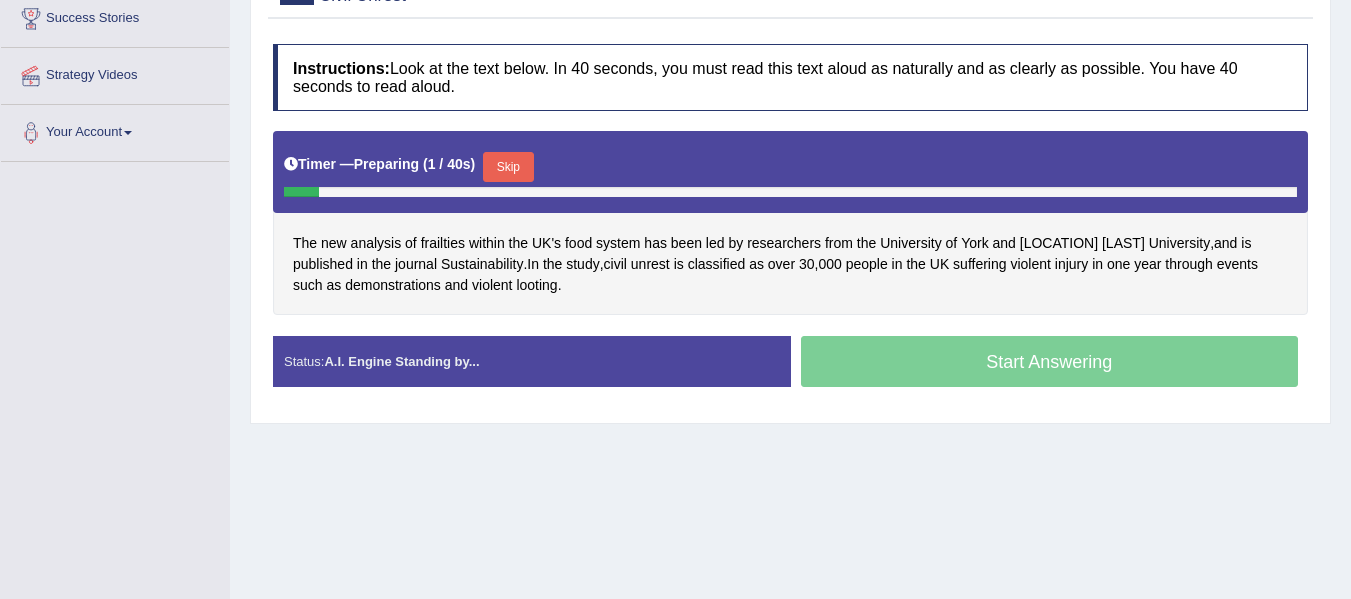 click on "Skip" at bounding box center (508, 167) 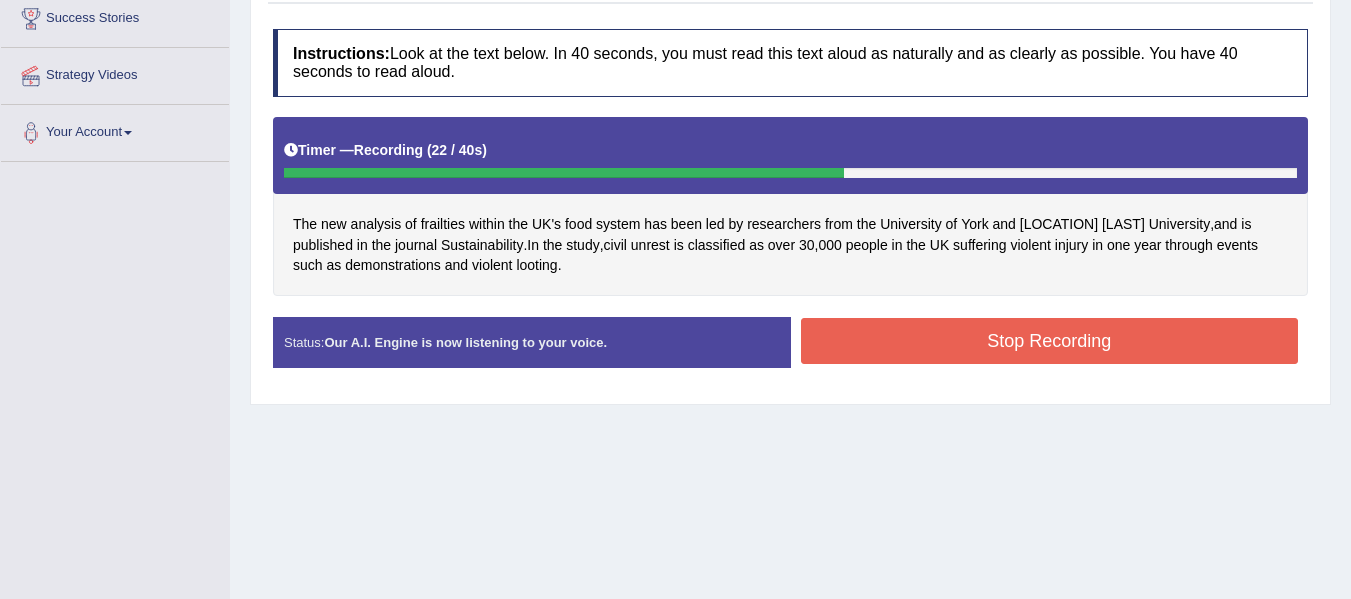 click on "Stop Recording" at bounding box center [1050, 341] 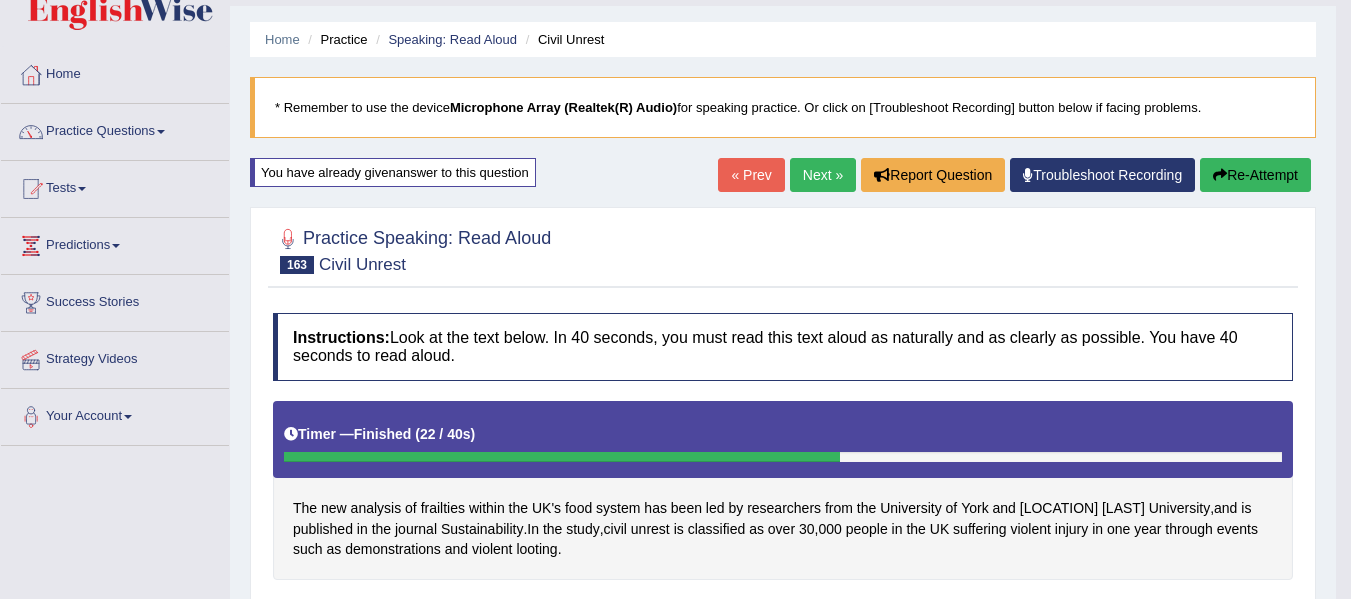 scroll, scrollTop: 51, scrollLeft: 0, axis: vertical 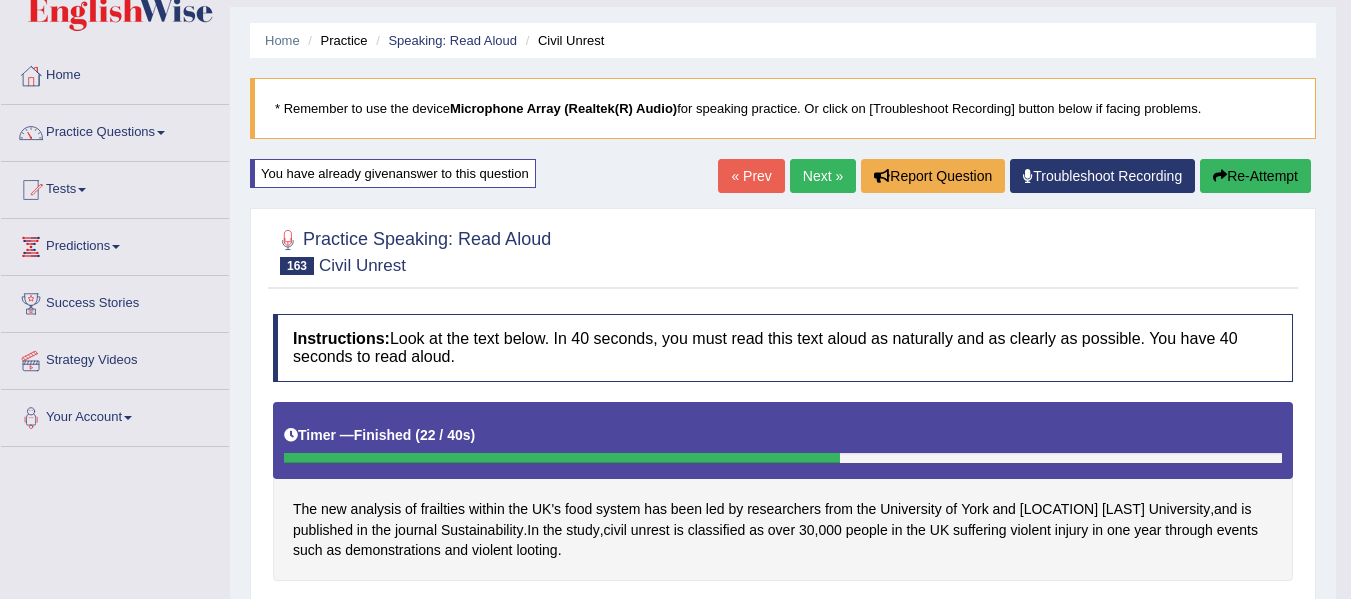 click on "Next »" at bounding box center [823, 176] 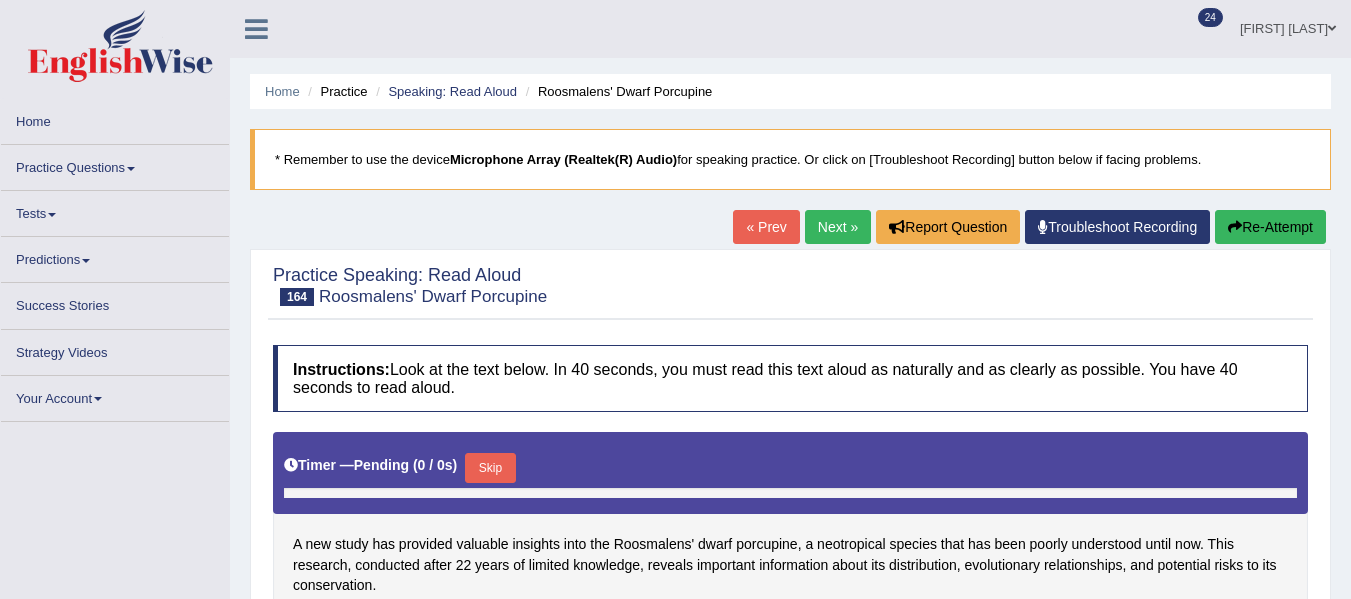 scroll, scrollTop: 0, scrollLeft: 0, axis: both 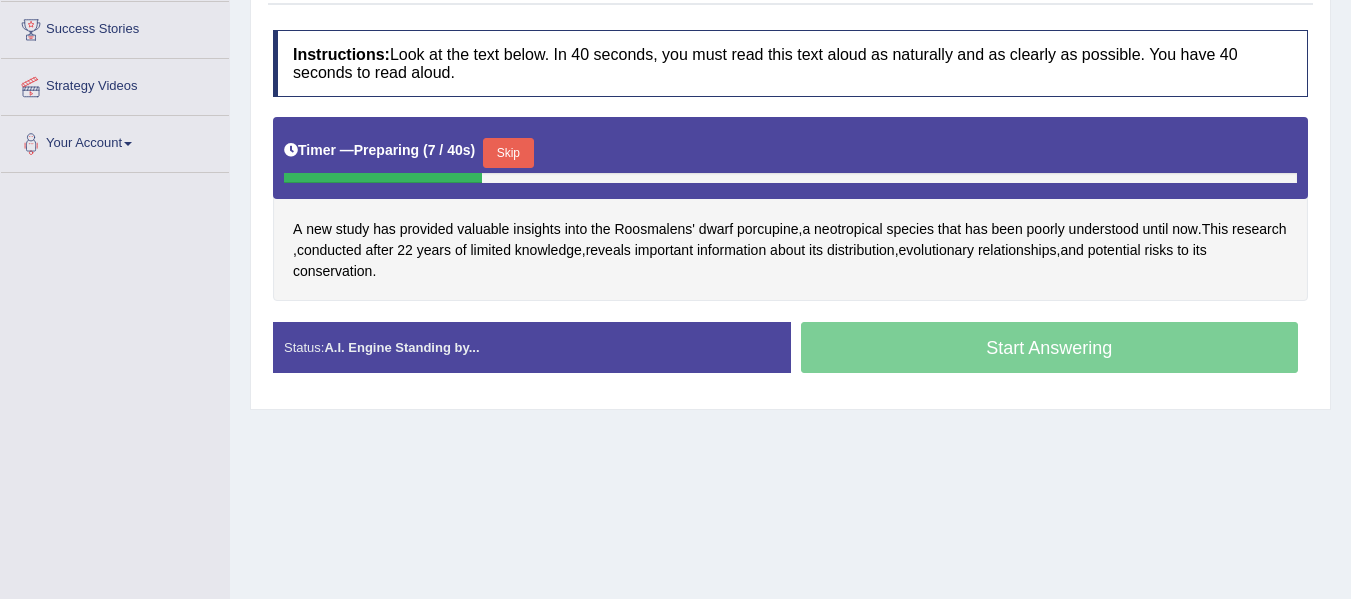 click on "Skip" at bounding box center [508, 153] 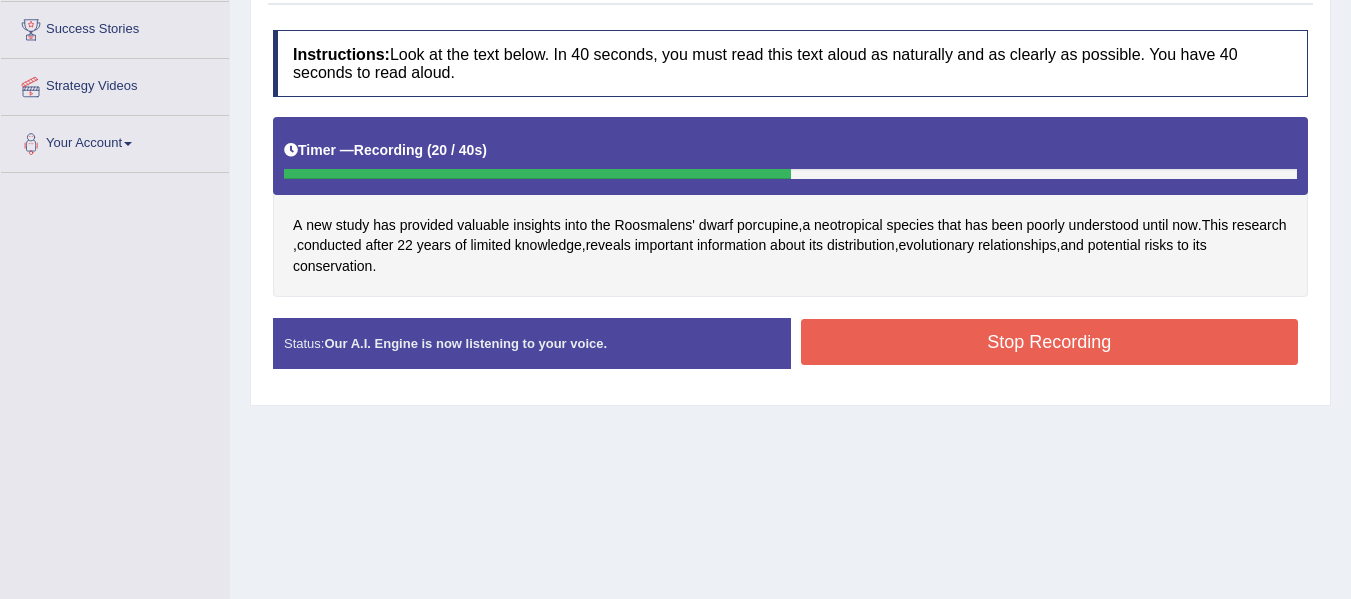 click on "Stop Recording" at bounding box center [1050, 342] 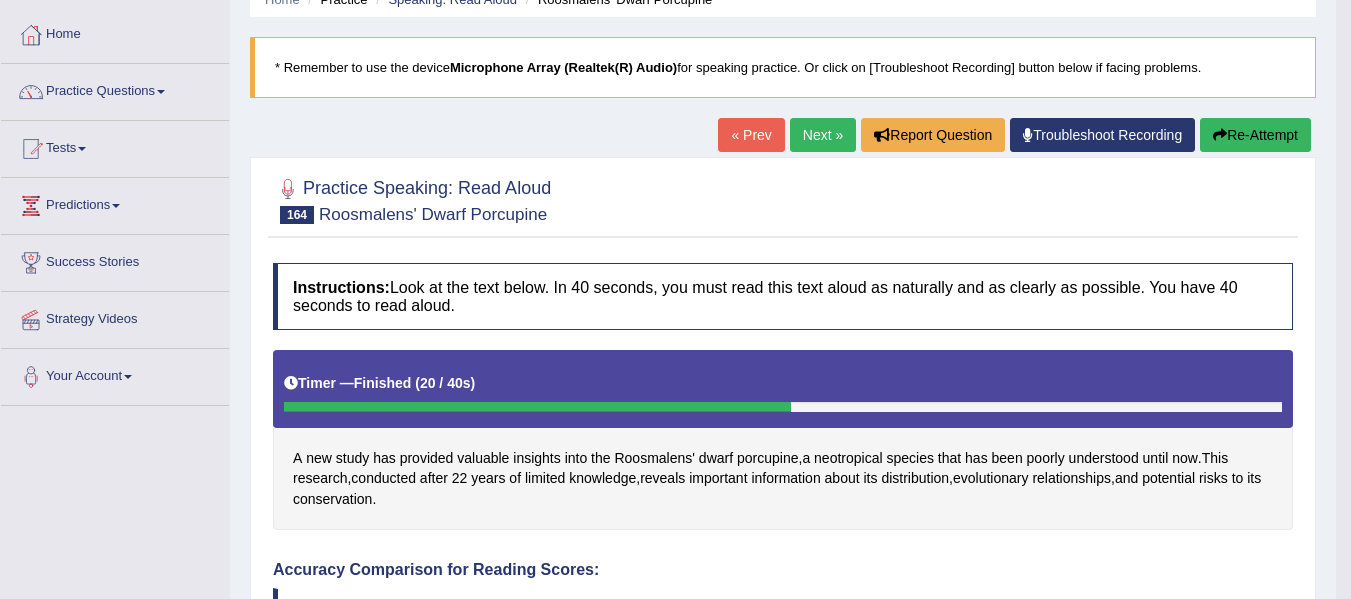 scroll, scrollTop: 85, scrollLeft: 0, axis: vertical 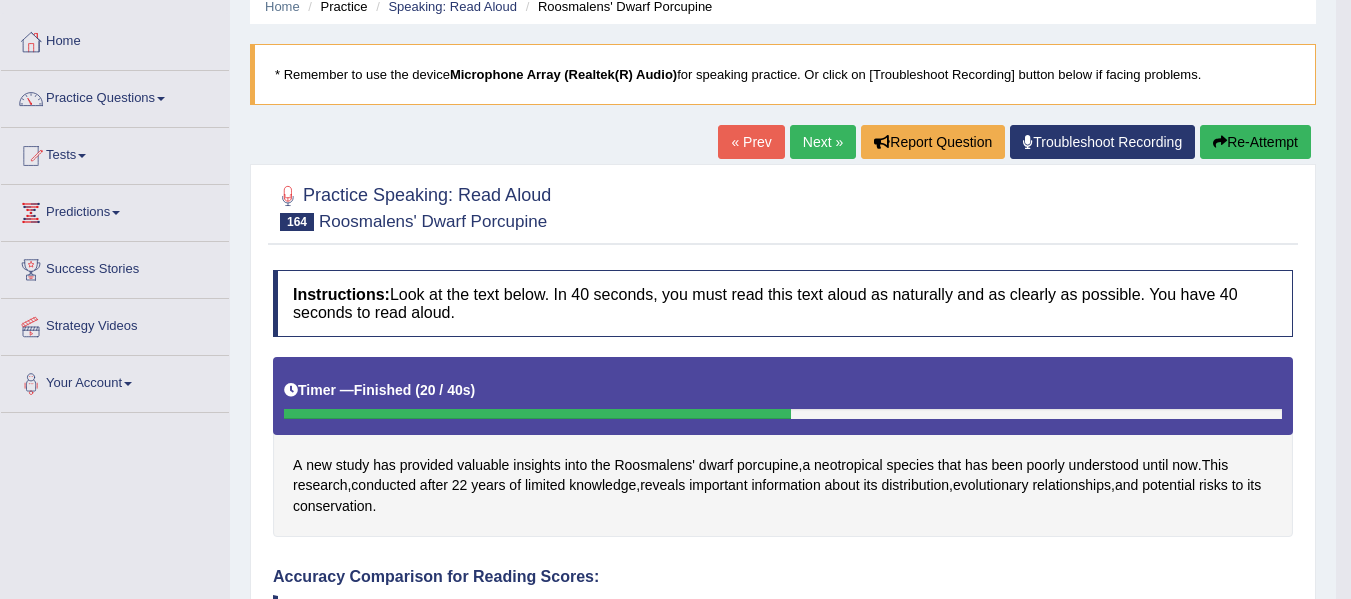 click on "Re-Attempt" at bounding box center (1255, 142) 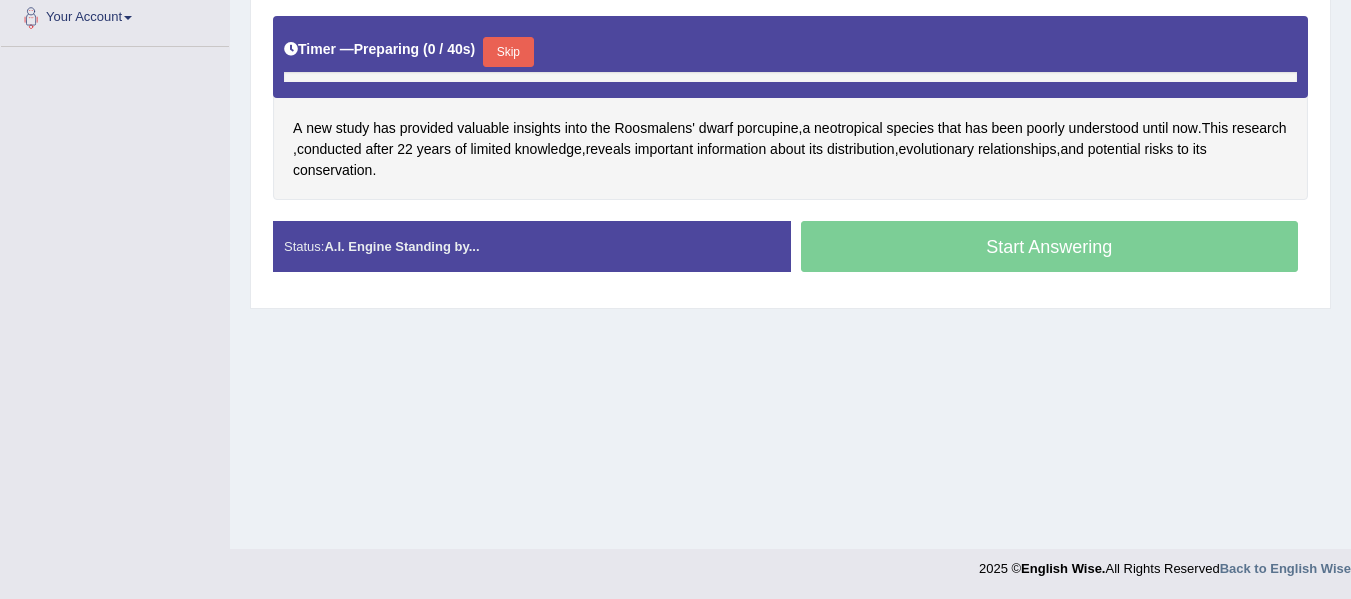 scroll, scrollTop: 451, scrollLeft: 0, axis: vertical 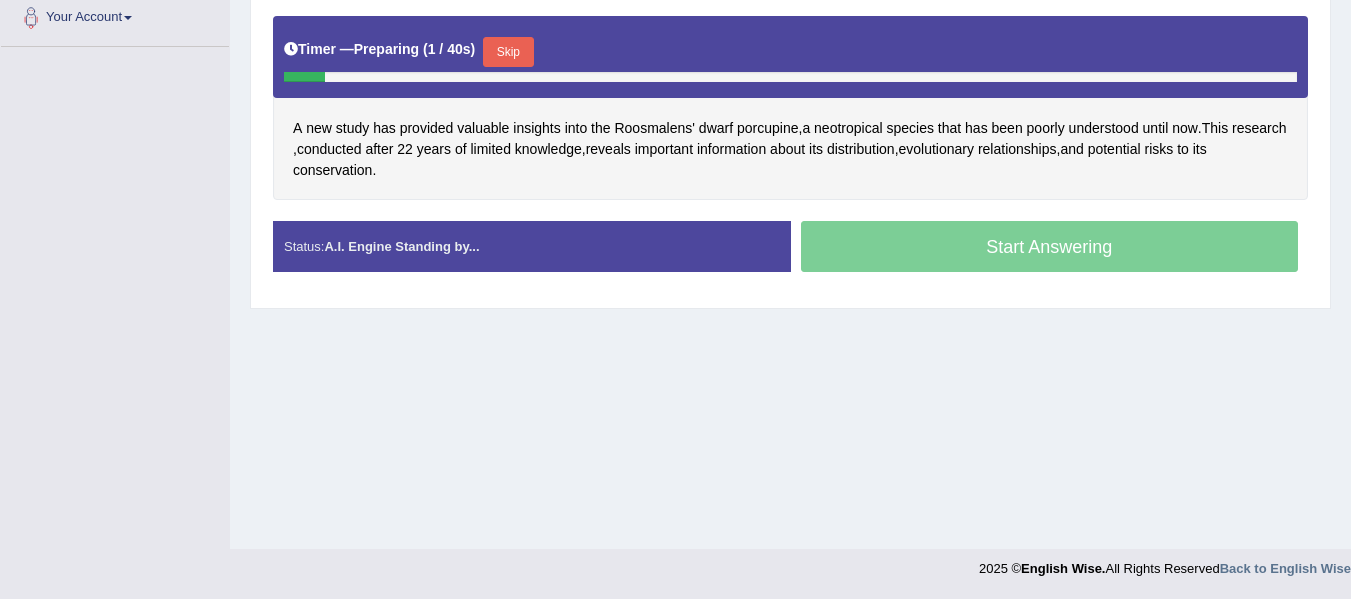 click on "Skip" at bounding box center [508, 52] 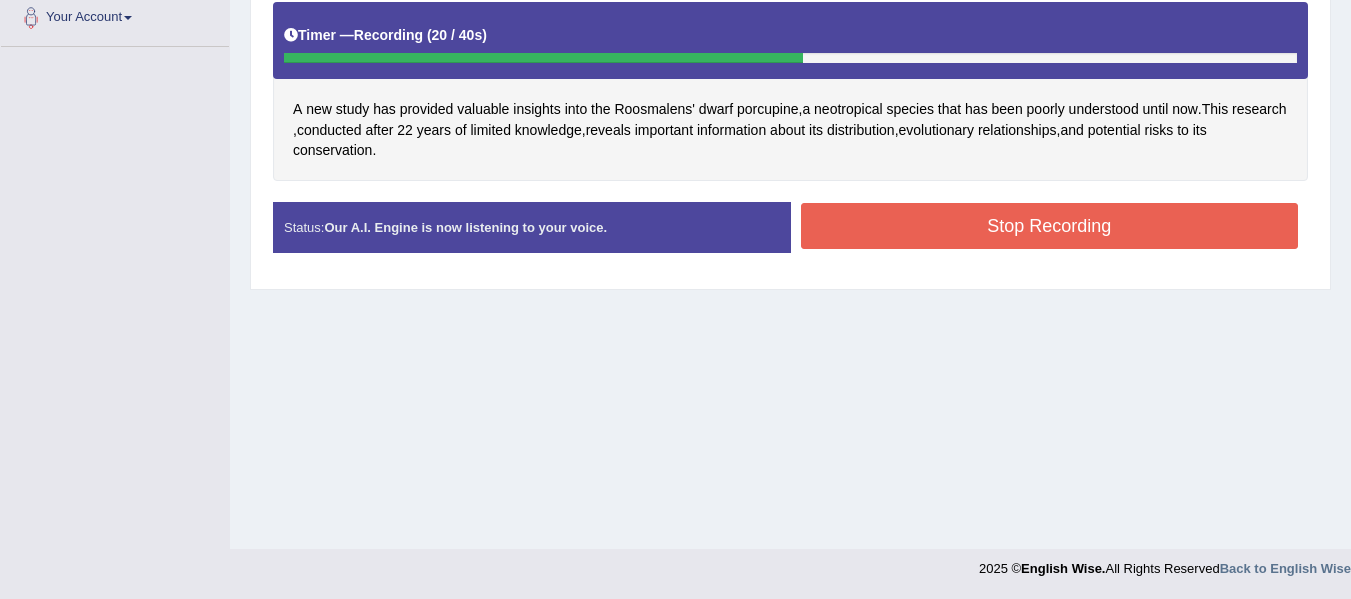 click on "Stop Recording" at bounding box center (1050, 226) 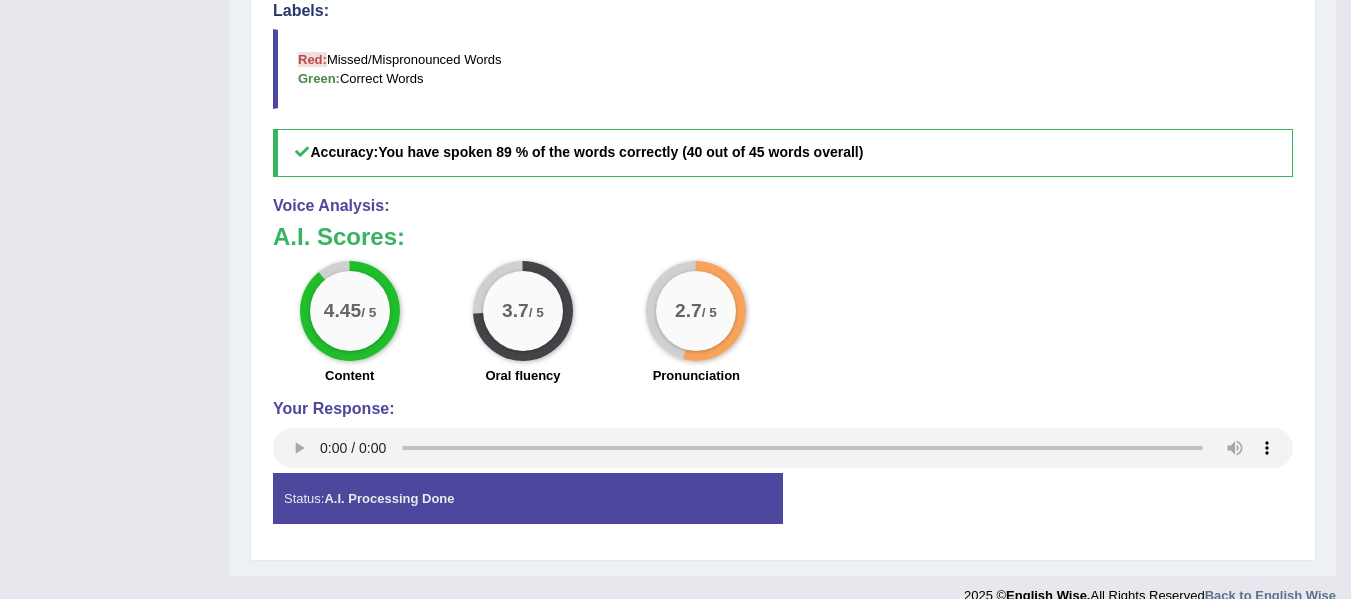 scroll, scrollTop: 816, scrollLeft: 0, axis: vertical 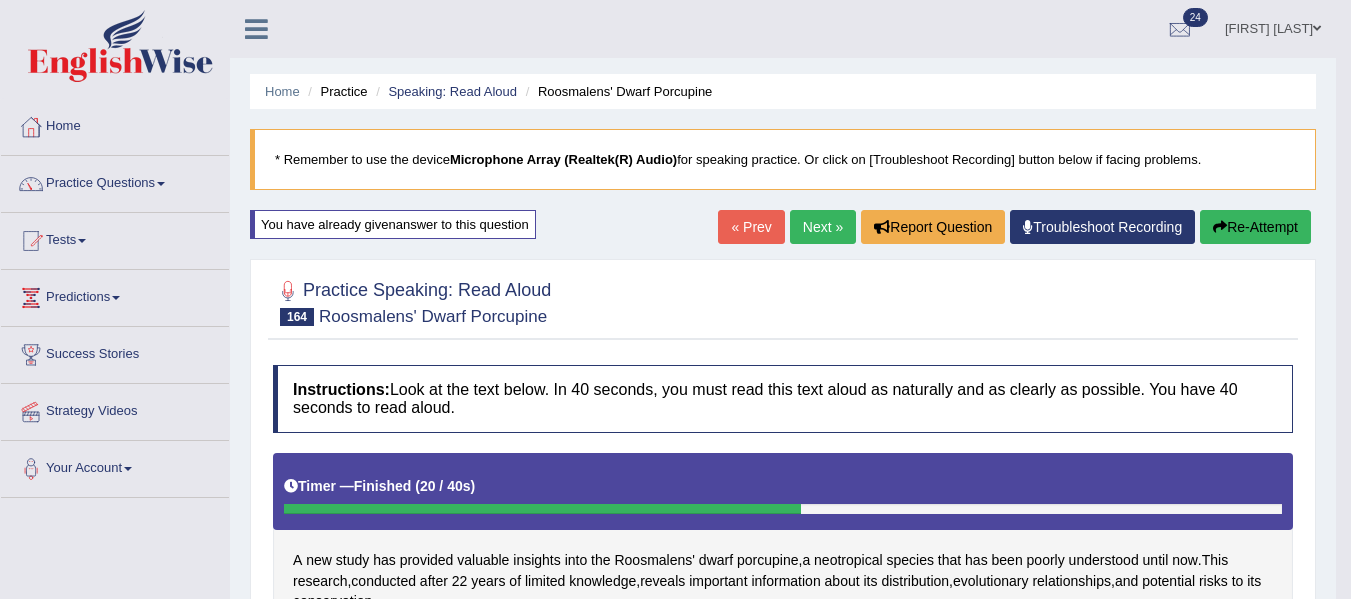 click on "Next »" at bounding box center (823, 227) 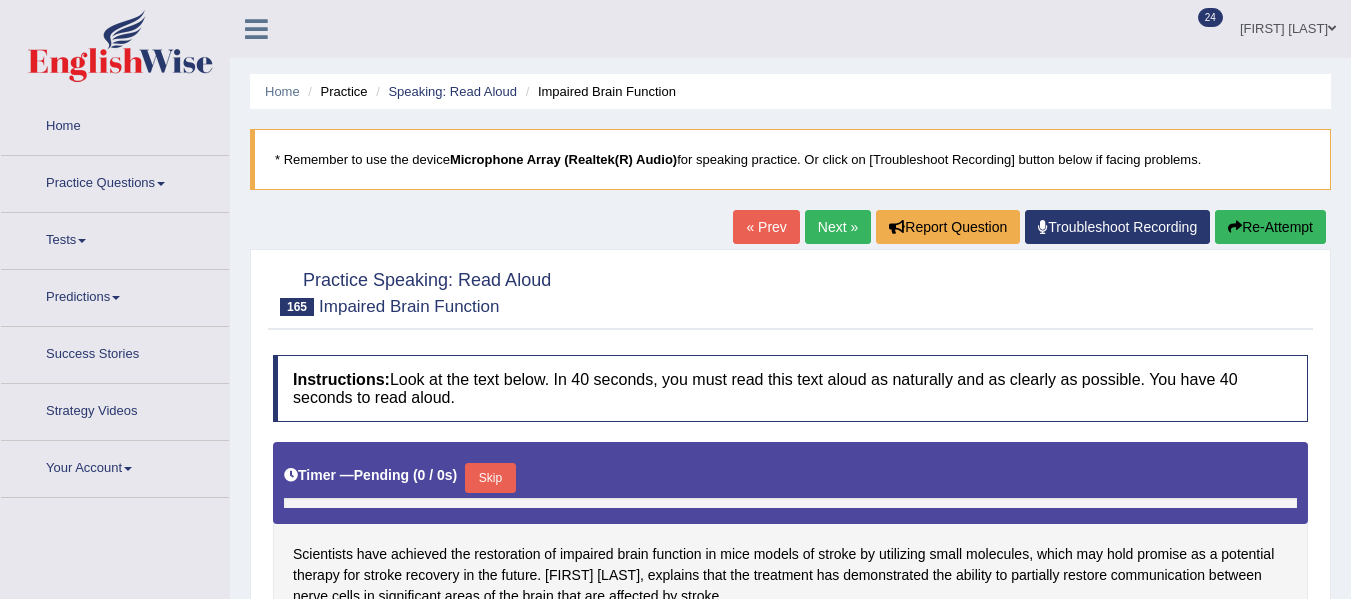 scroll, scrollTop: 0, scrollLeft: 0, axis: both 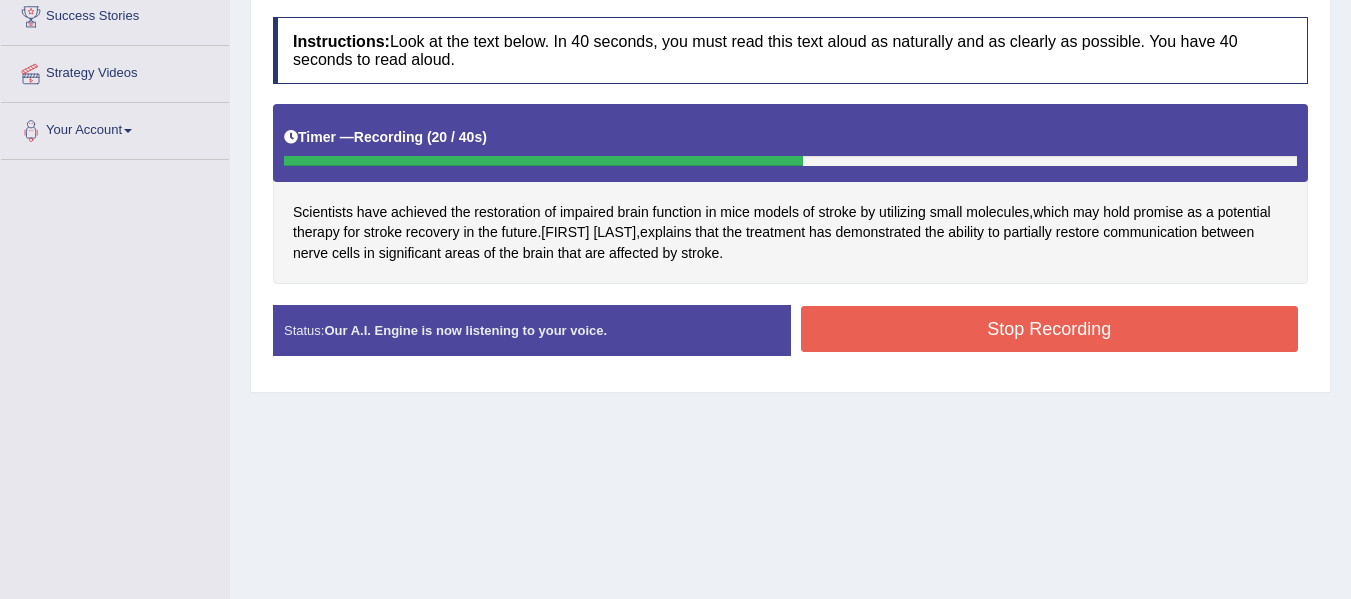 click on "Stop Recording" at bounding box center [1050, 329] 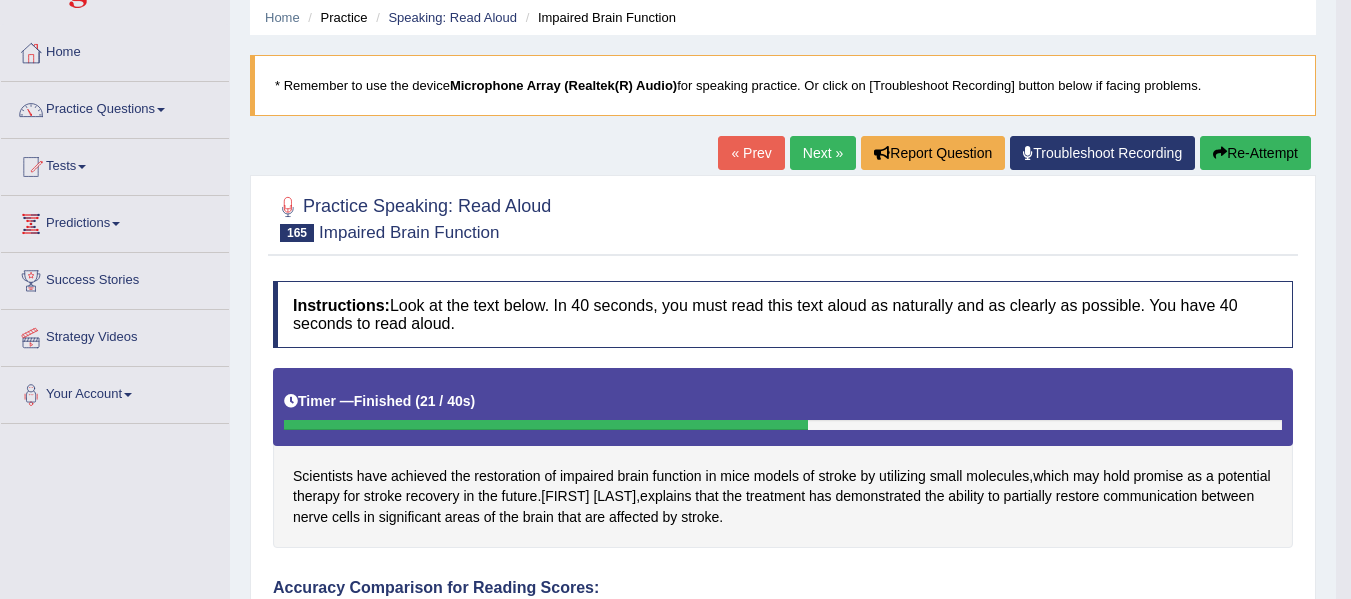 scroll, scrollTop: 0, scrollLeft: 0, axis: both 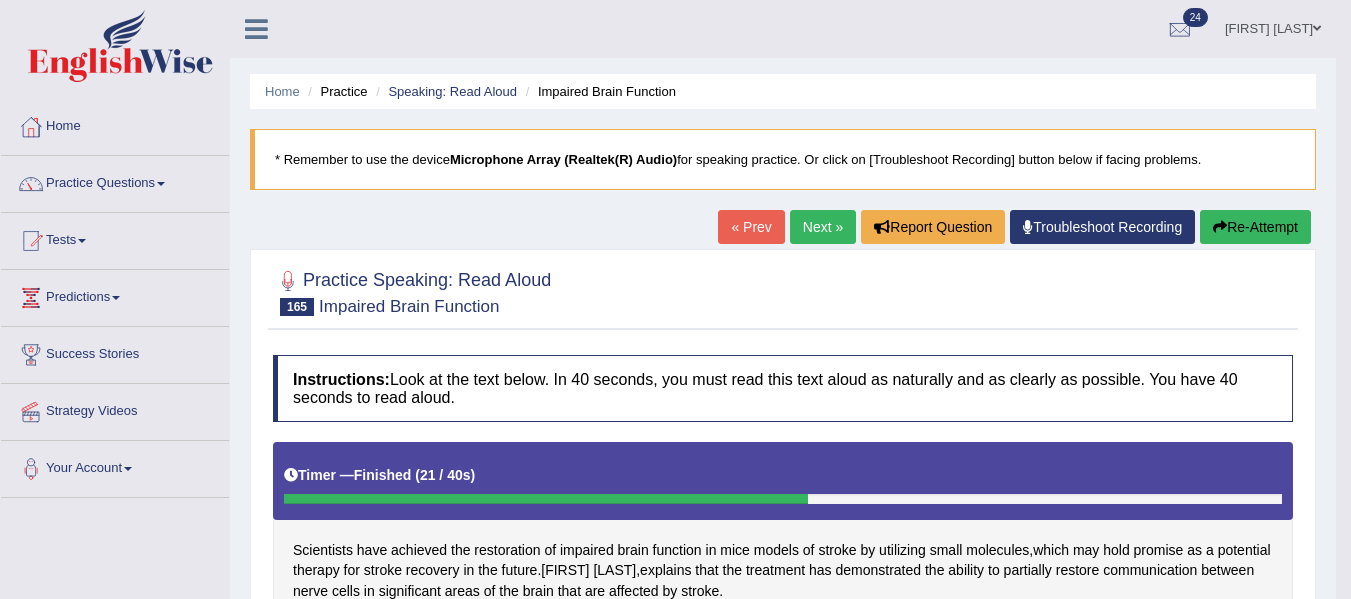 click on "Next »" at bounding box center (823, 227) 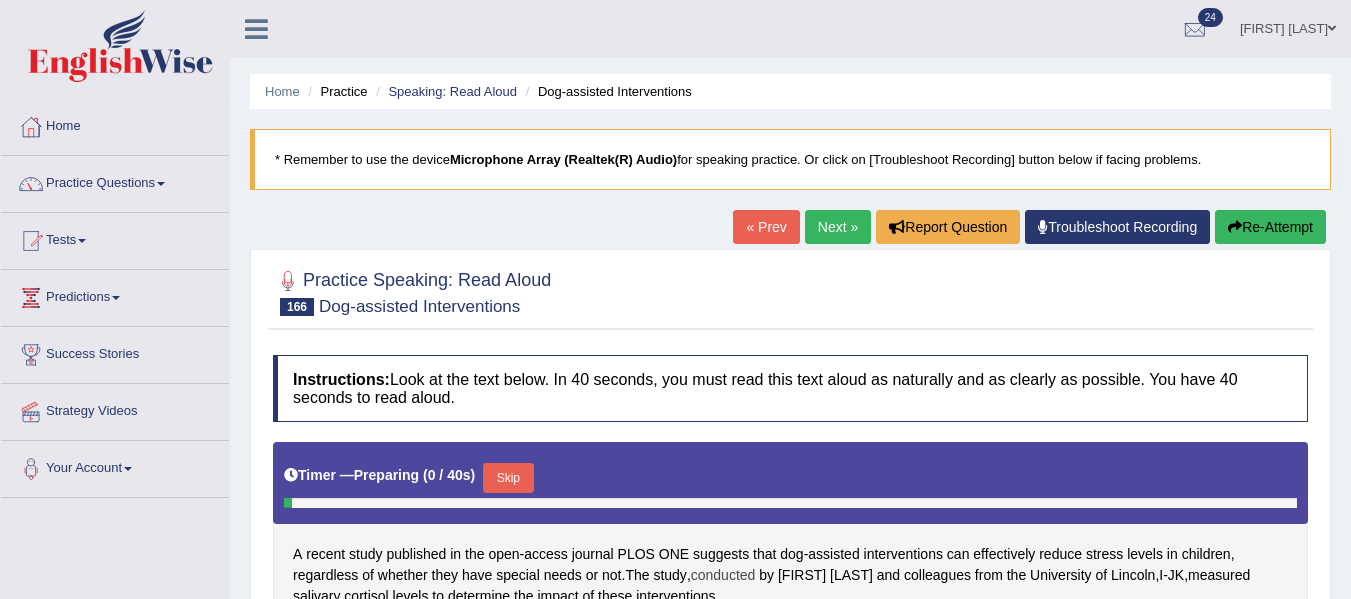 scroll, scrollTop: 451, scrollLeft: 0, axis: vertical 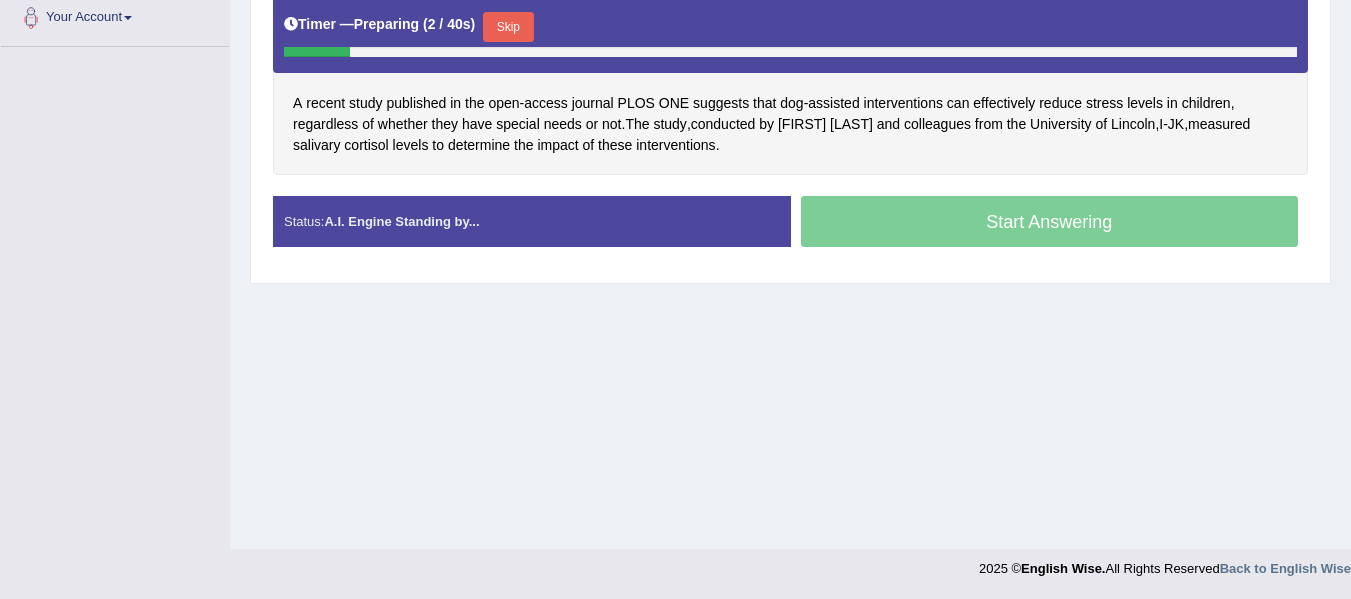 click on "Skip" at bounding box center (508, 27) 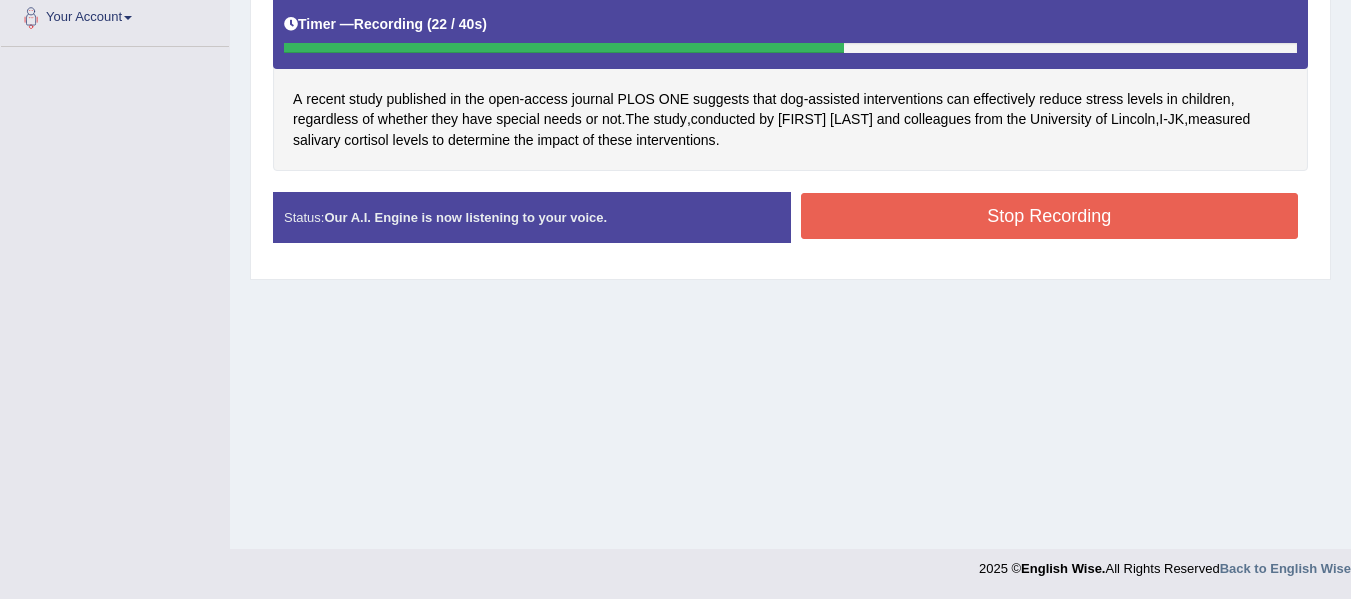 click on "Stop Recording" at bounding box center [1050, 216] 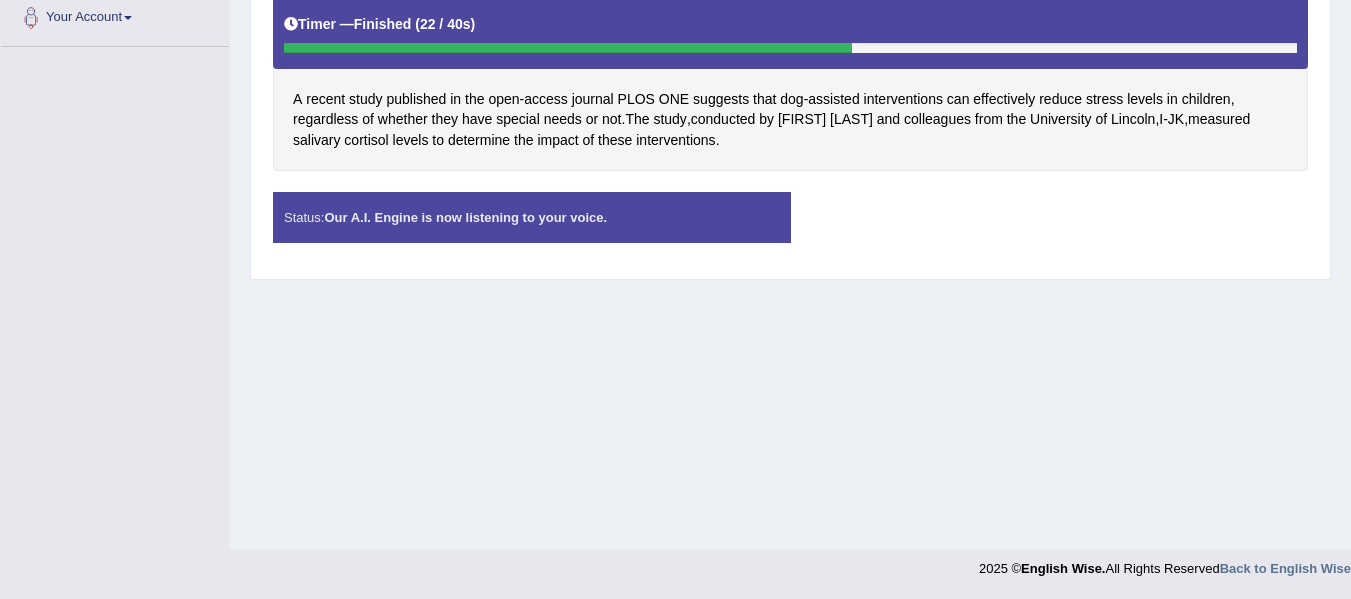 click on "Status:  Our A.I. Engine is now listening to your voice. Start Answering Stop Recording" at bounding box center [790, 227] 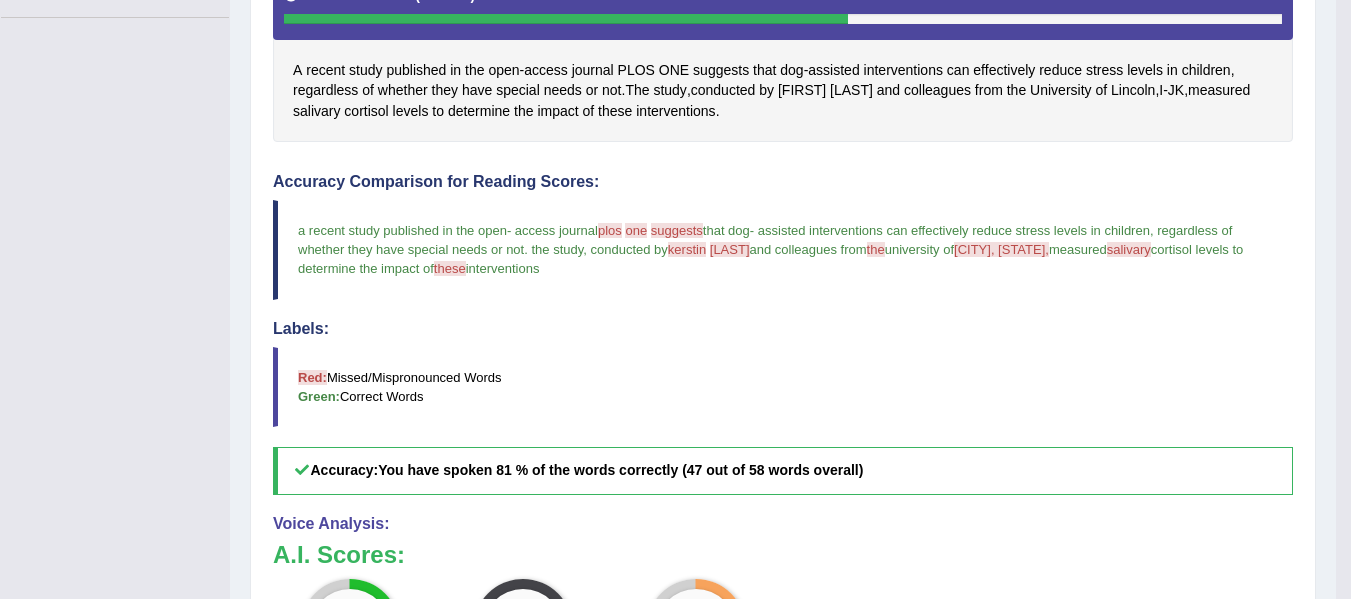 scroll, scrollTop: 0, scrollLeft: 0, axis: both 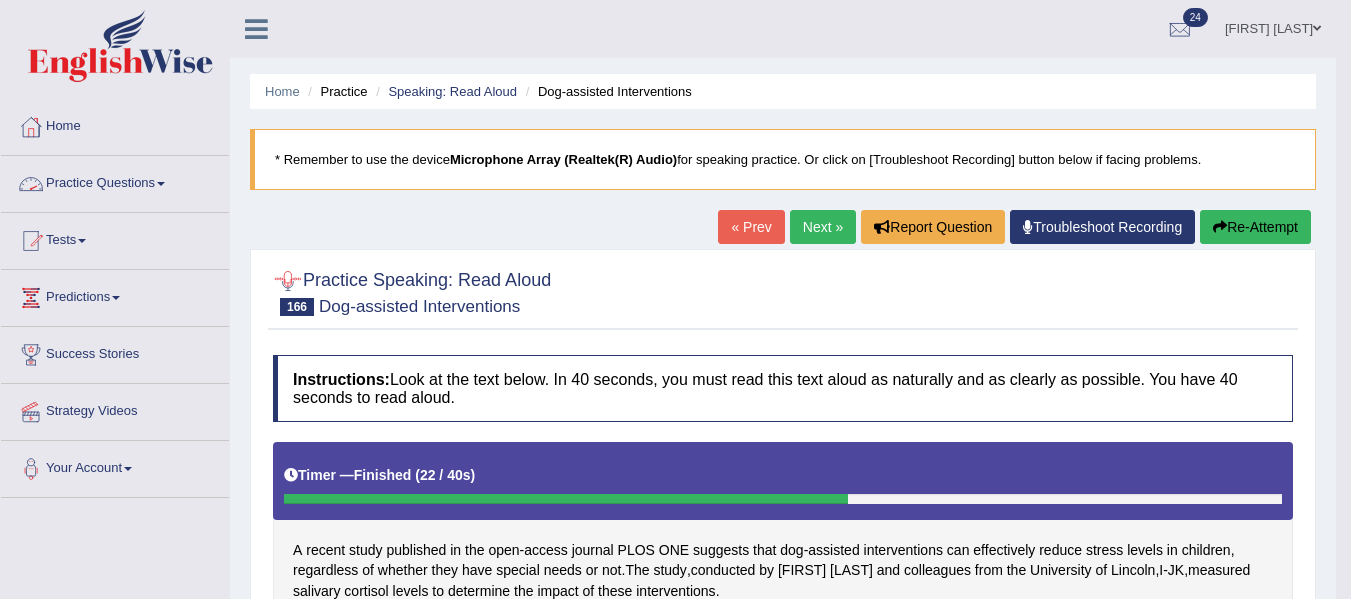 click on "Practice Questions" at bounding box center (115, 181) 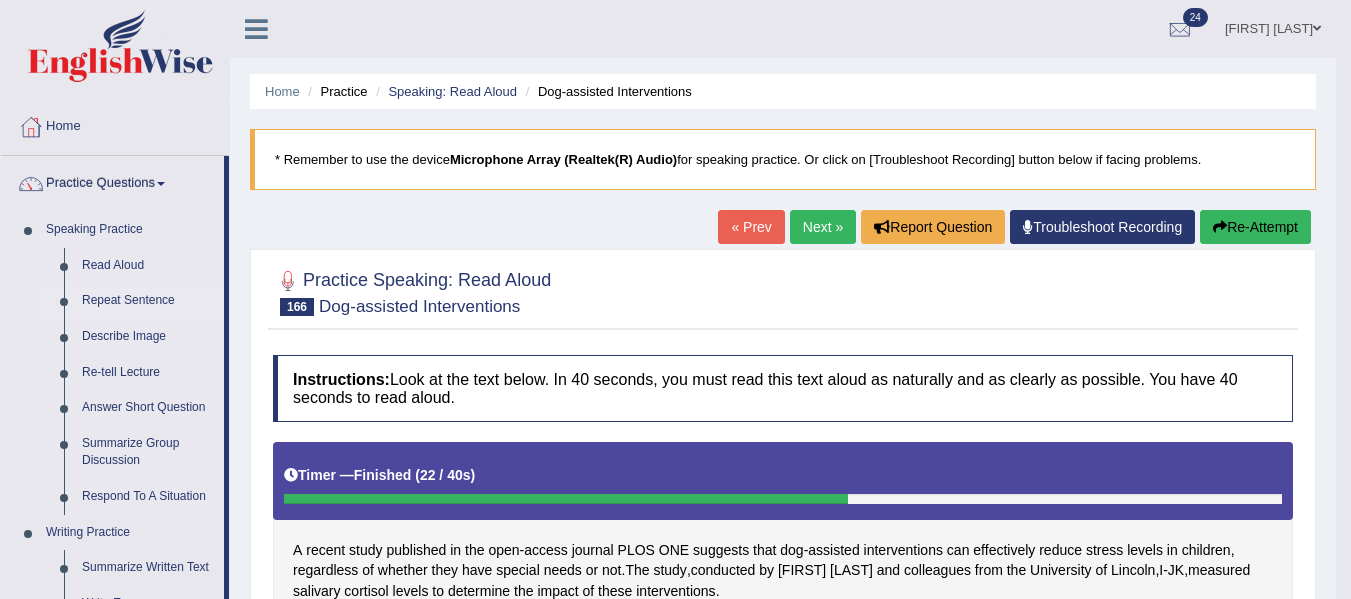 click on "Repeat Sentence" at bounding box center [148, 301] 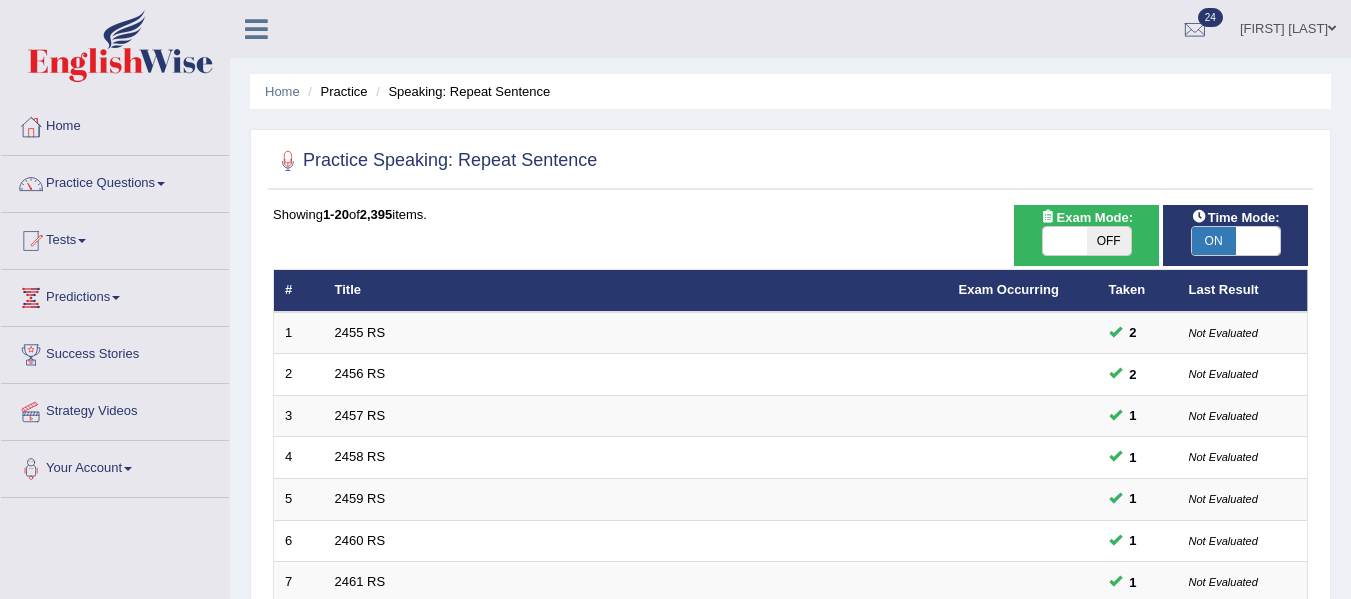 scroll, scrollTop: 0, scrollLeft: 0, axis: both 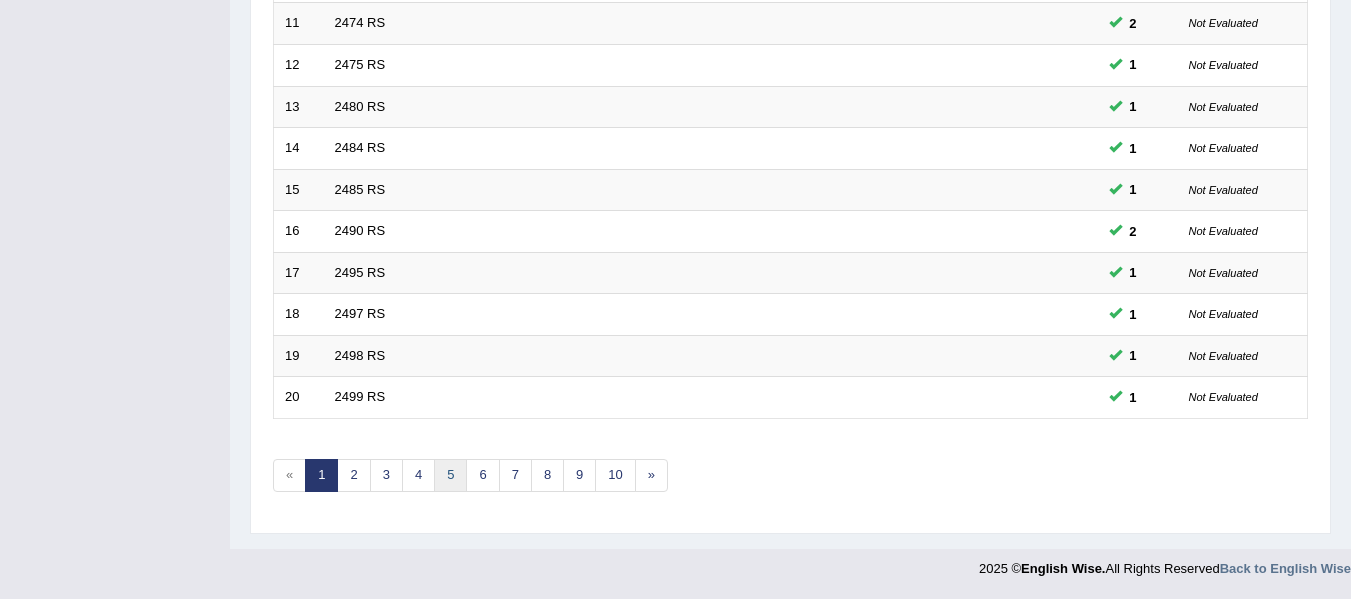 click on "5" at bounding box center [450, 475] 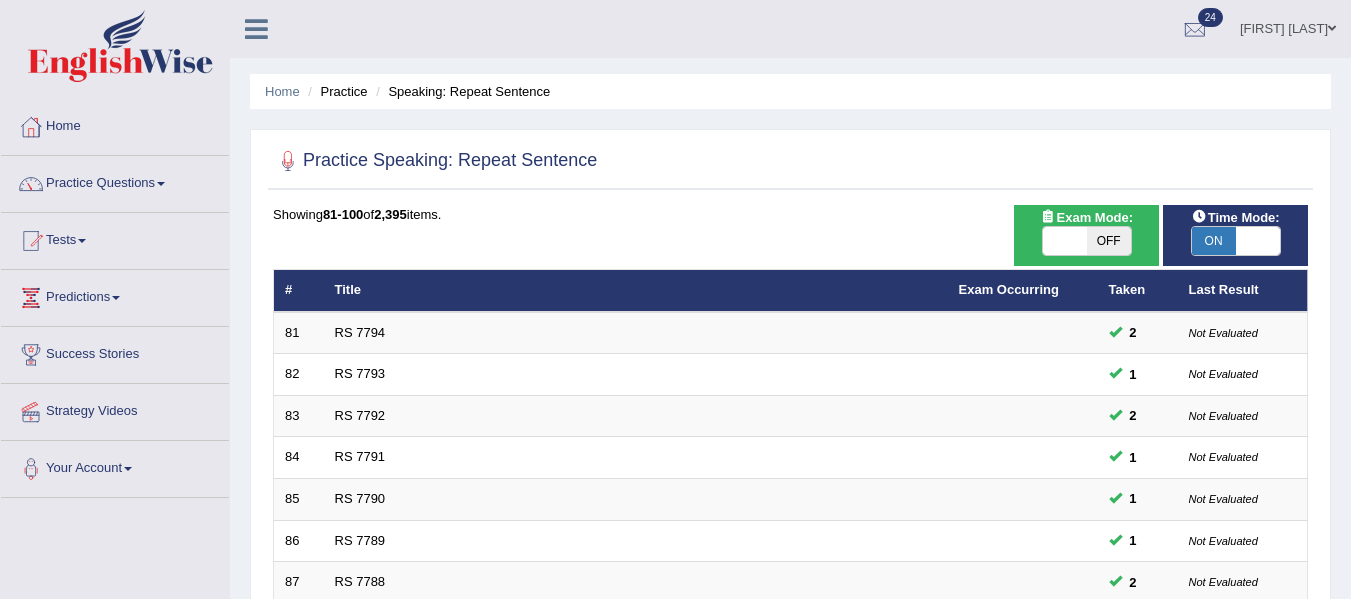 scroll, scrollTop: 0, scrollLeft: 0, axis: both 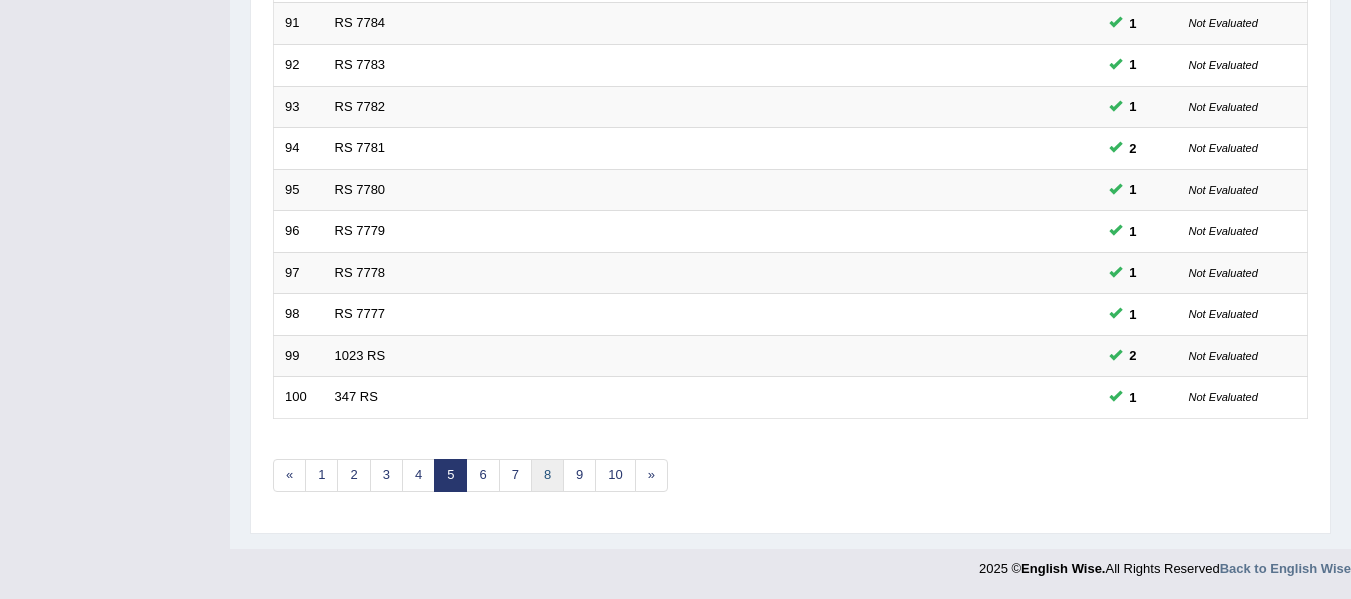 click on "8" at bounding box center [547, 475] 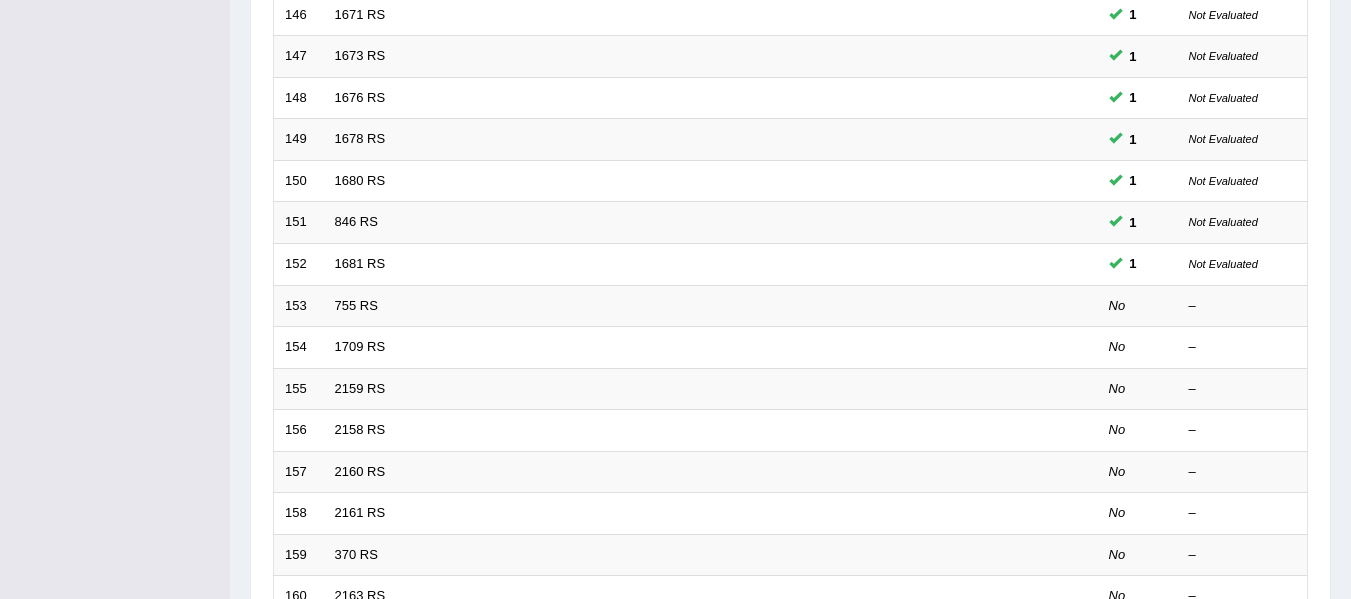 scroll, scrollTop: 0, scrollLeft: 0, axis: both 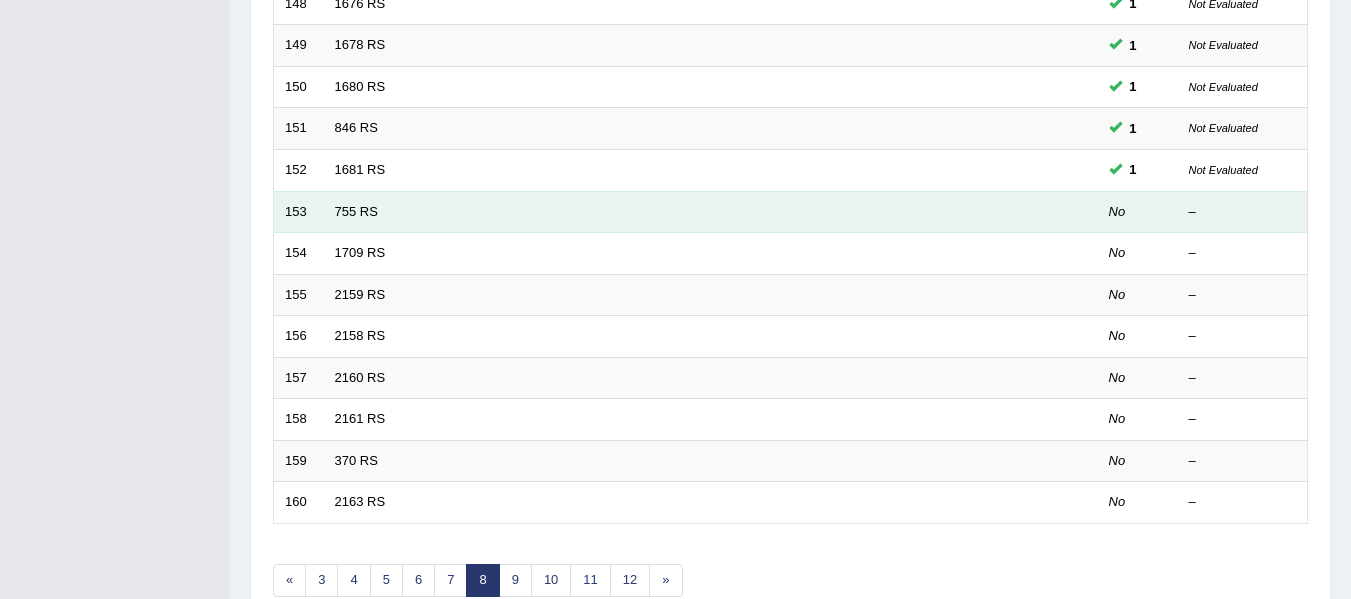 click on "755 RS" at bounding box center (636, 212) 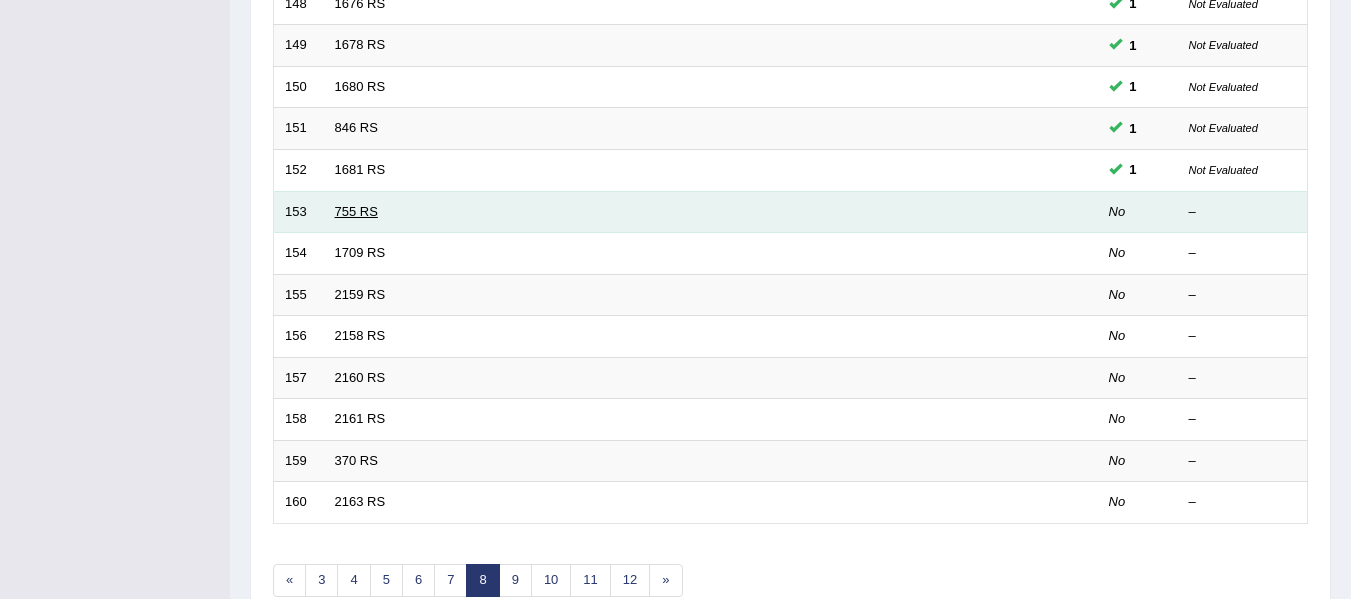 click on "755 RS" at bounding box center [356, 211] 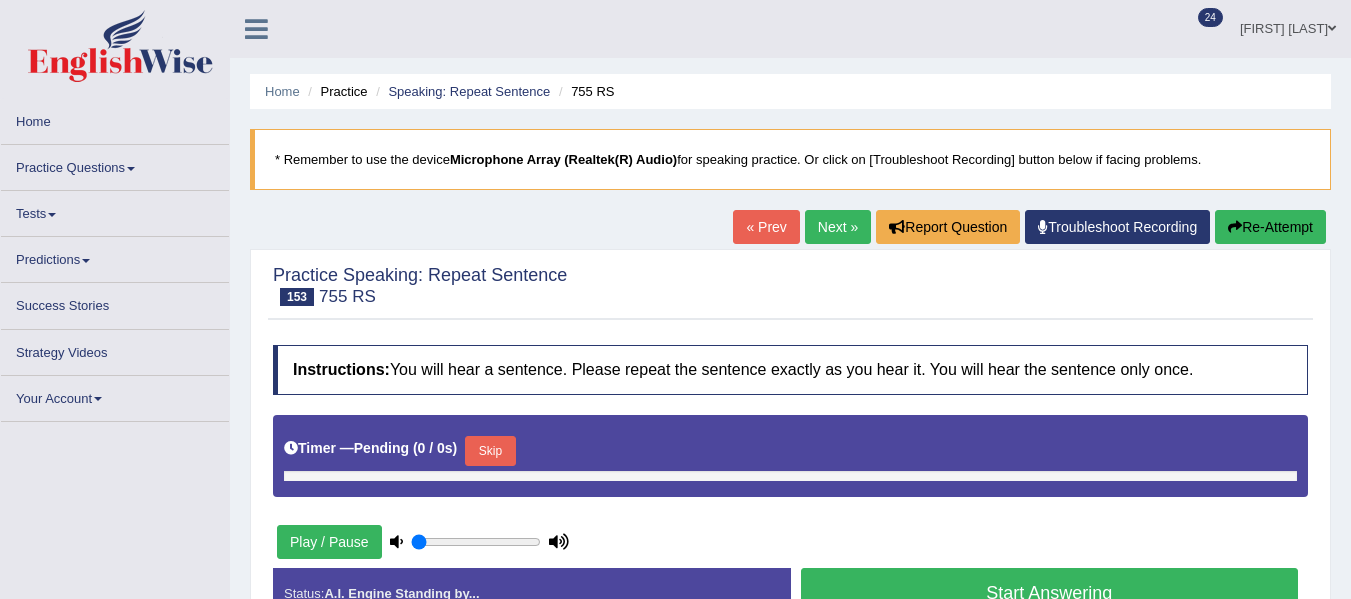 scroll, scrollTop: 0, scrollLeft: 0, axis: both 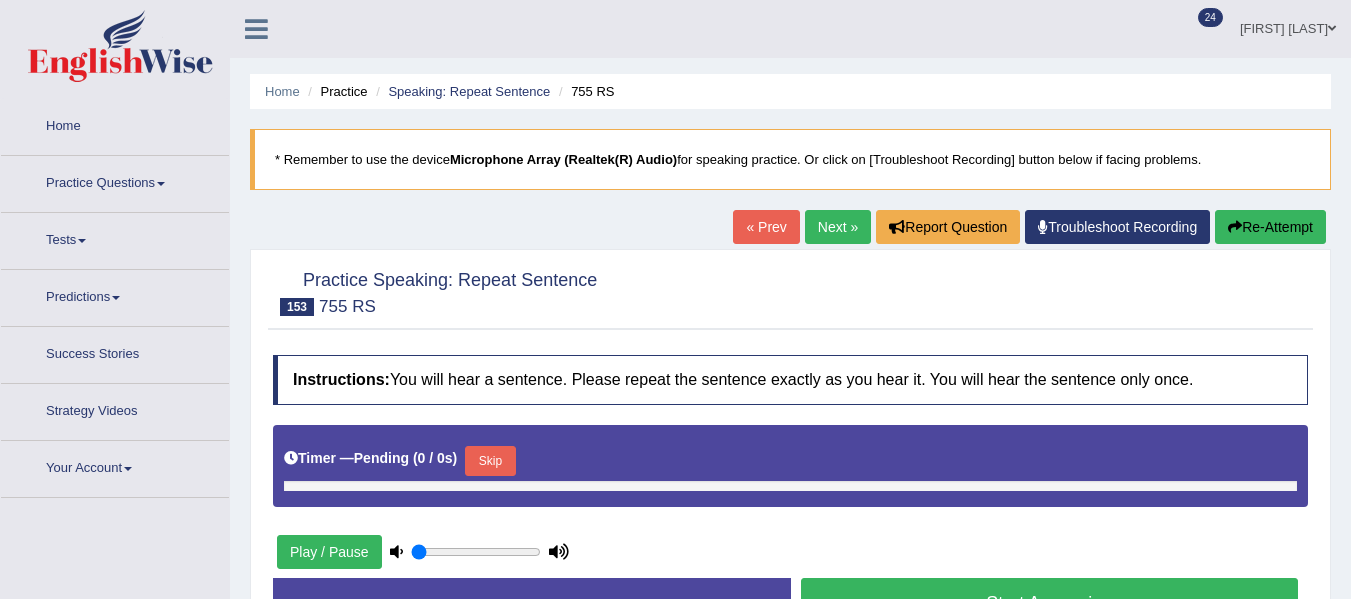 type on "0.75" 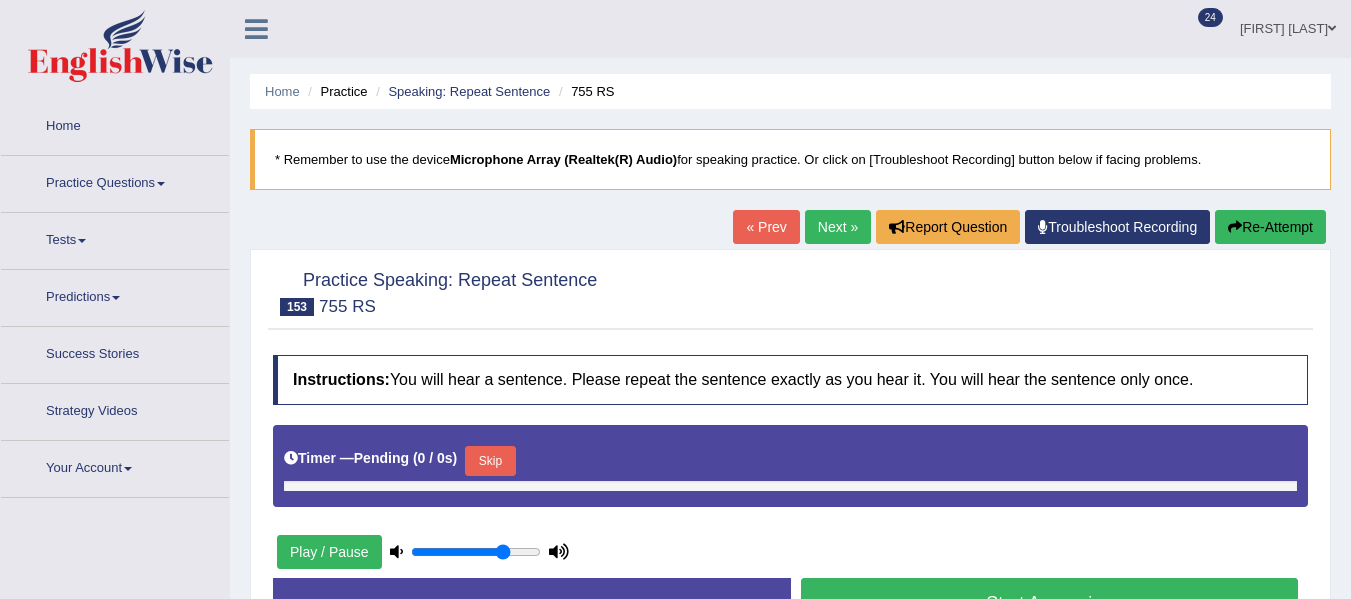 scroll, scrollTop: 0, scrollLeft: 0, axis: both 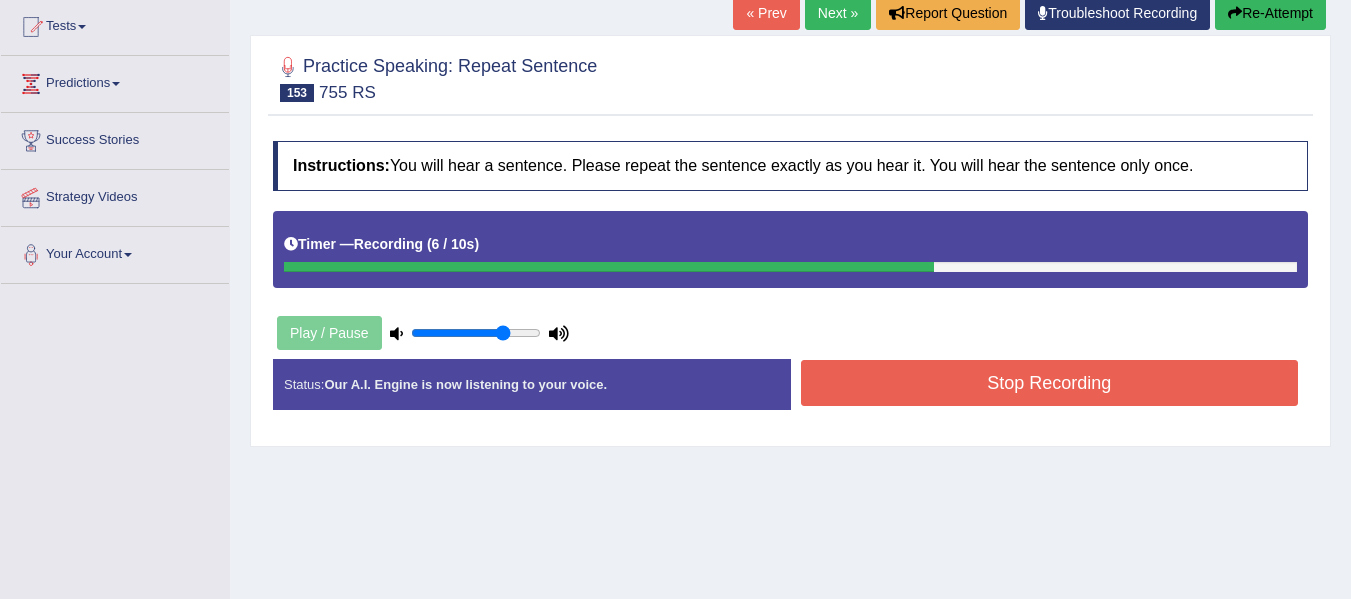 click on "Stop Recording" at bounding box center (1050, 383) 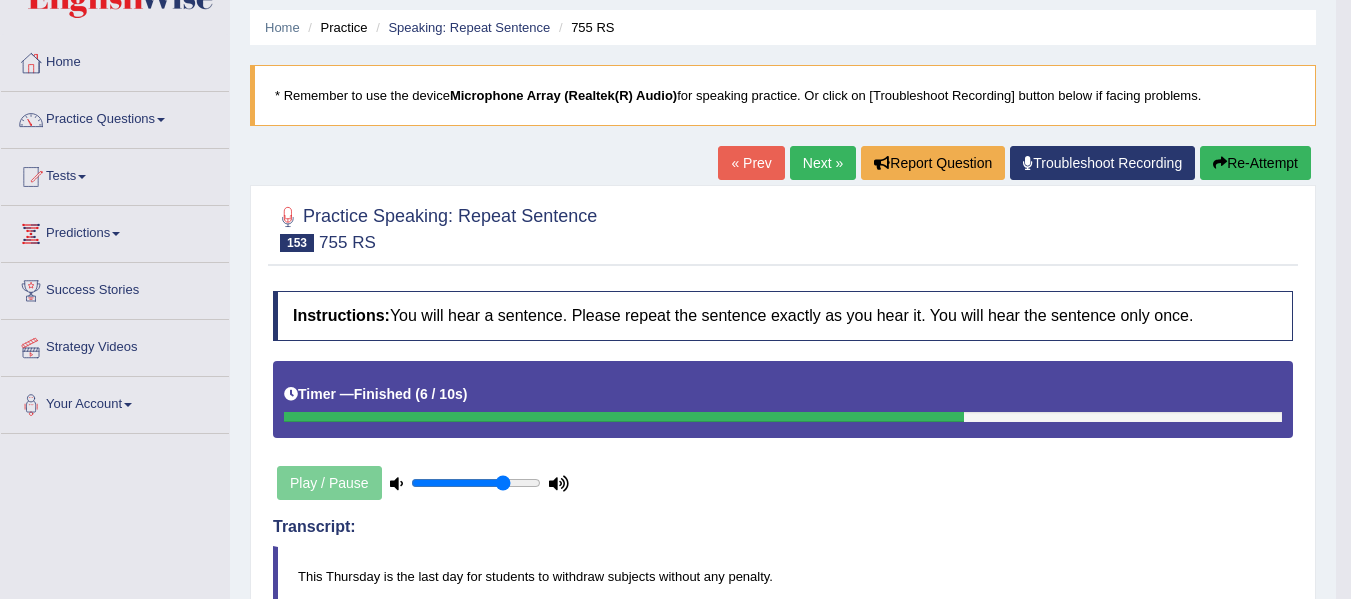 scroll, scrollTop: 51, scrollLeft: 0, axis: vertical 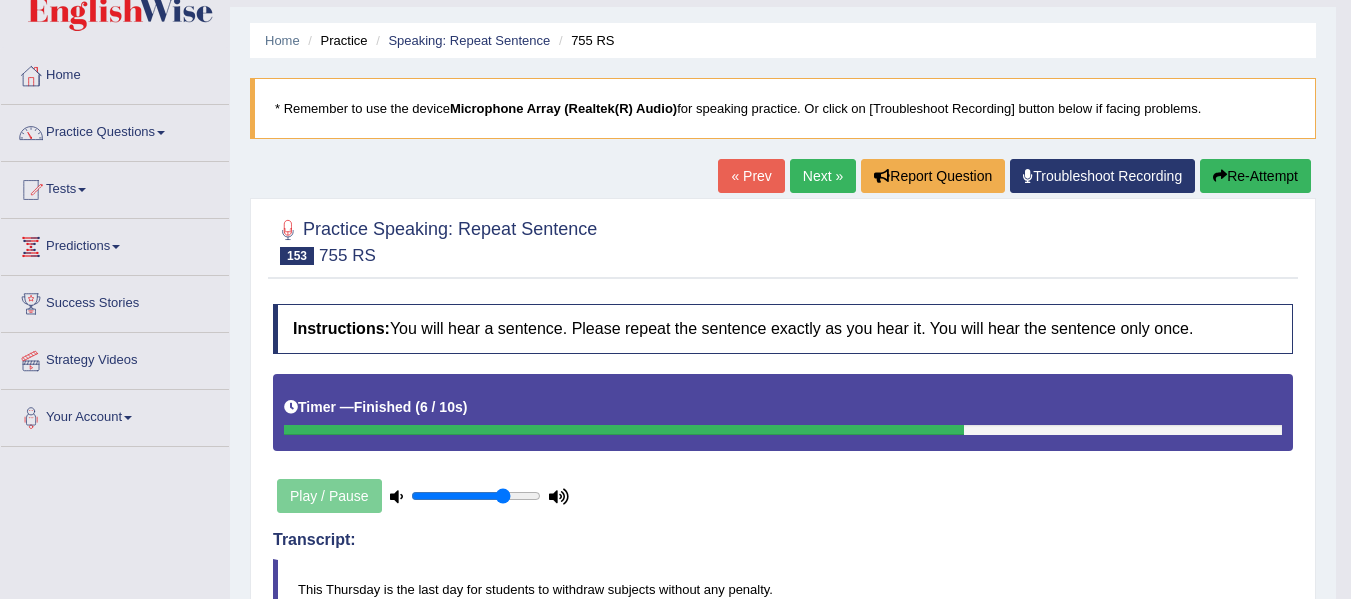 click on "Next »" at bounding box center [823, 176] 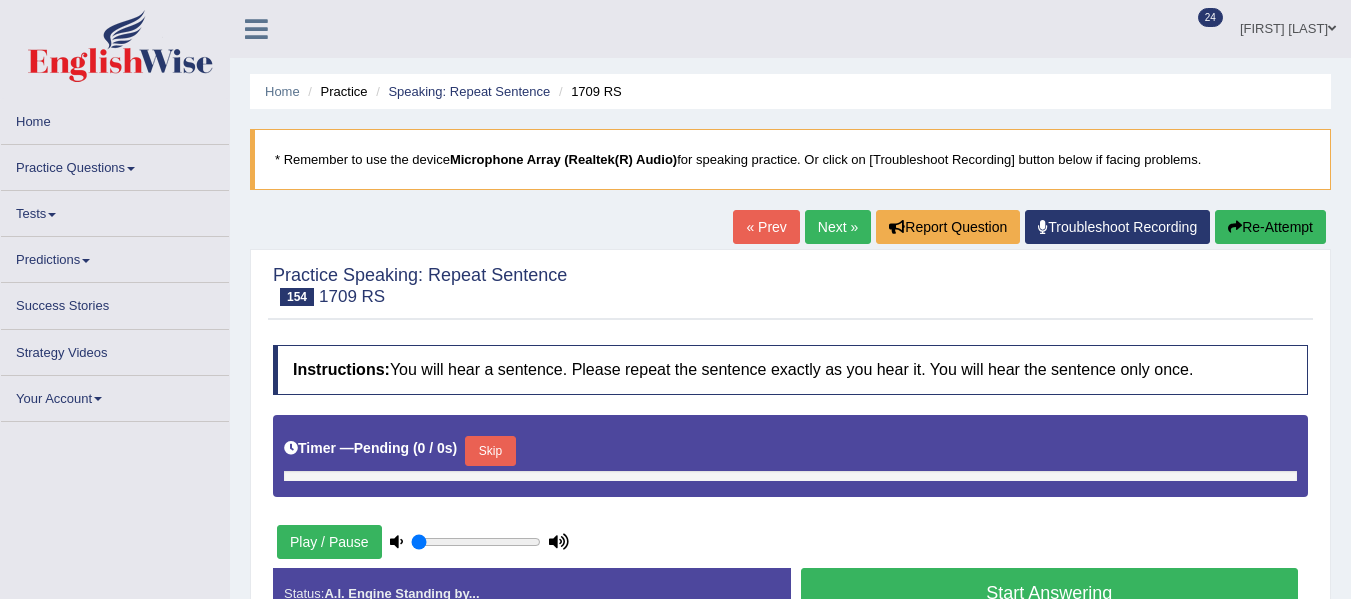 type on "0.75" 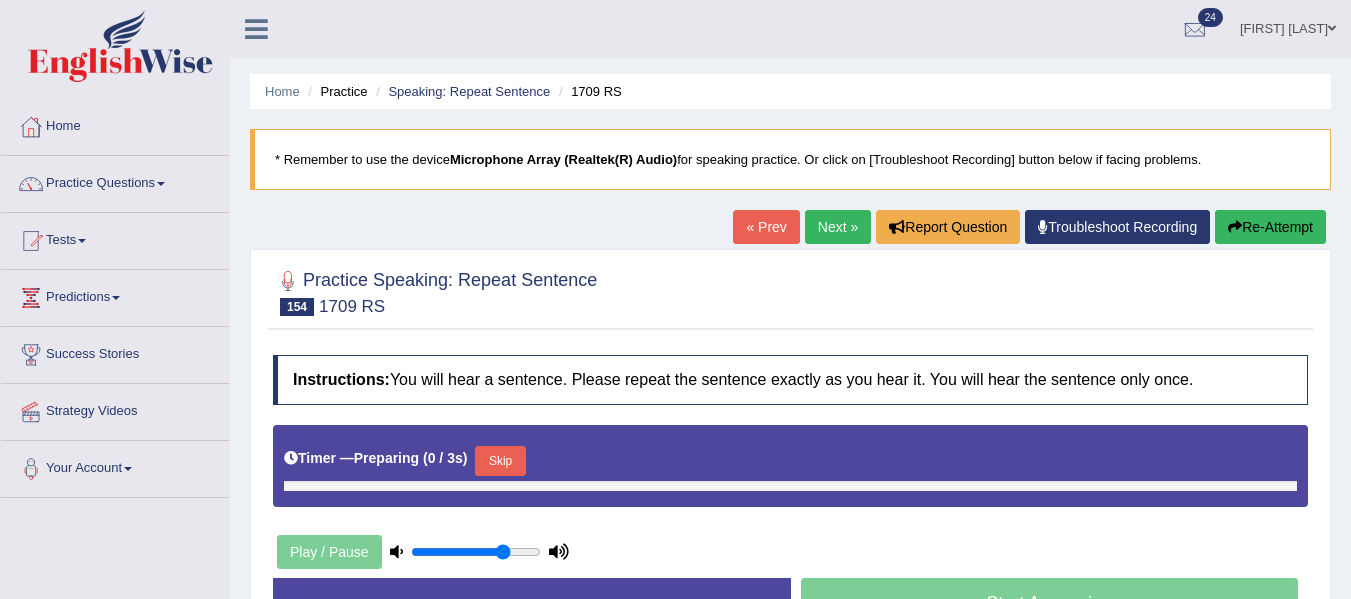 scroll, scrollTop: 451, scrollLeft: 0, axis: vertical 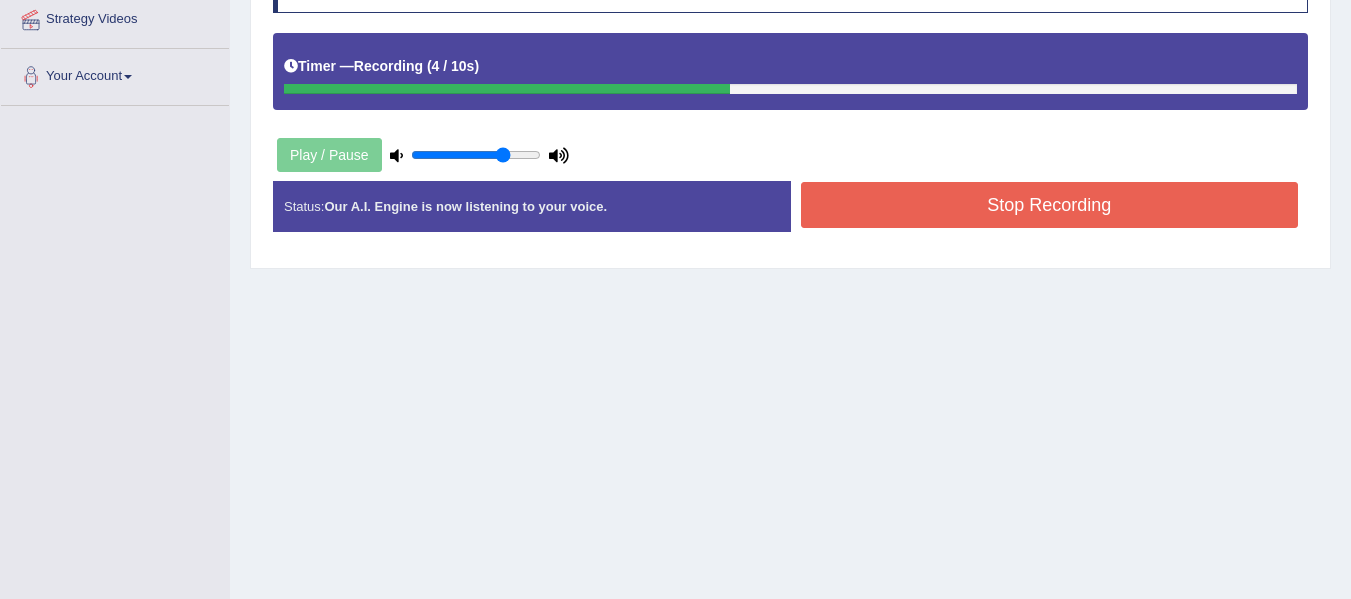 click on "Stop Recording" at bounding box center (1050, 205) 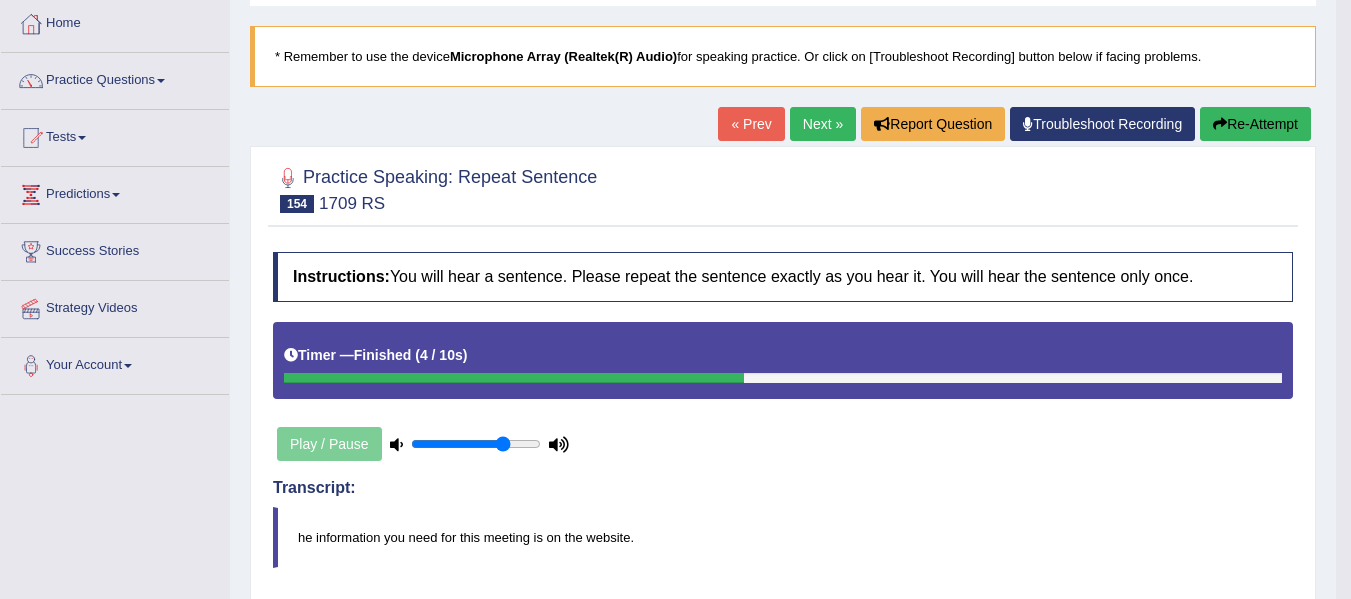 scroll, scrollTop: 0, scrollLeft: 0, axis: both 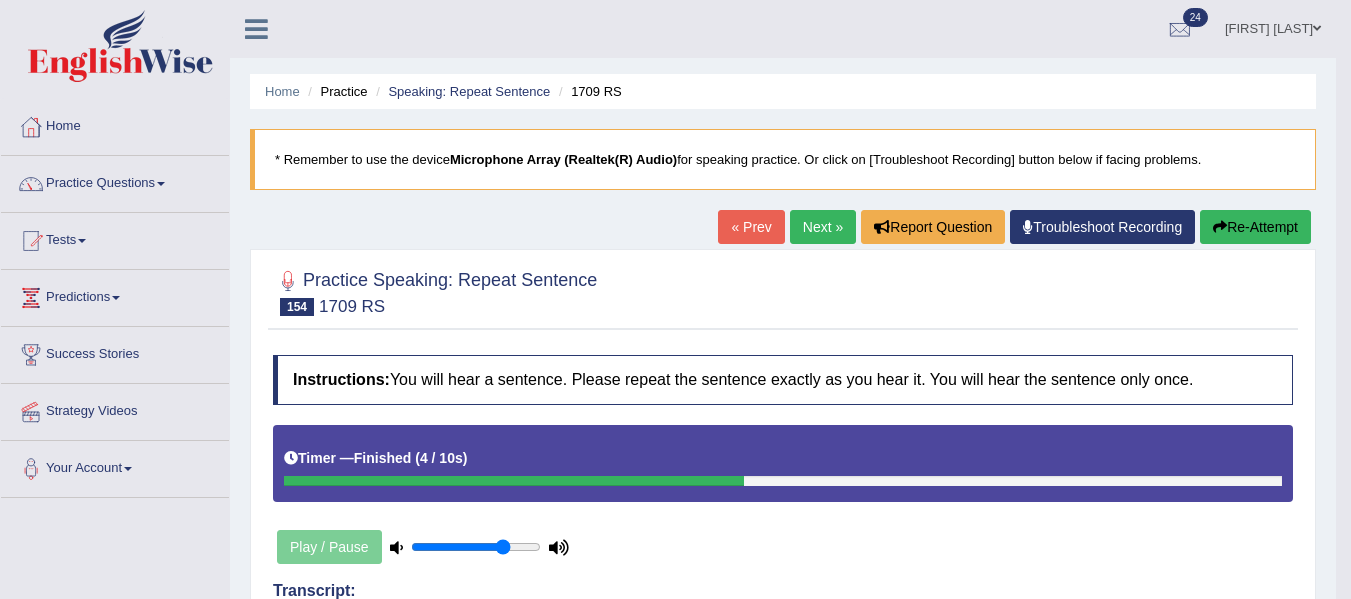 click on "Next »" at bounding box center (823, 227) 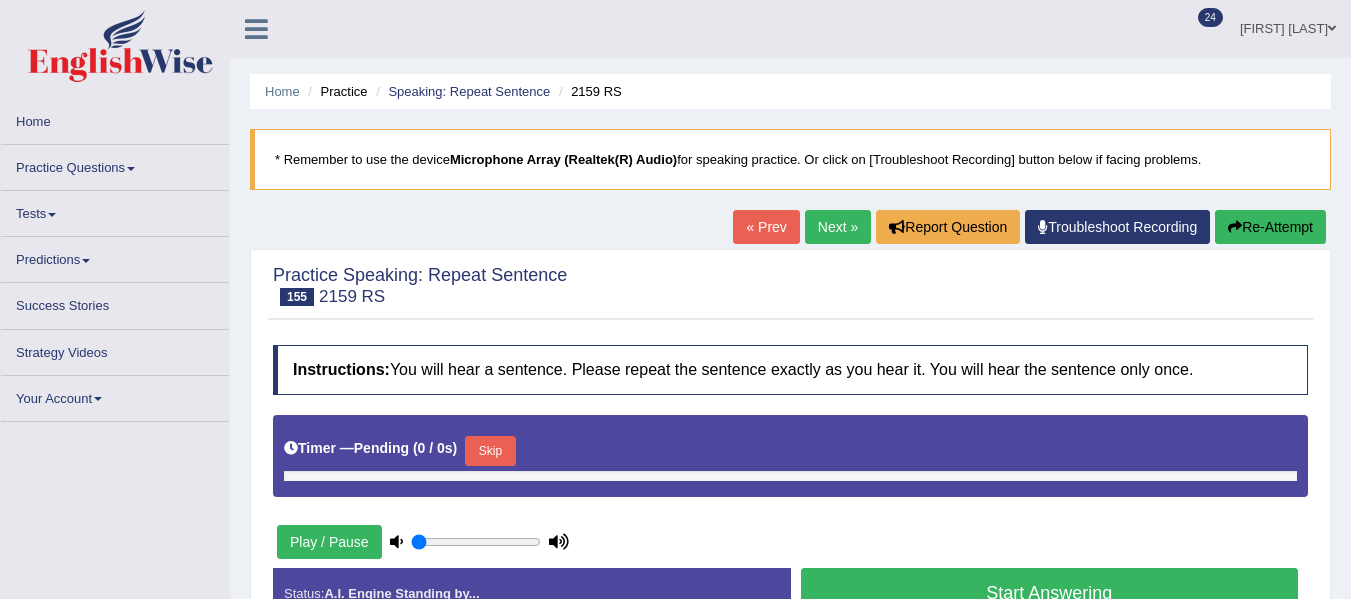 type on "0.75" 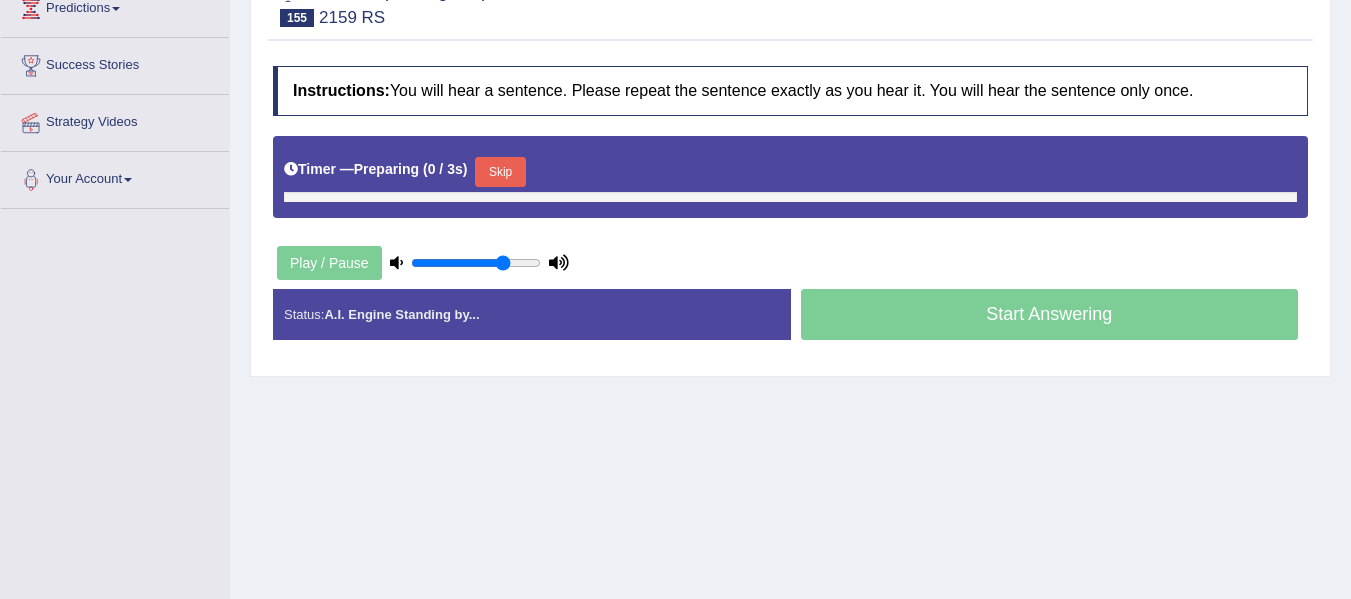 scroll, scrollTop: 289, scrollLeft: 0, axis: vertical 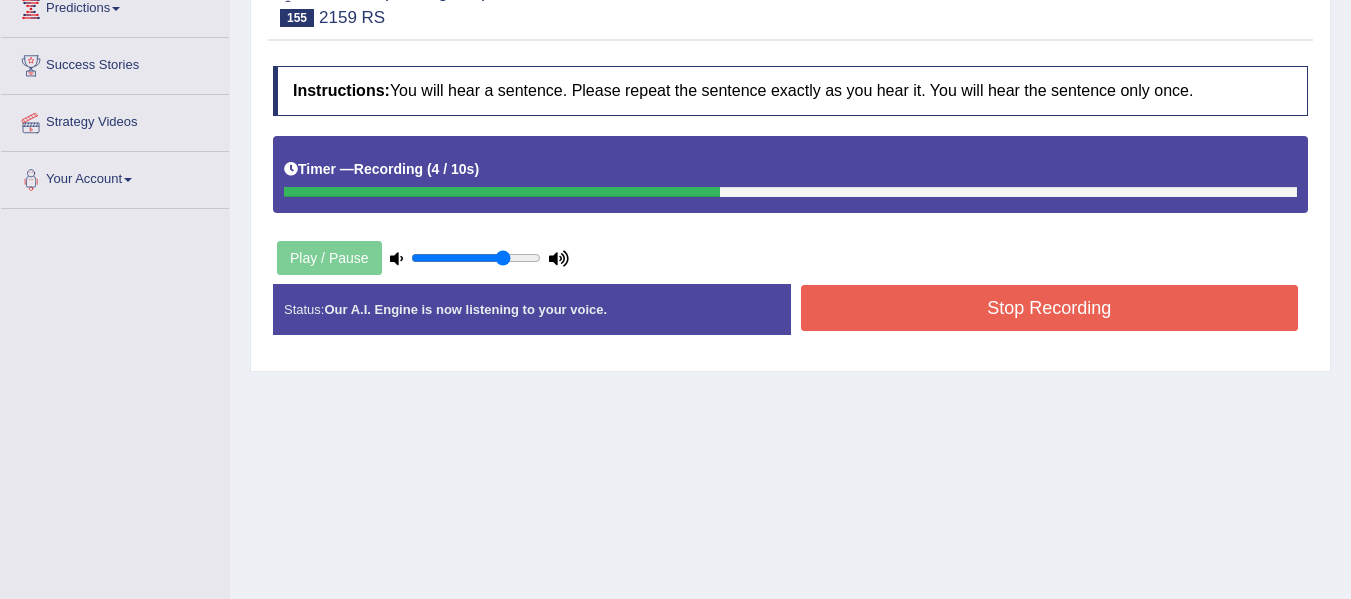 click on "Stop Recording" at bounding box center [1050, 308] 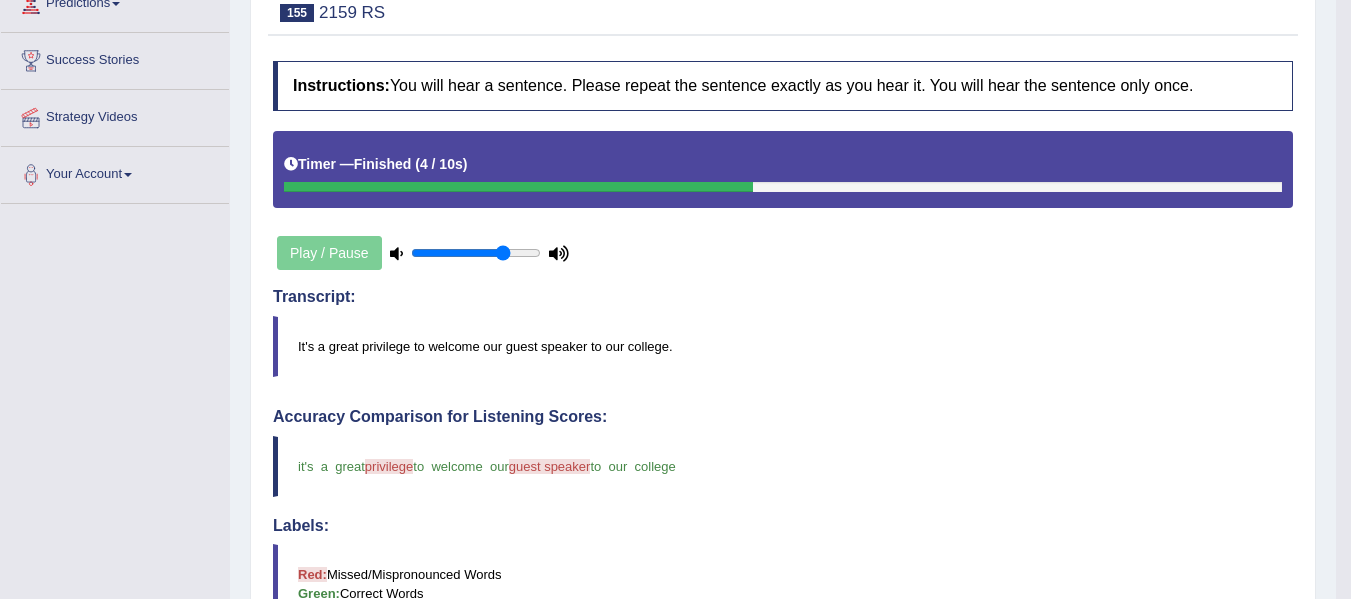 scroll, scrollTop: 0, scrollLeft: 0, axis: both 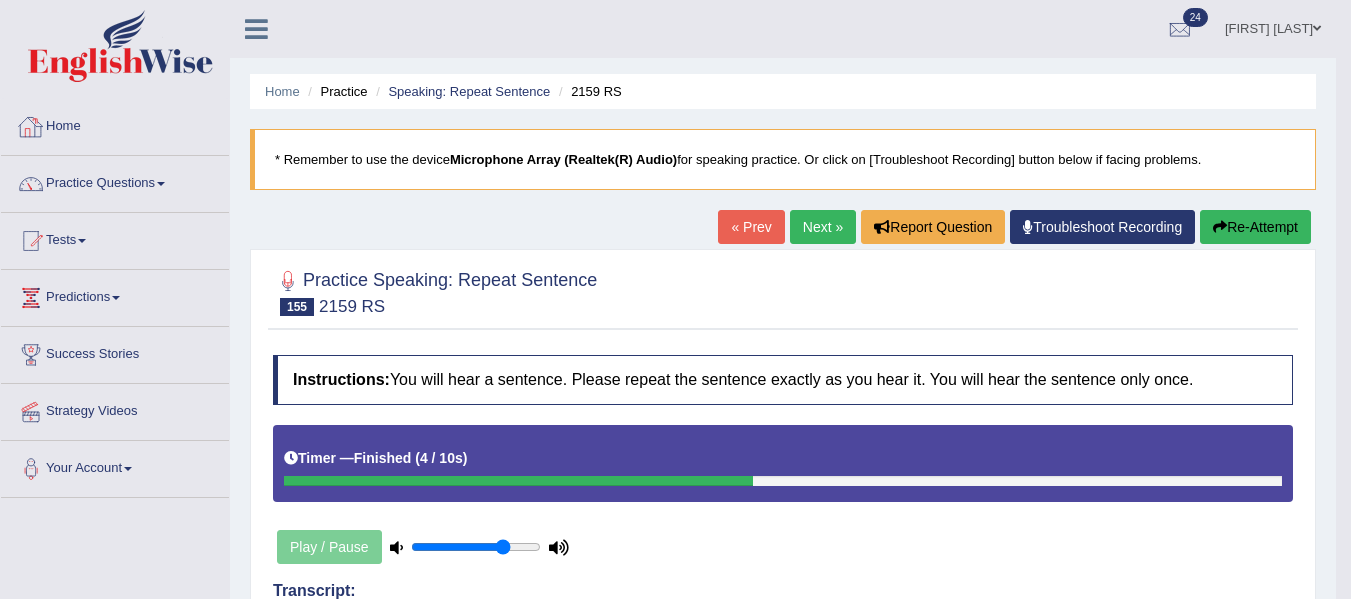click on "Home" at bounding box center (115, 124) 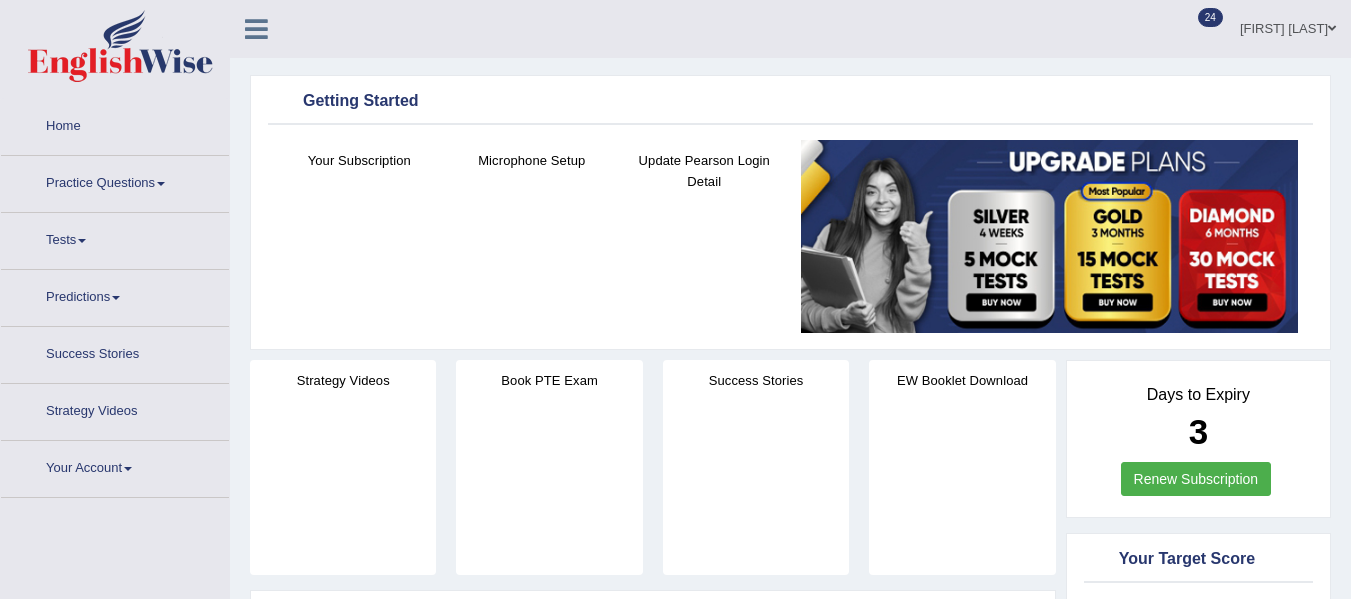 scroll, scrollTop: 0, scrollLeft: 0, axis: both 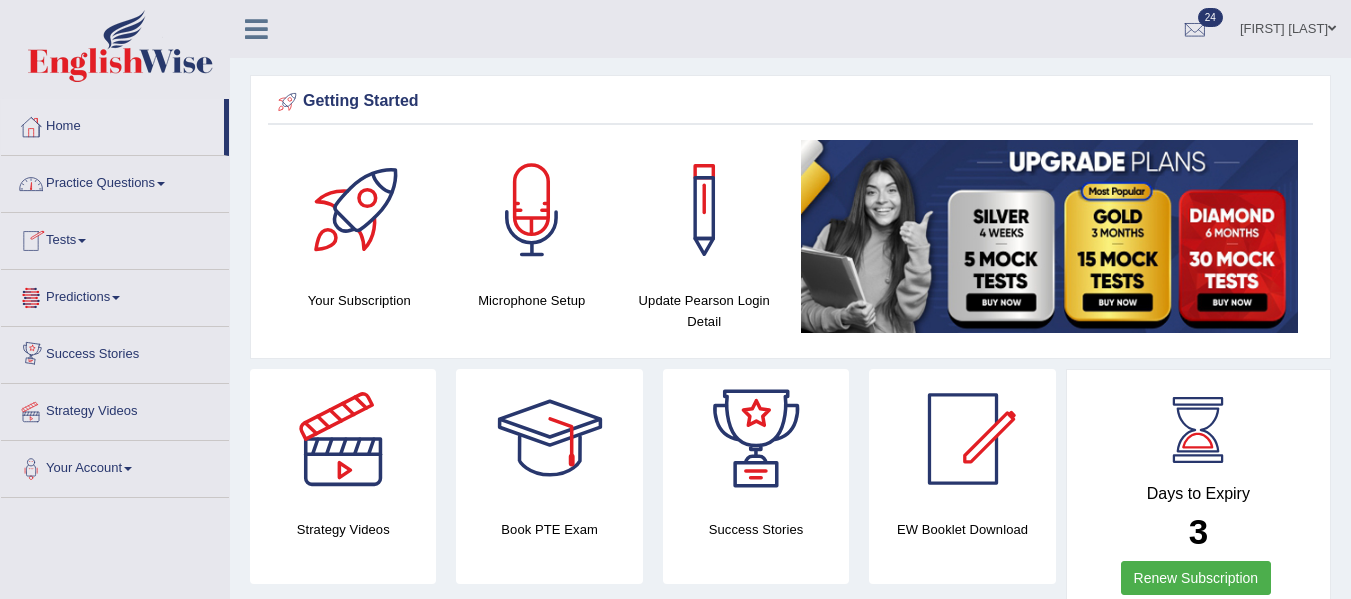 click on "Practice Questions" at bounding box center [115, 181] 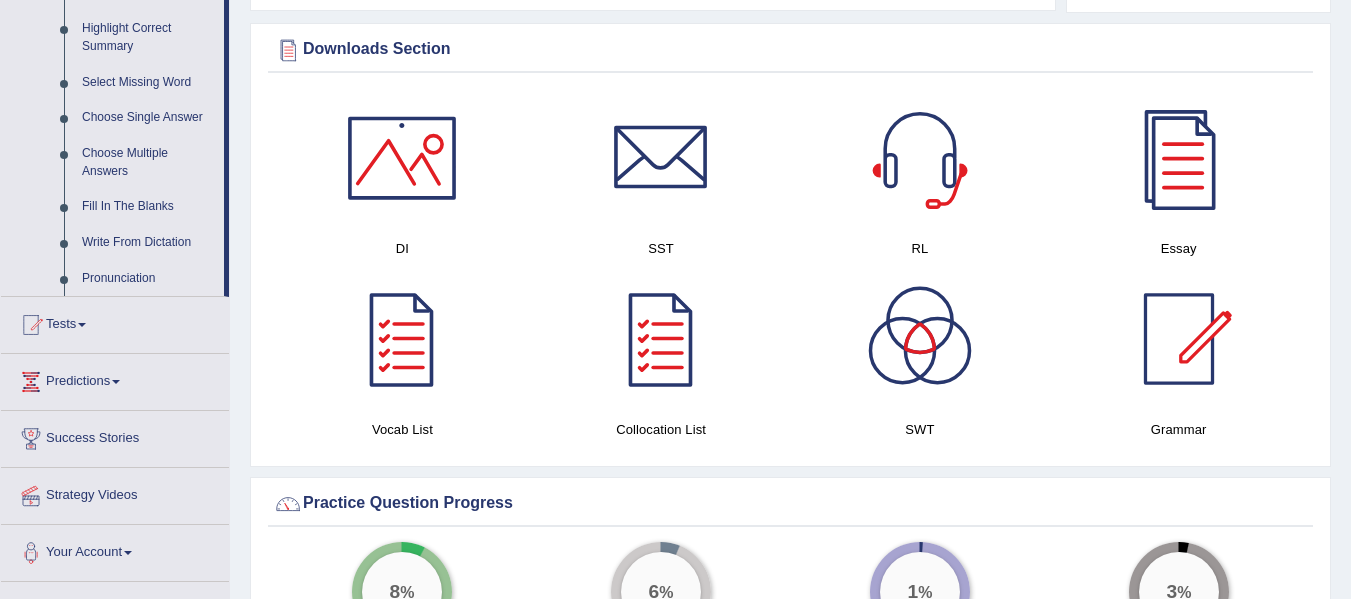 scroll, scrollTop: 985, scrollLeft: 0, axis: vertical 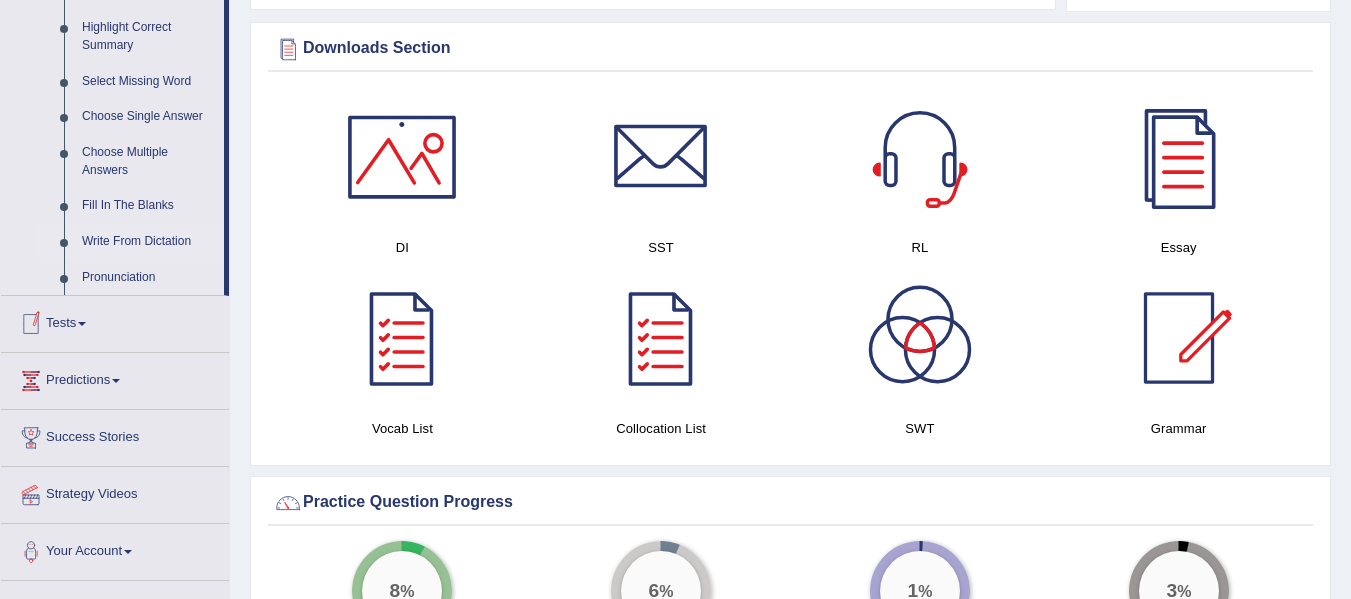 click on "Write From Dictation" at bounding box center (148, 242) 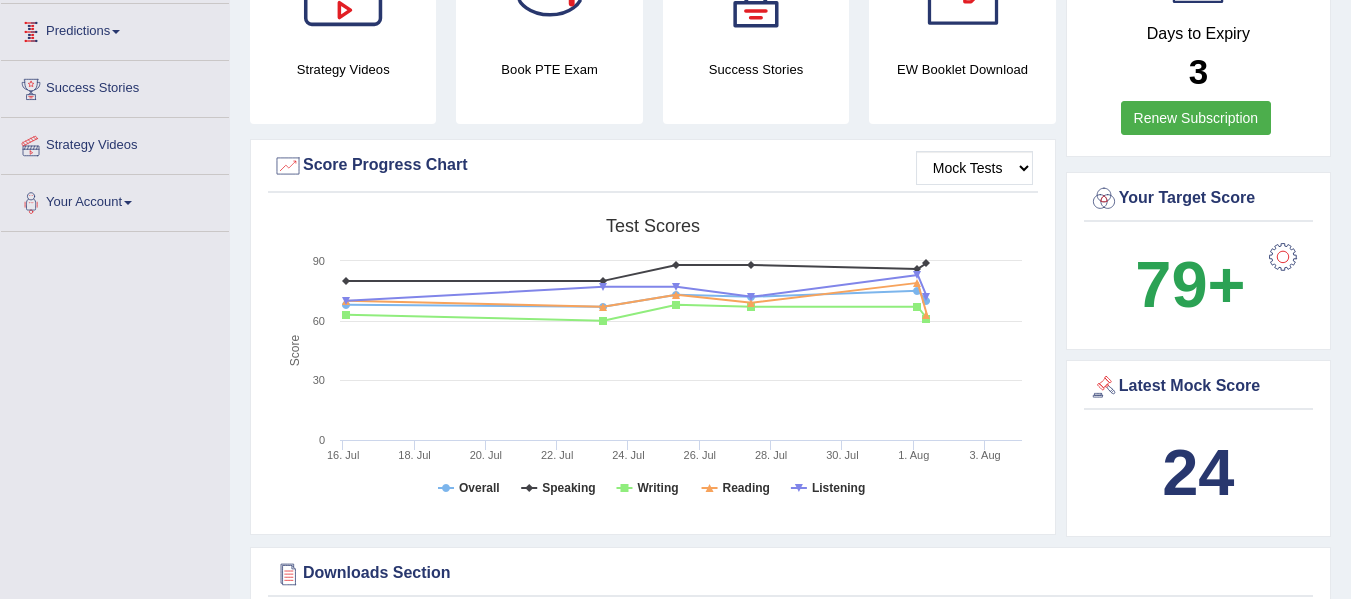 scroll, scrollTop: 266, scrollLeft: 0, axis: vertical 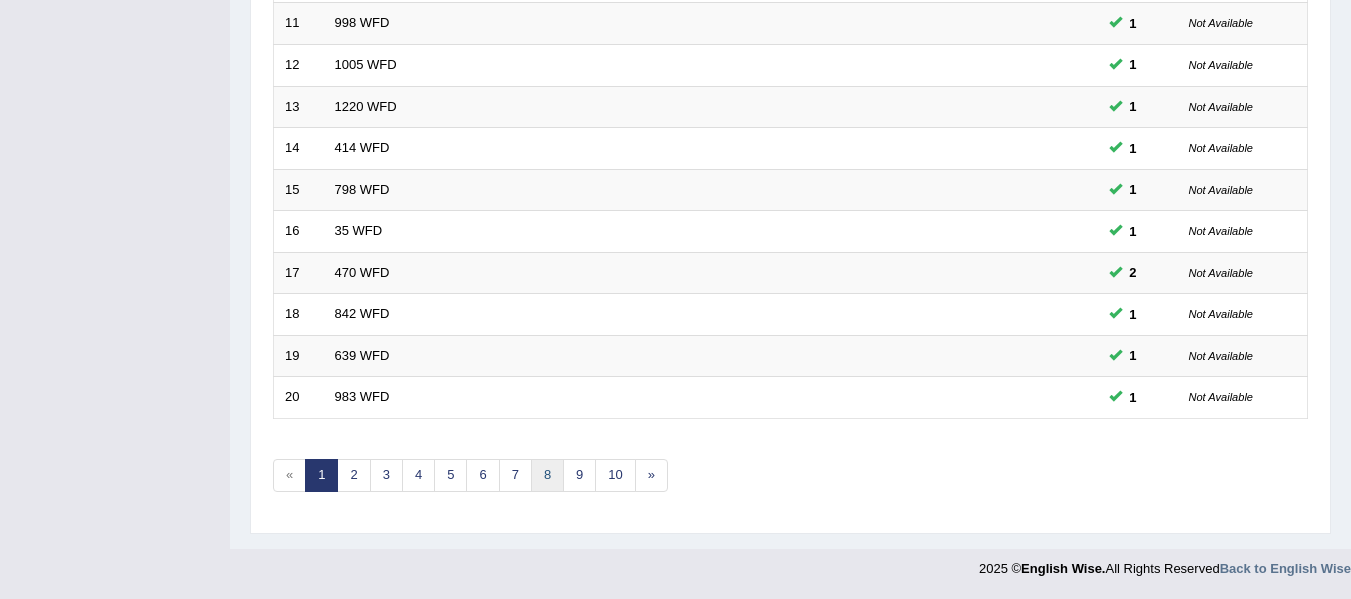 click on "8" at bounding box center (547, 475) 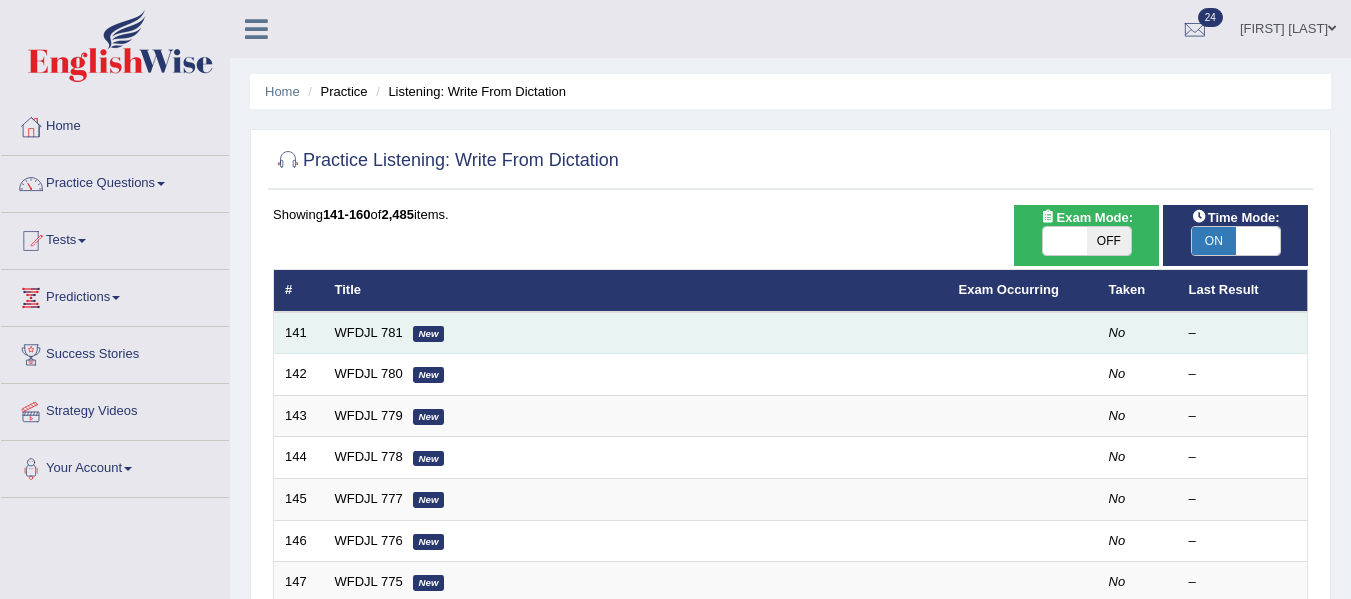 scroll, scrollTop: 0, scrollLeft: 0, axis: both 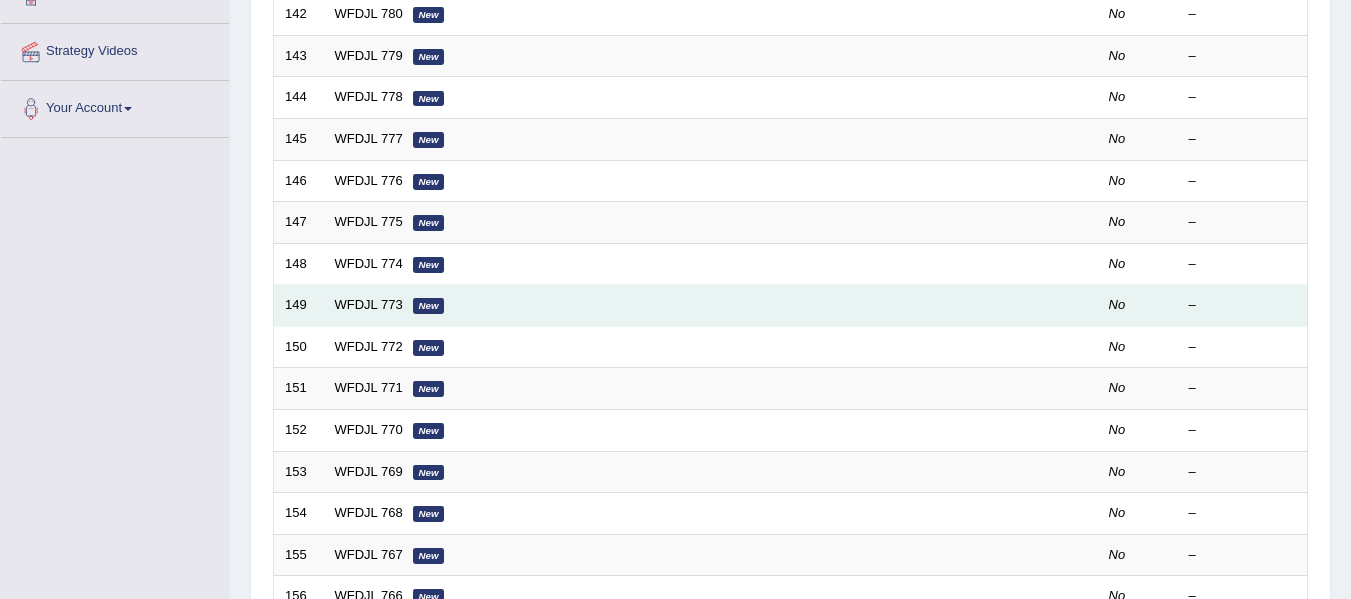 click on "New" at bounding box center (429, 306) 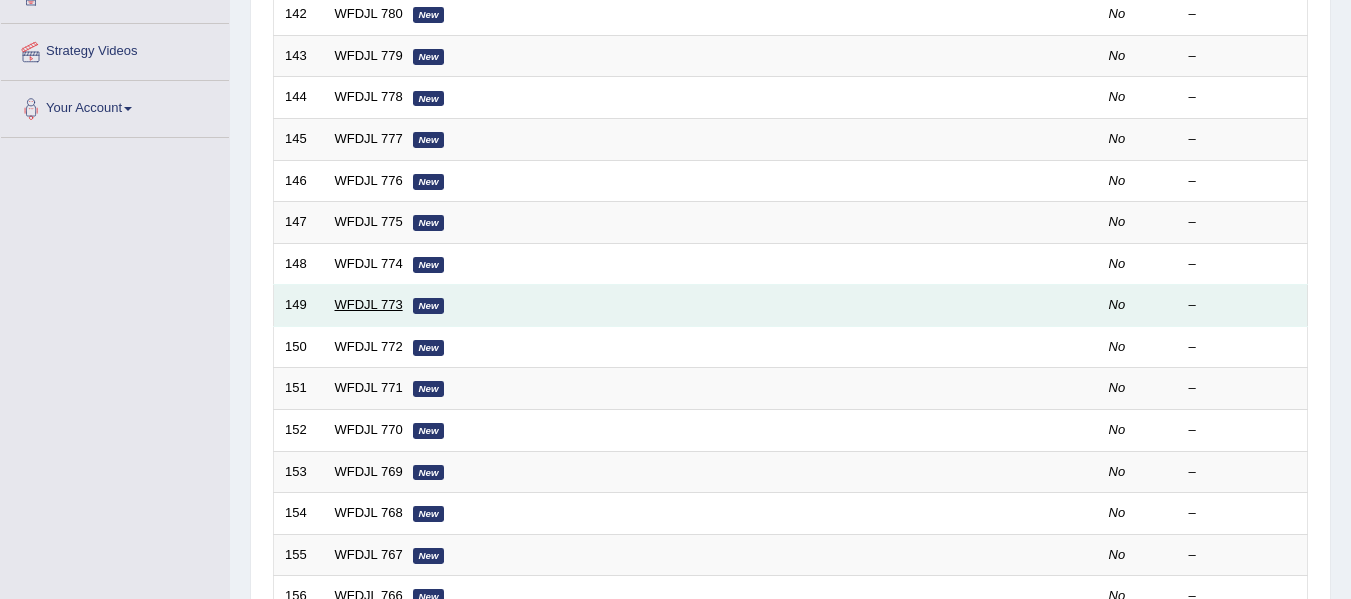 click on "WFDJL 773" at bounding box center (369, 304) 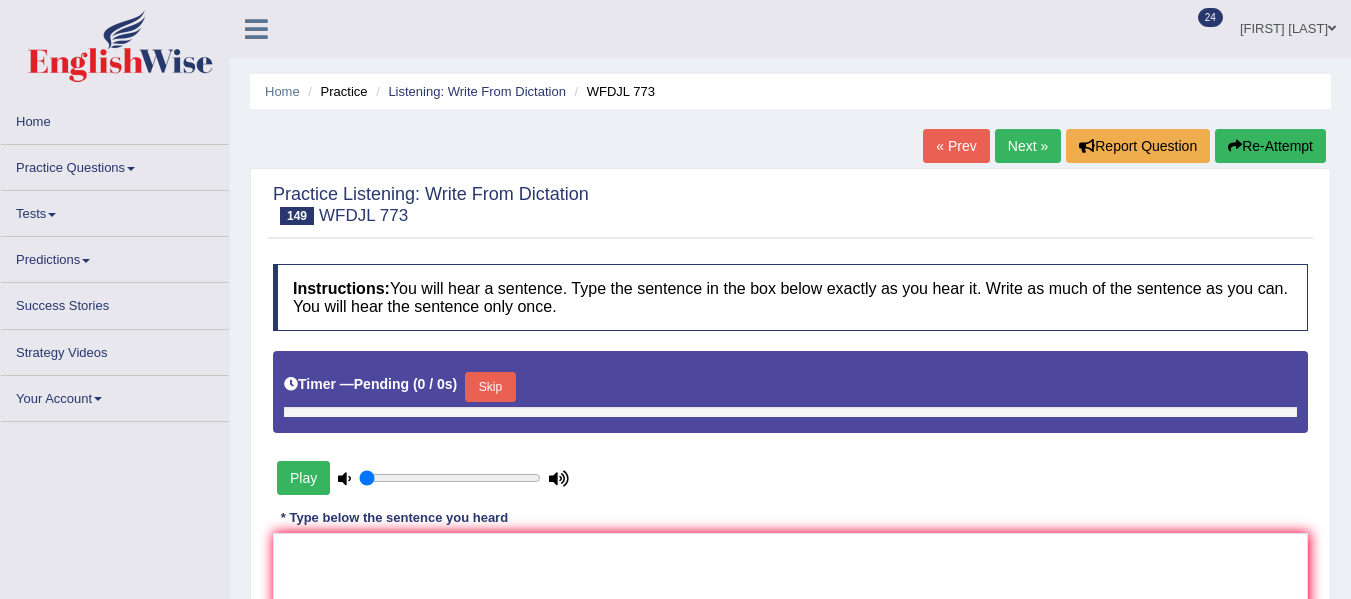 scroll, scrollTop: 0, scrollLeft: 0, axis: both 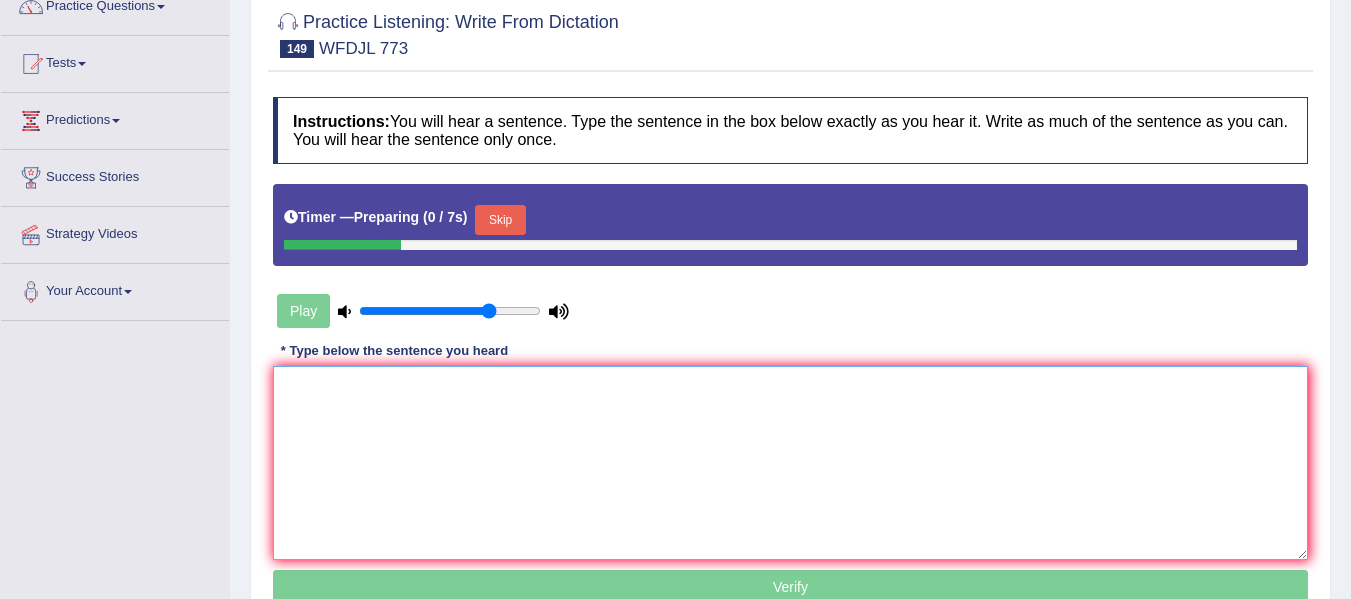 click at bounding box center (790, 463) 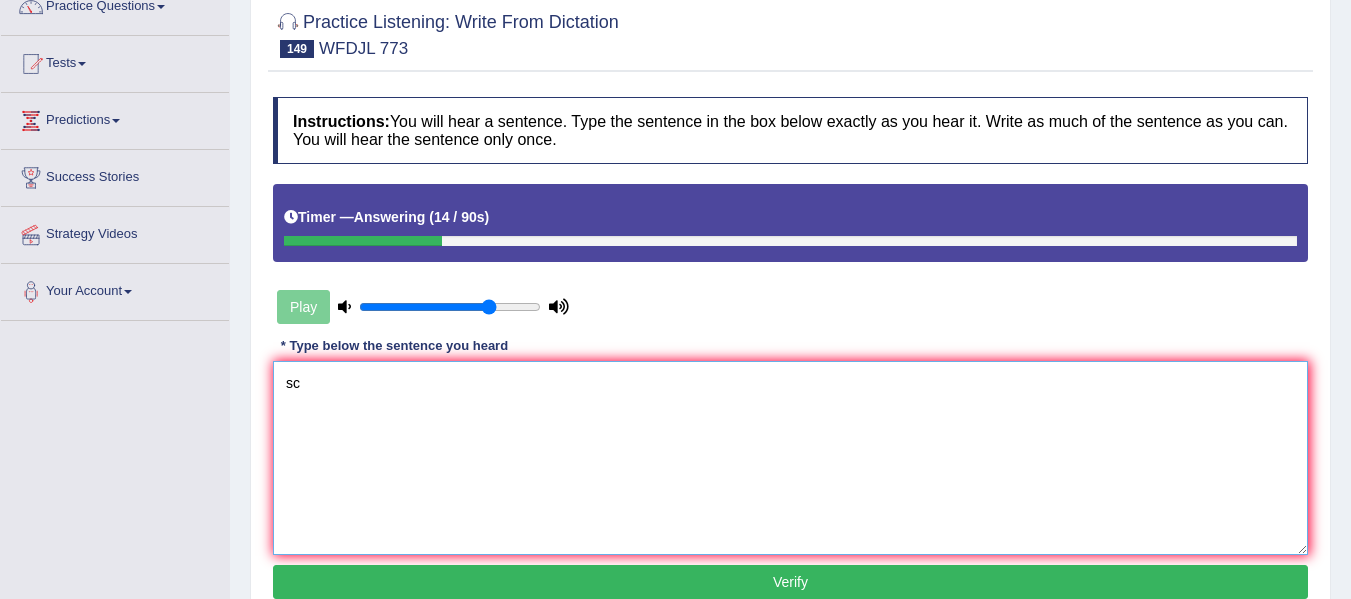type on "s" 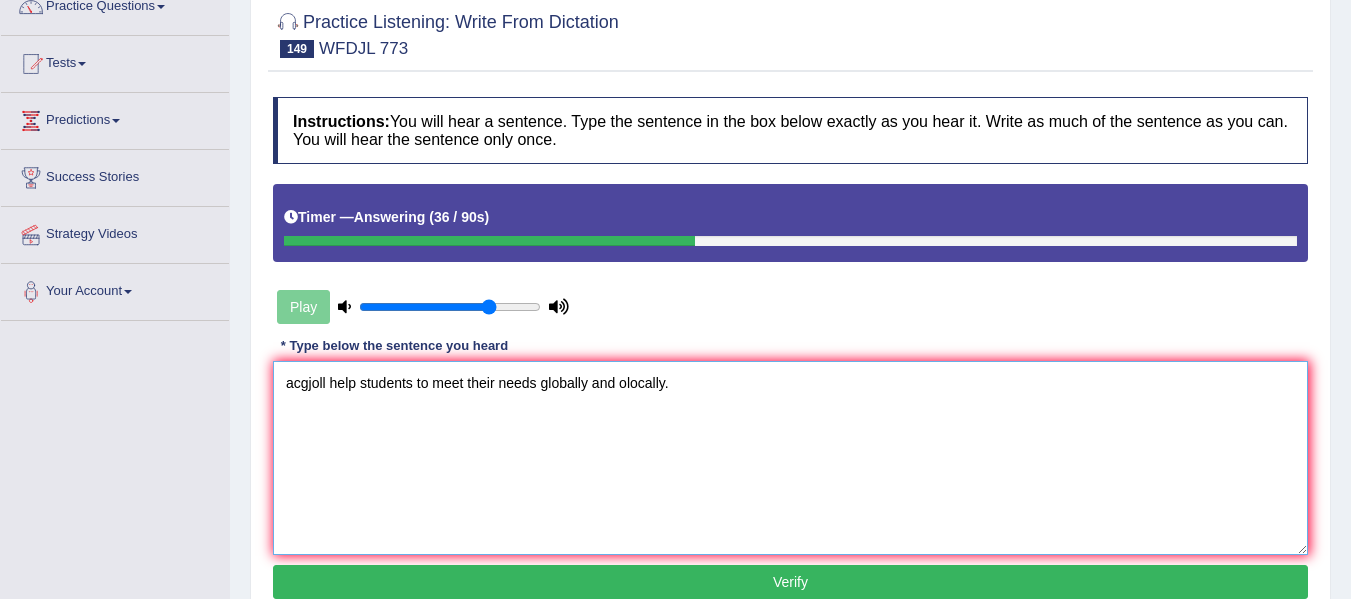 click on "acgjoll help students to meet their needs globally and olocally." at bounding box center (790, 458) 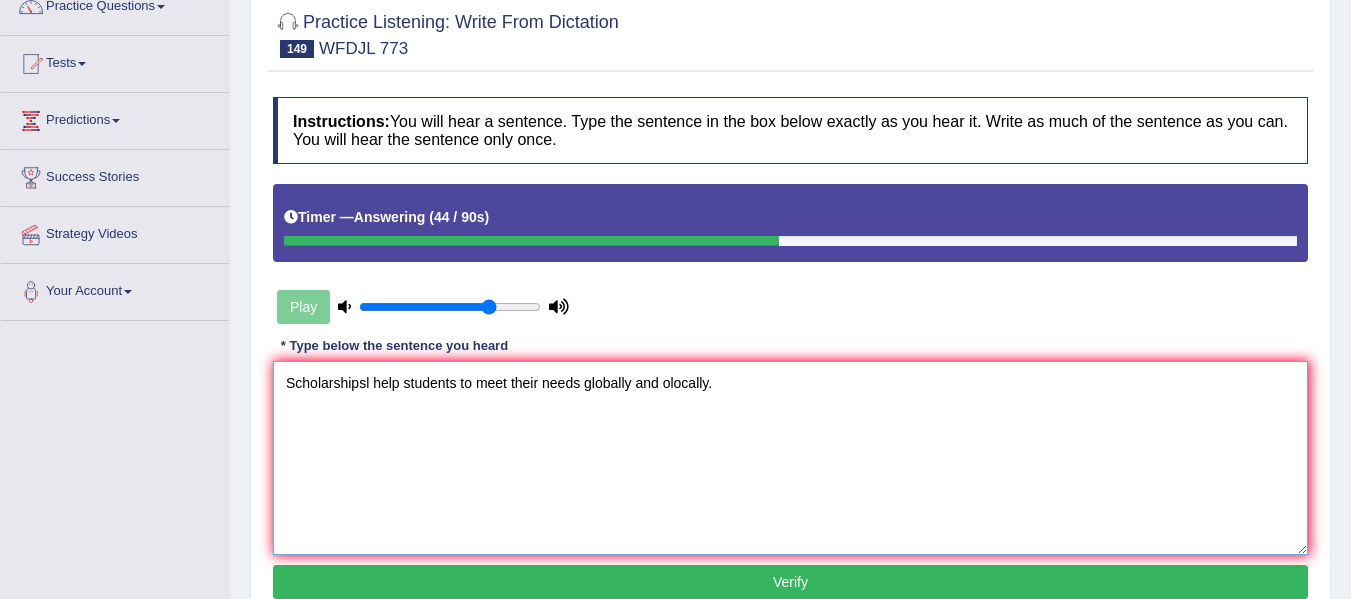 click on "Scholarshipsl help students to meet their needs globally and olocally." at bounding box center [790, 458] 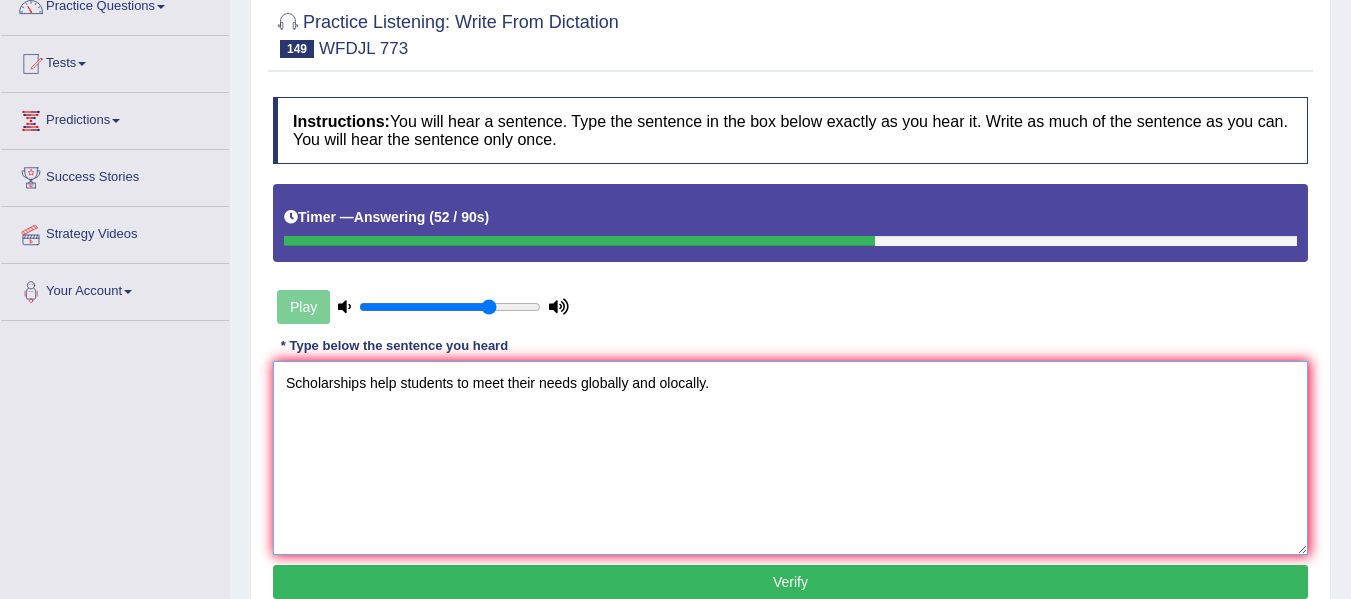 click on "Scholarships help students to meet their needs globally and olocally." at bounding box center (790, 458) 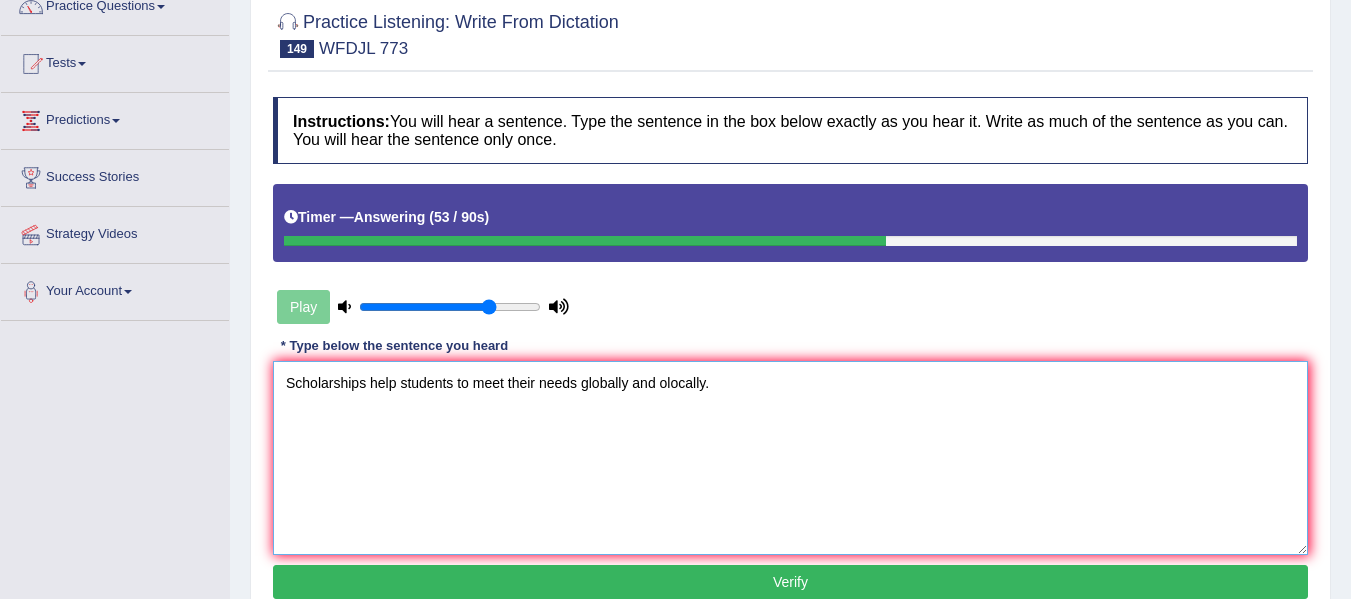 click on "Scholarships help students to meet their needs globally and olocally." at bounding box center (790, 458) 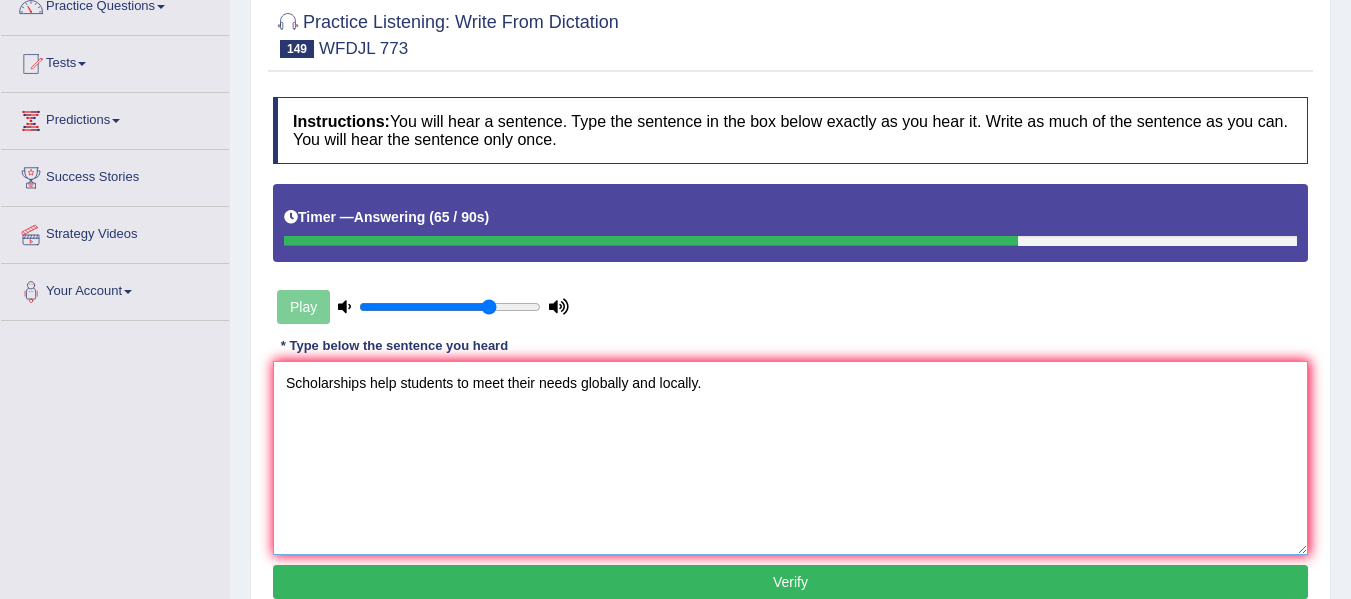 type on "Scholarships help students to meet their needs globally and locally." 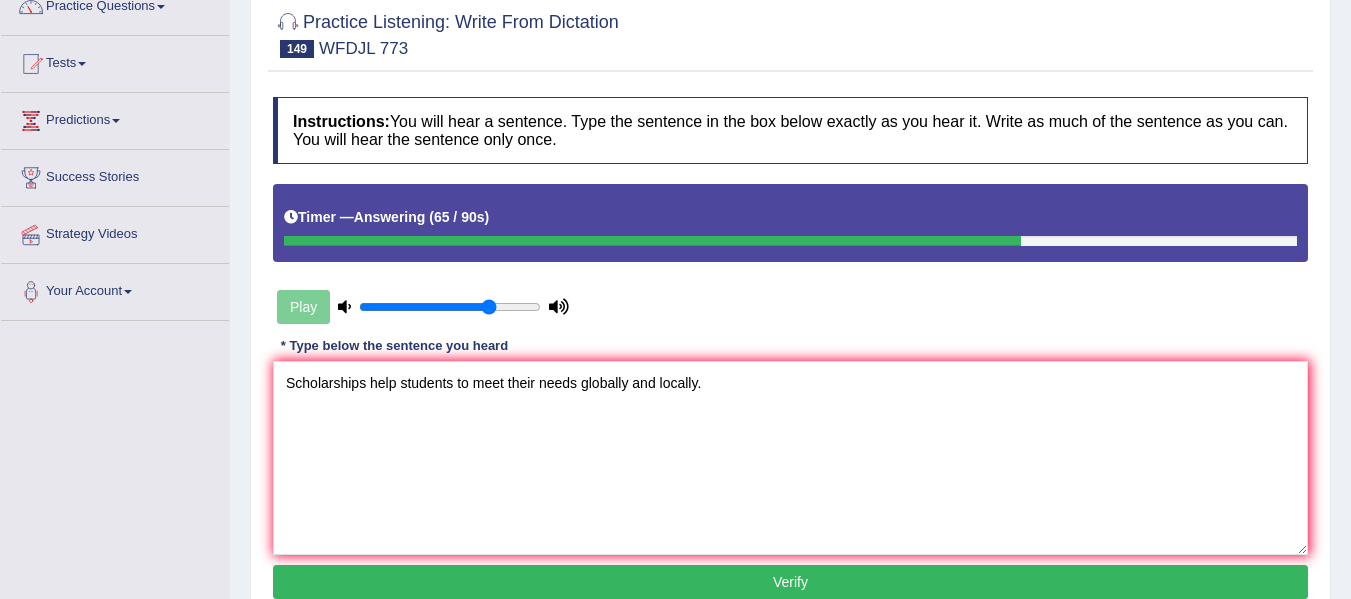 click on "Verify" at bounding box center [790, 582] 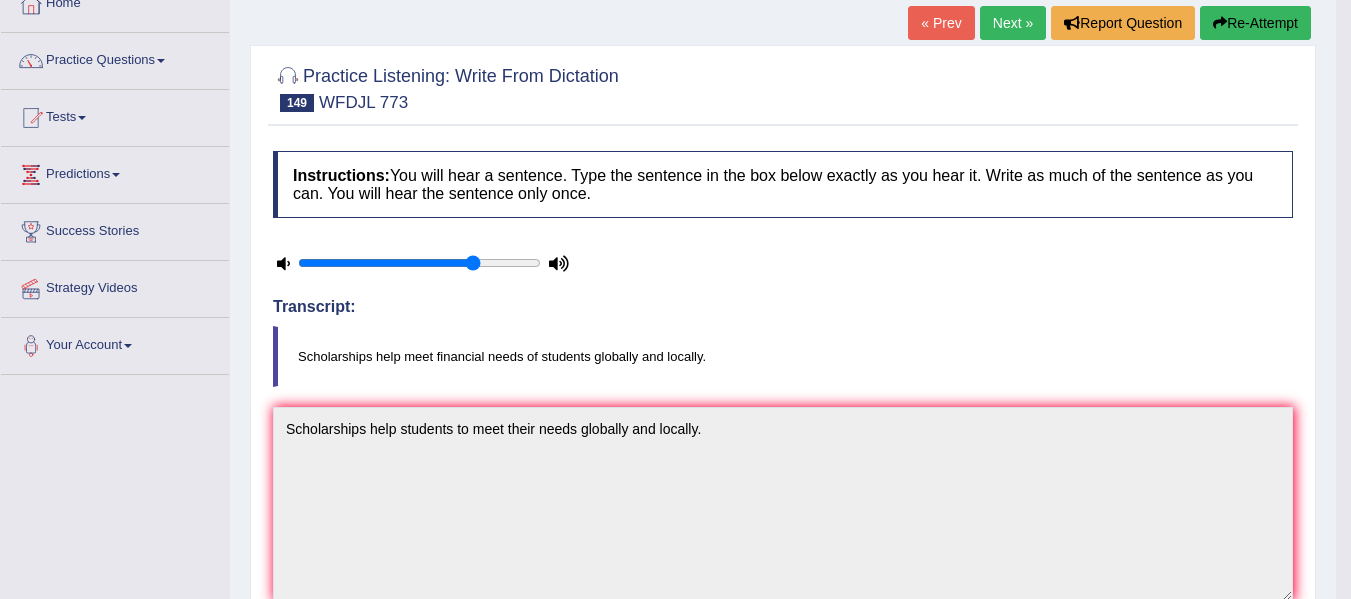 scroll, scrollTop: 0, scrollLeft: 0, axis: both 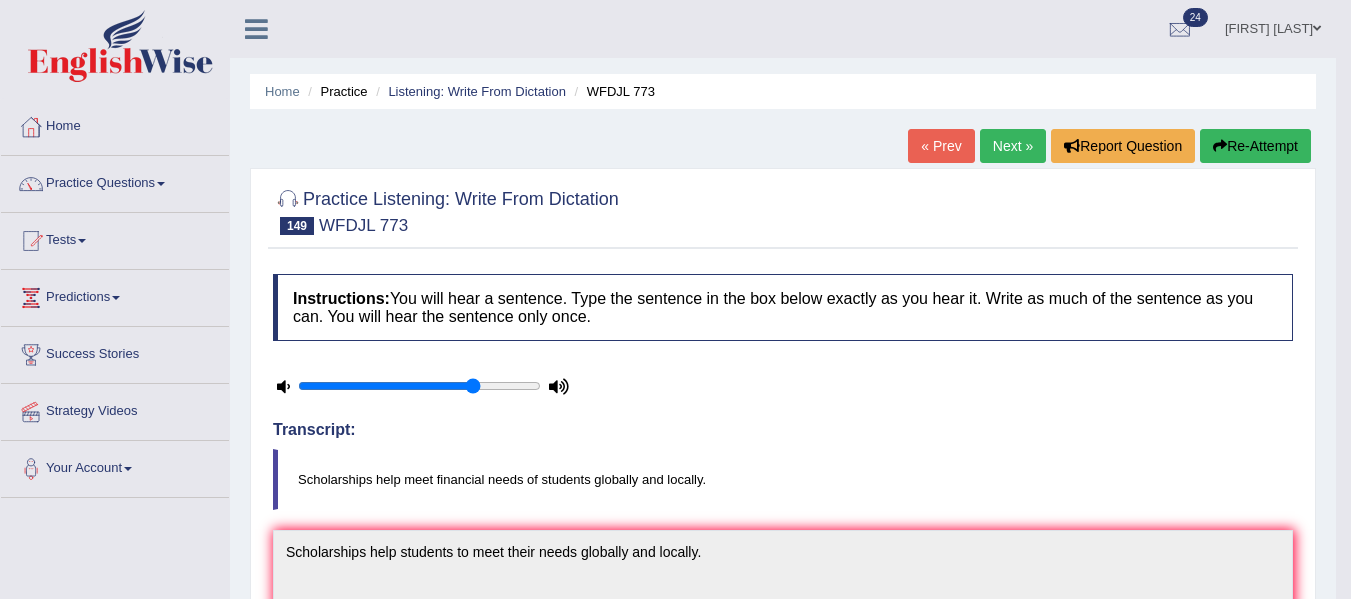 click on "Next »" at bounding box center [1013, 146] 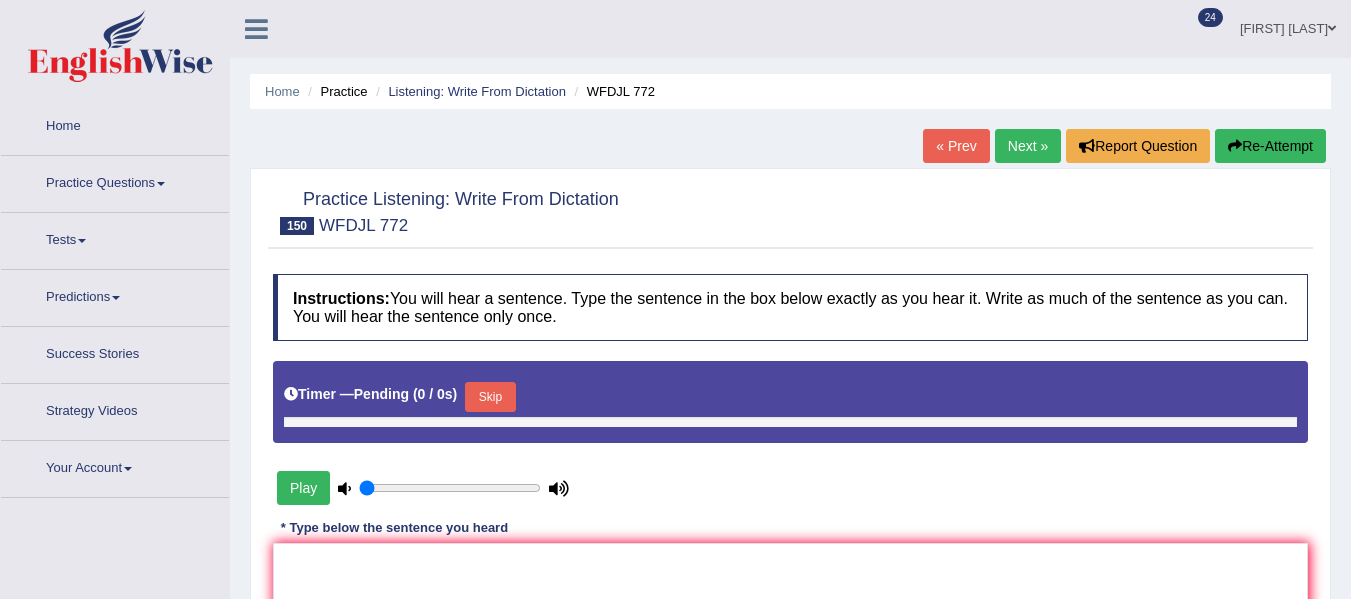 type on "0.75" 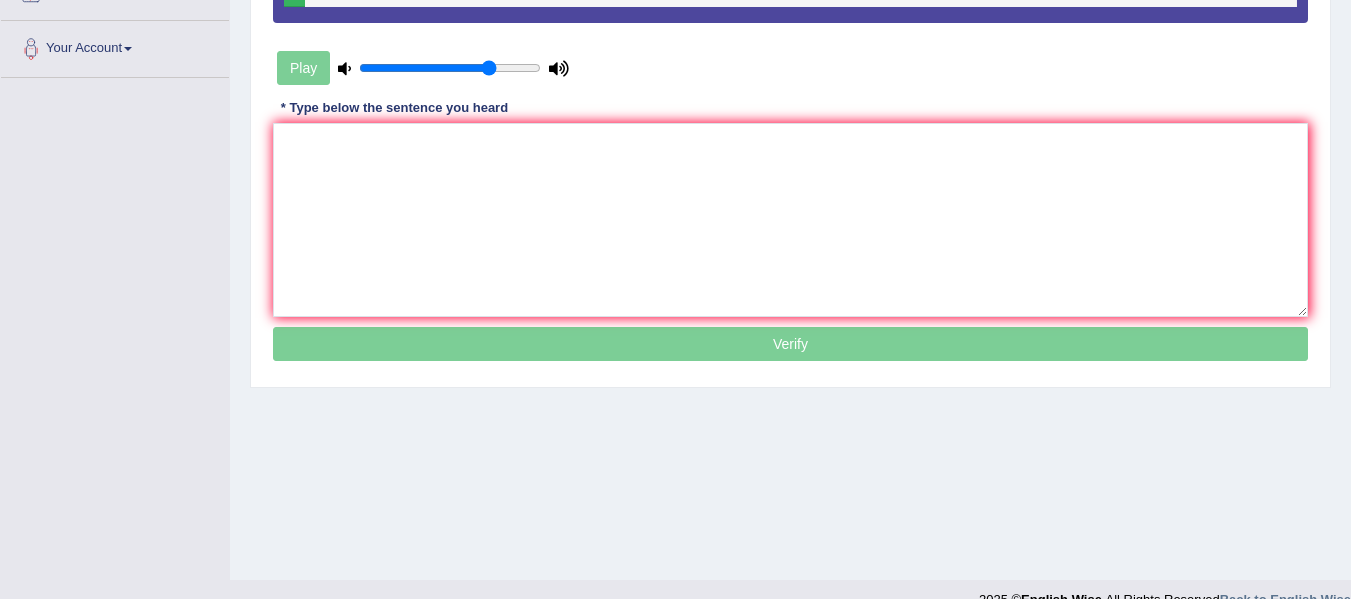 scroll, scrollTop: 420, scrollLeft: 0, axis: vertical 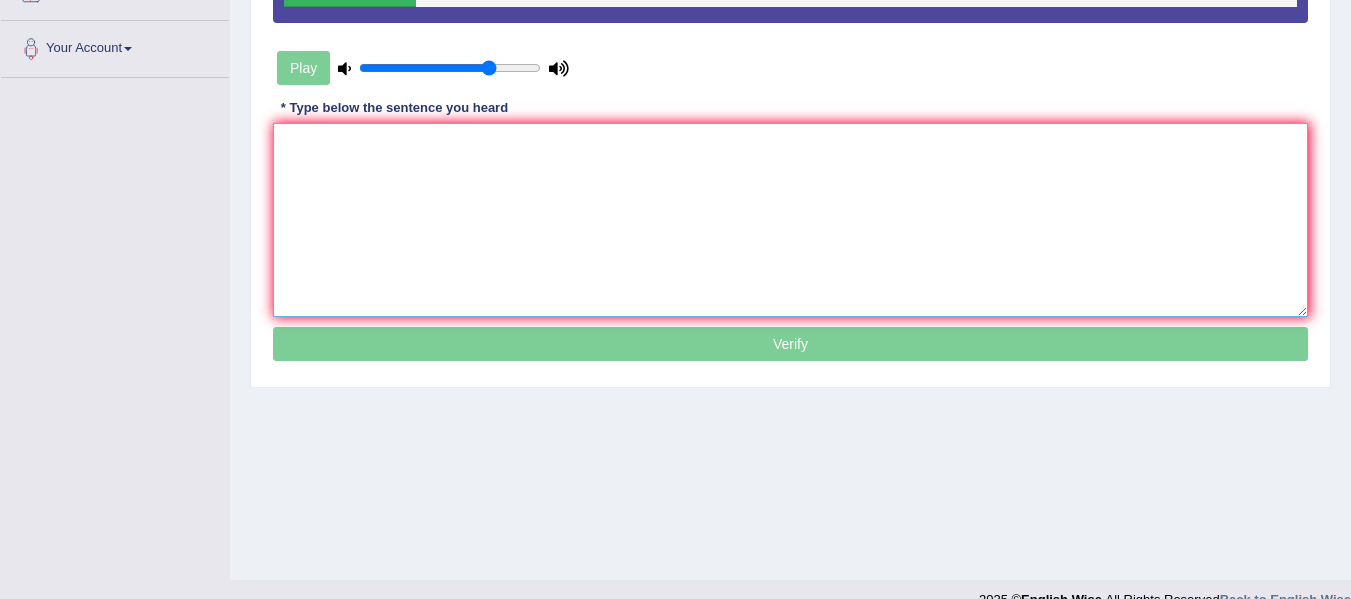 click at bounding box center (790, 220) 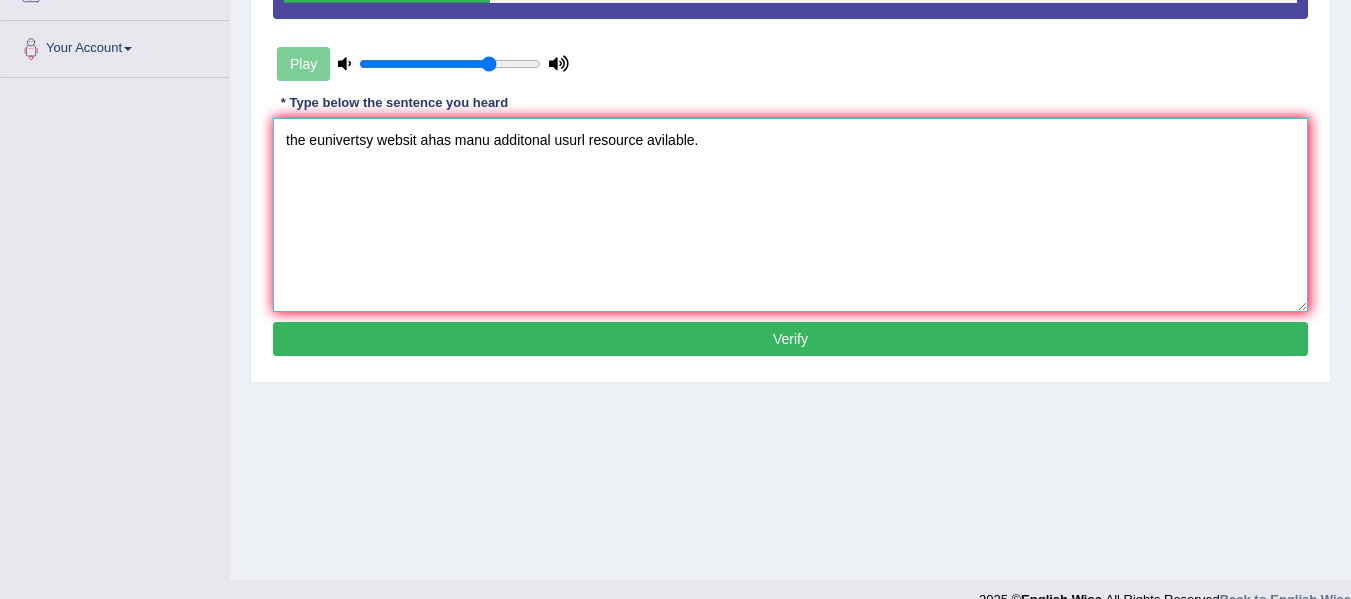 click on "the eunivertsy websit ahas manu additonal usurl resource avilable." at bounding box center (790, 215) 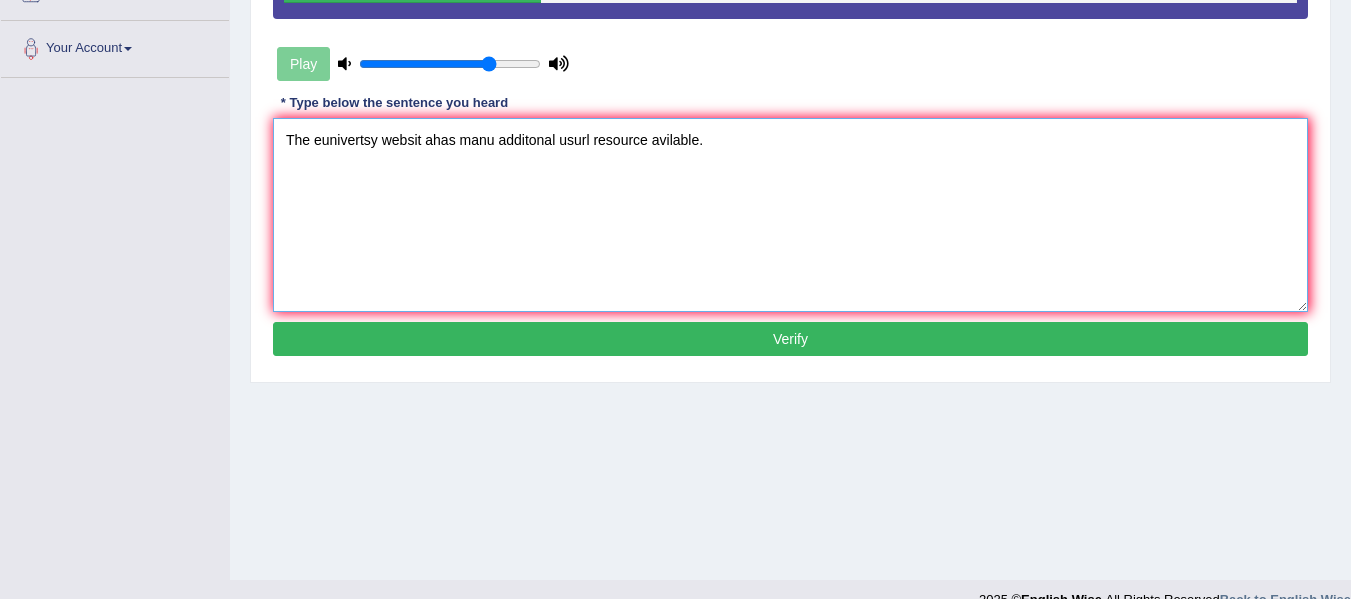 click on "The eunivertsy websit ahas manu additonal usurl resource avilable." at bounding box center (790, 215) 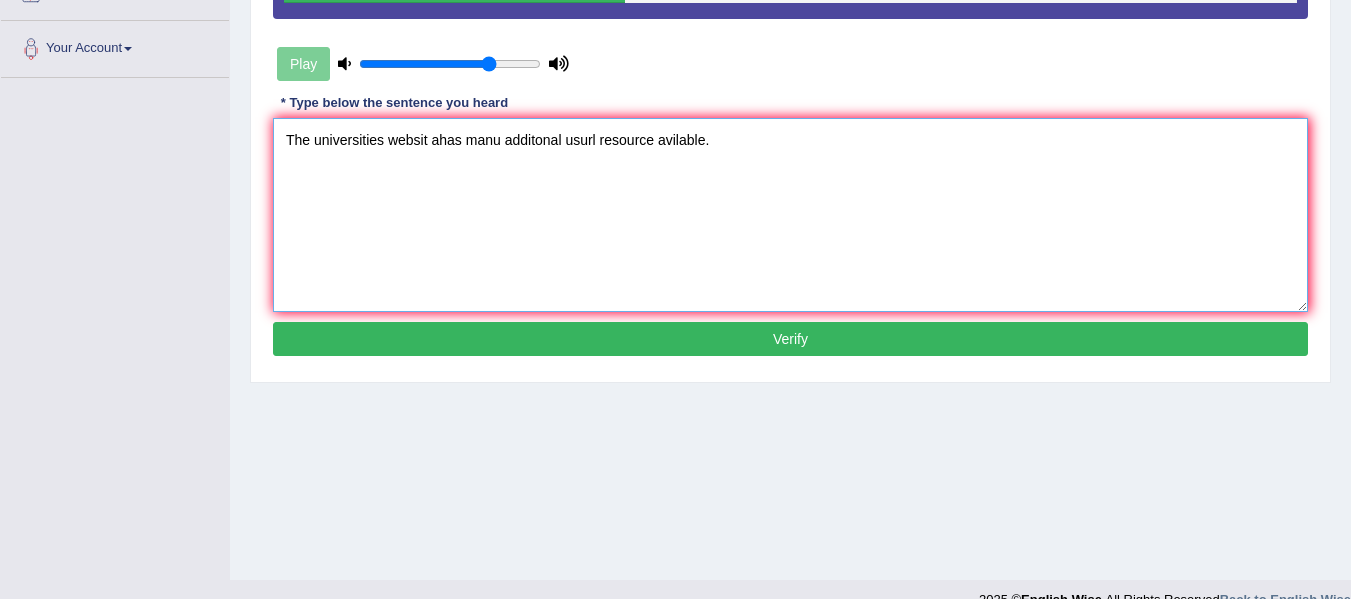 click on "The universities websit ahas manu additonal usurl resource avilable." at bounding box center (790, 215) 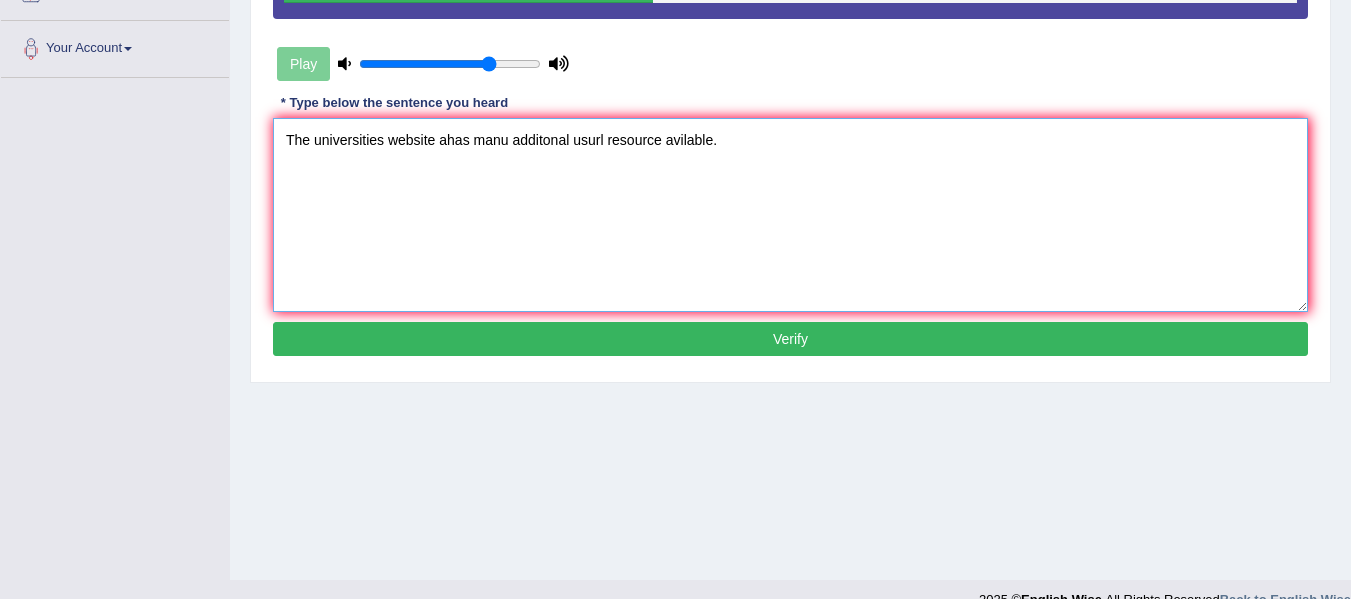 click on "The universities website ahas manu additonal usurl resource avilable." at bounding box center (790, 215) 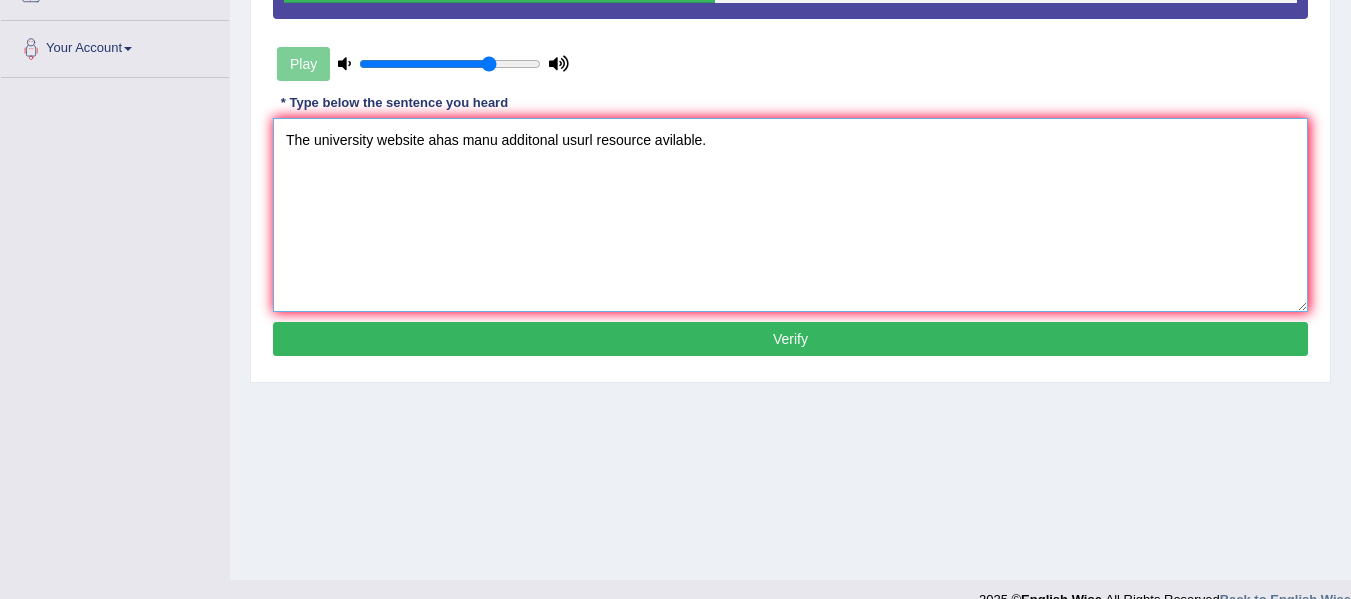 click on "The university website ahas manu additonal usurl resource avilable." at bounding box center (790, 215) 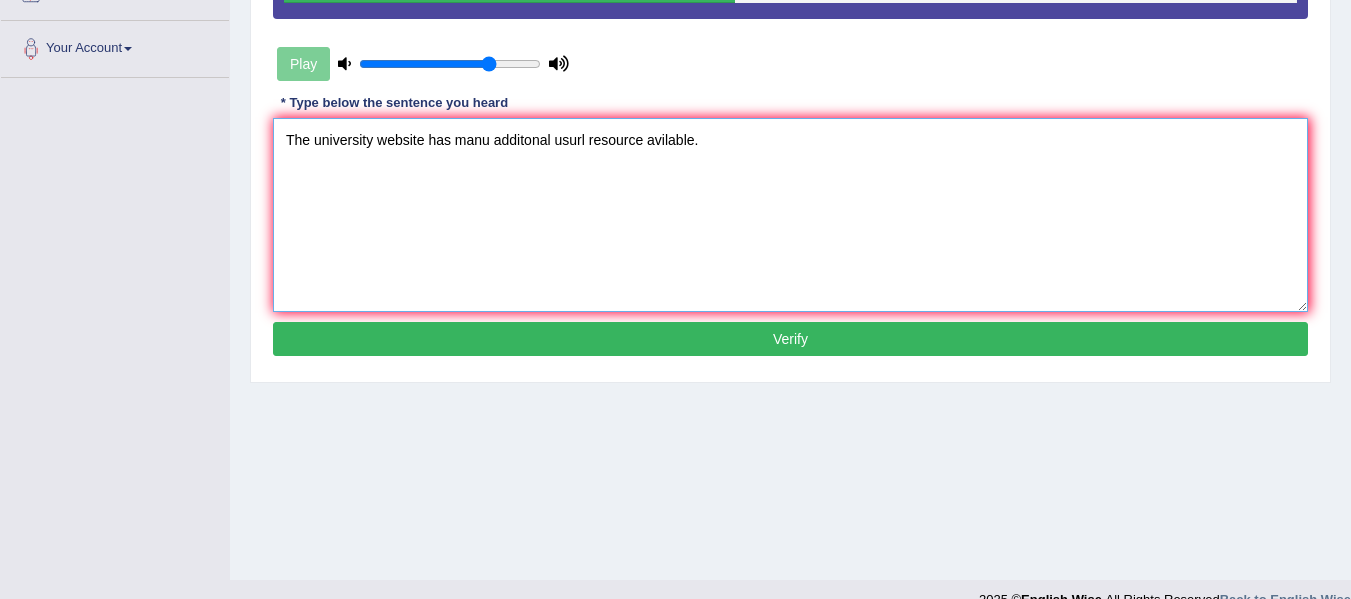 click on "The university website has manu additonal usurl resource avilable." at bounding box center [790, 215] 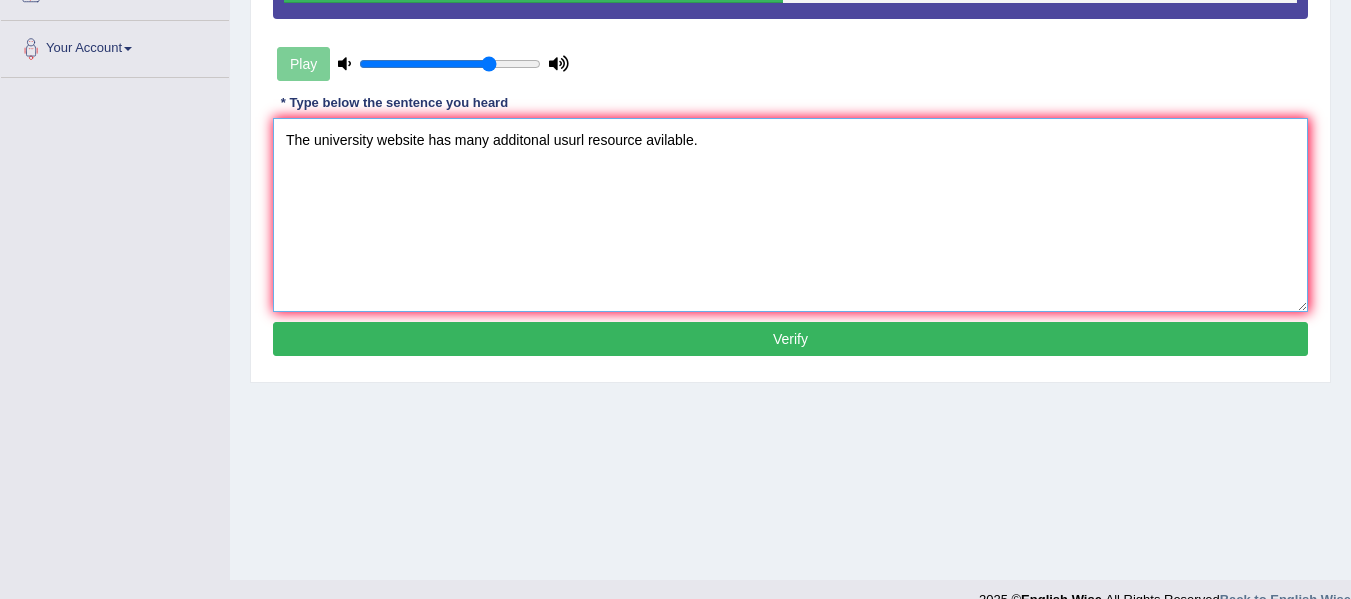 click on "The university website has many additonal usurl resource avilable." at bounding box center (790, 215) 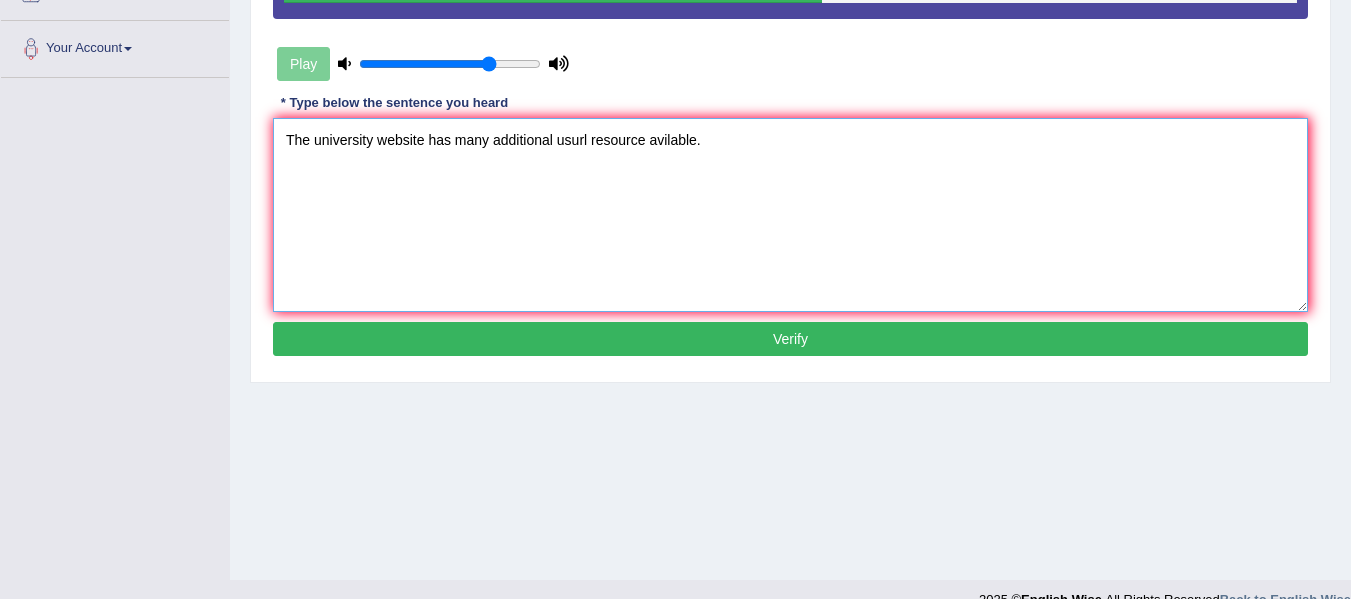 click on "The university website has many additional usurl resource avilable." at bounding box center (790, 215) 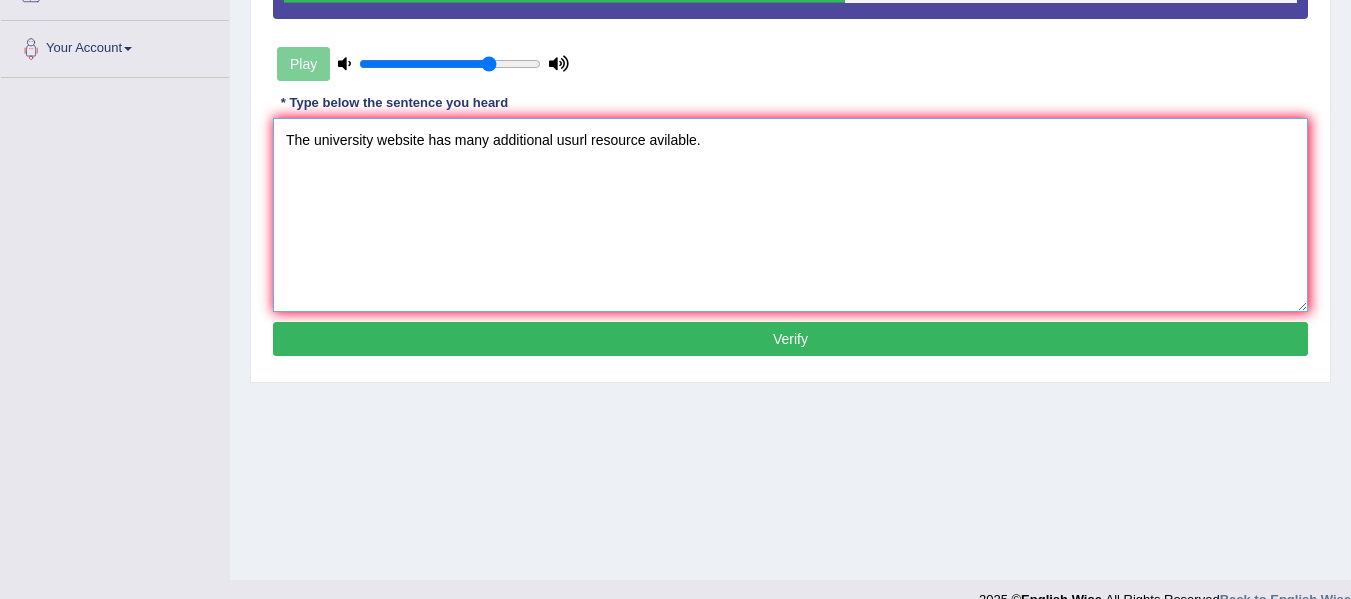 click on "The university website has many additional usurl resource avilable." at bounding box center [790, 215] 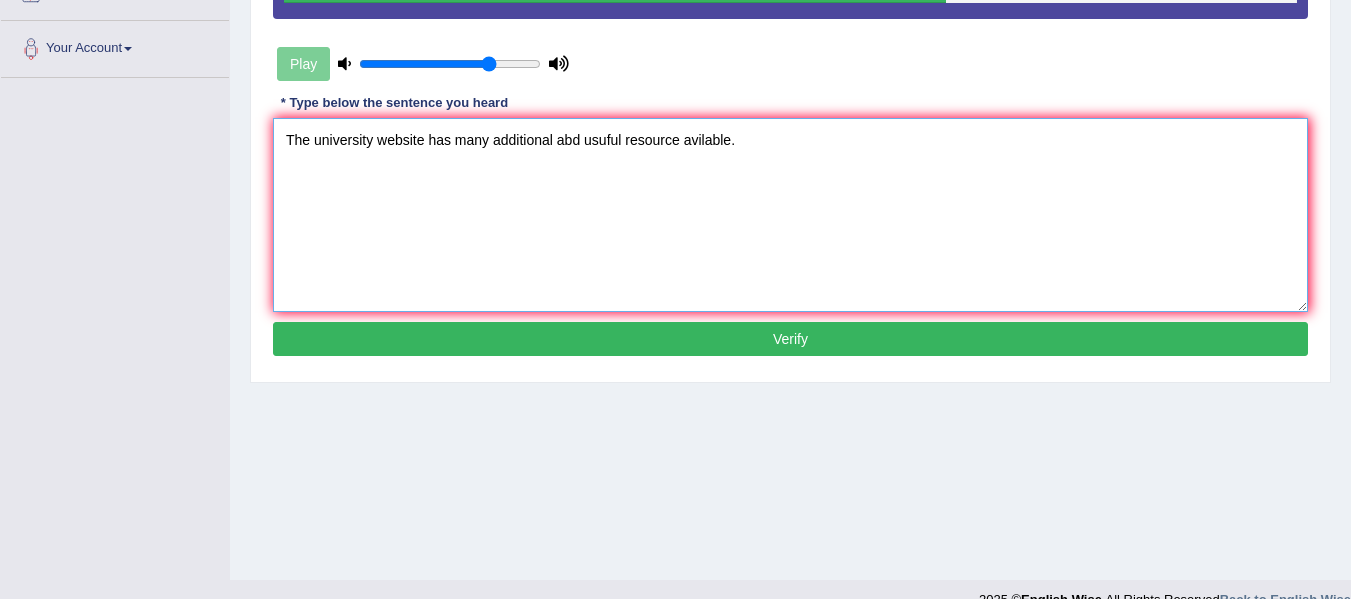 click on "The university website has many additional abd usuful resource avilable." at bounding box center (790, 215) 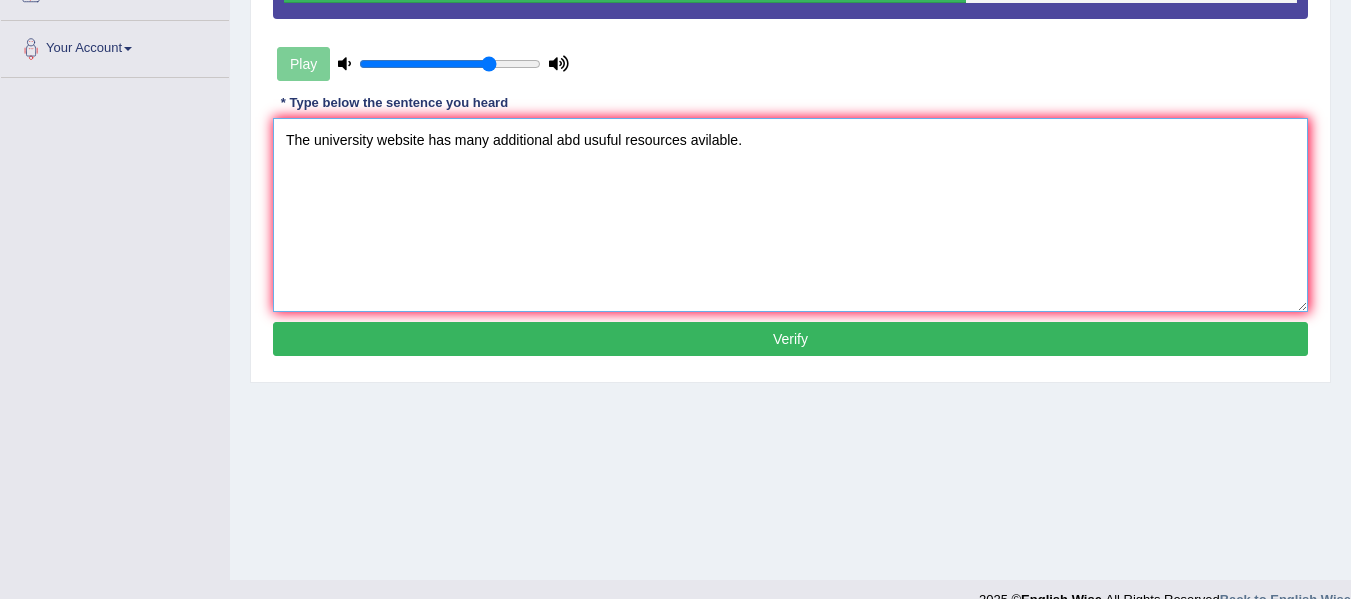 click on "The university website has many additional abd usuful resources avilable." at bounding box center (790, 215) 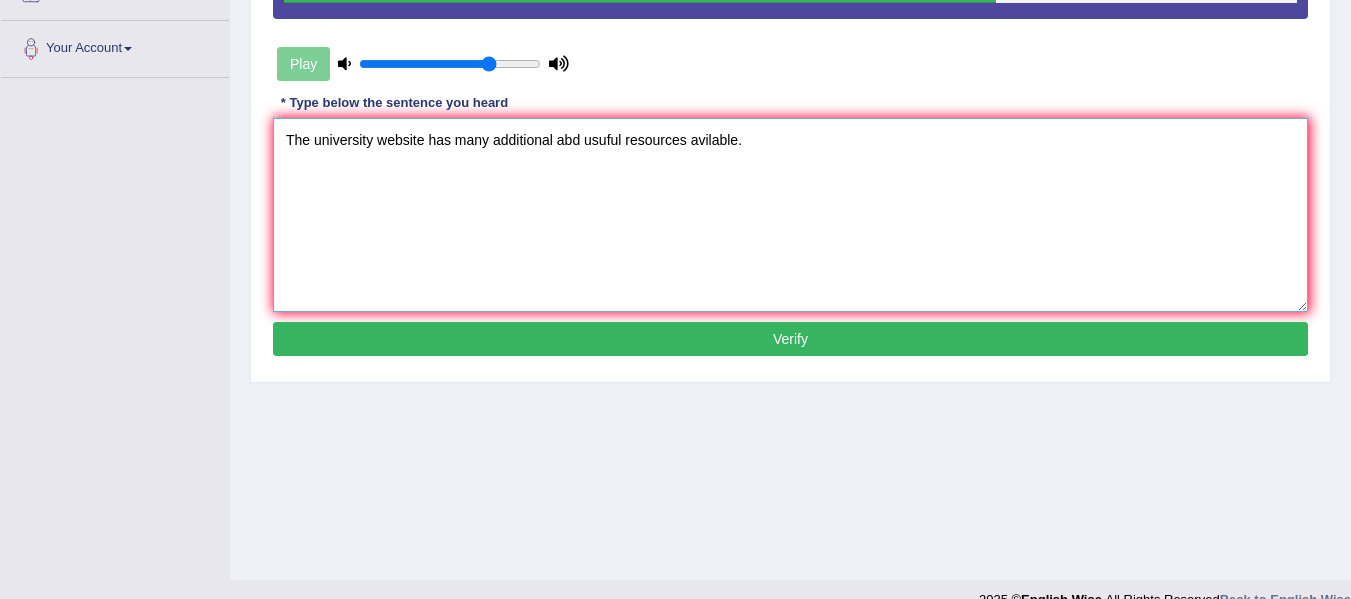 click on "The university website has many additional abd usuful resources avilable." at bounding box center [790, 215] 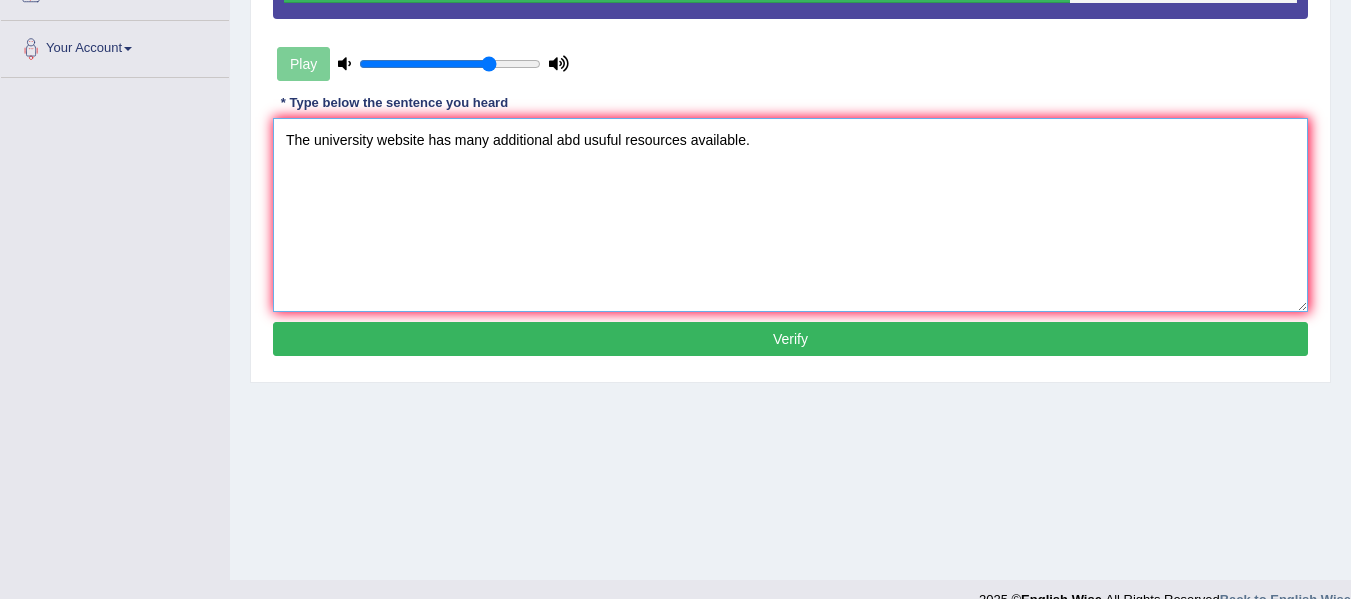 click on "The university website has many additional abd usuful resources available." at bounding box center (790, 215) 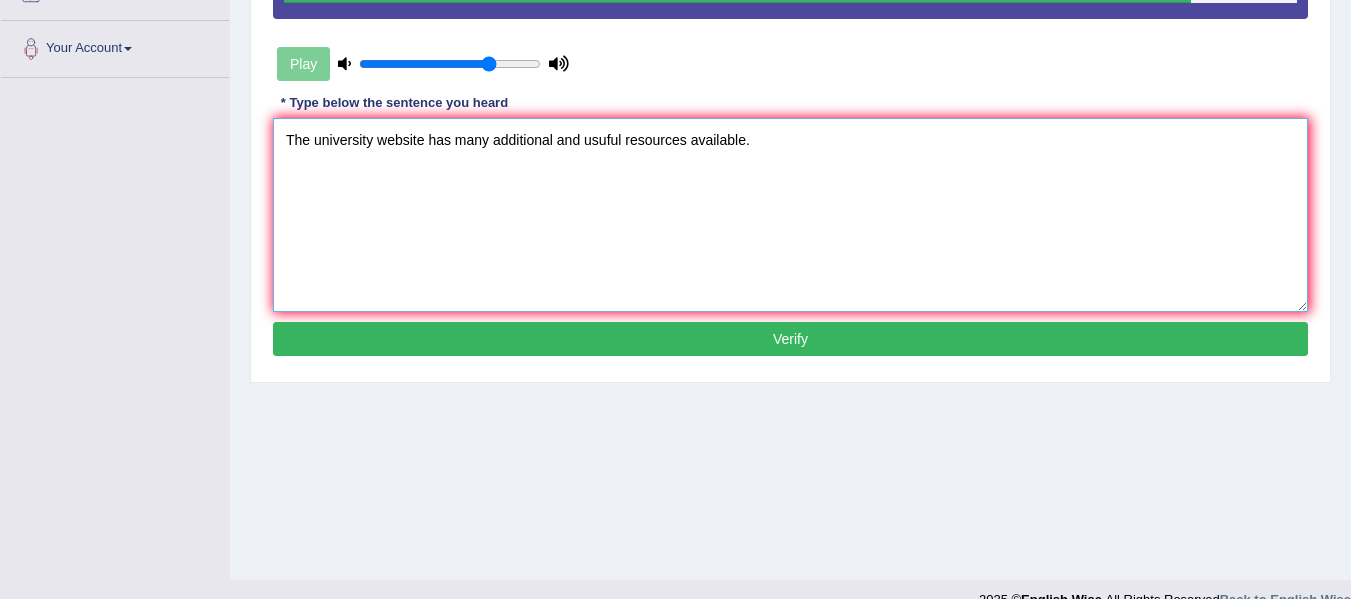type on "The university website has many additional and usuful resources available." 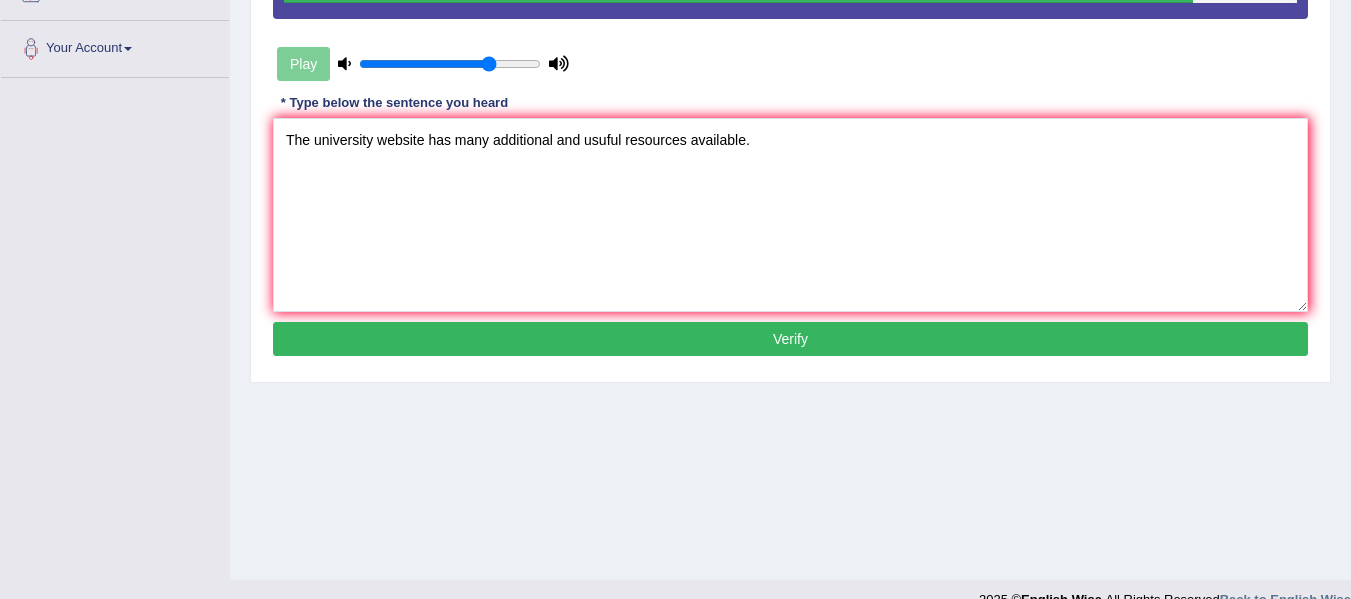 click on "Verify" at bounding box center (790, 339) 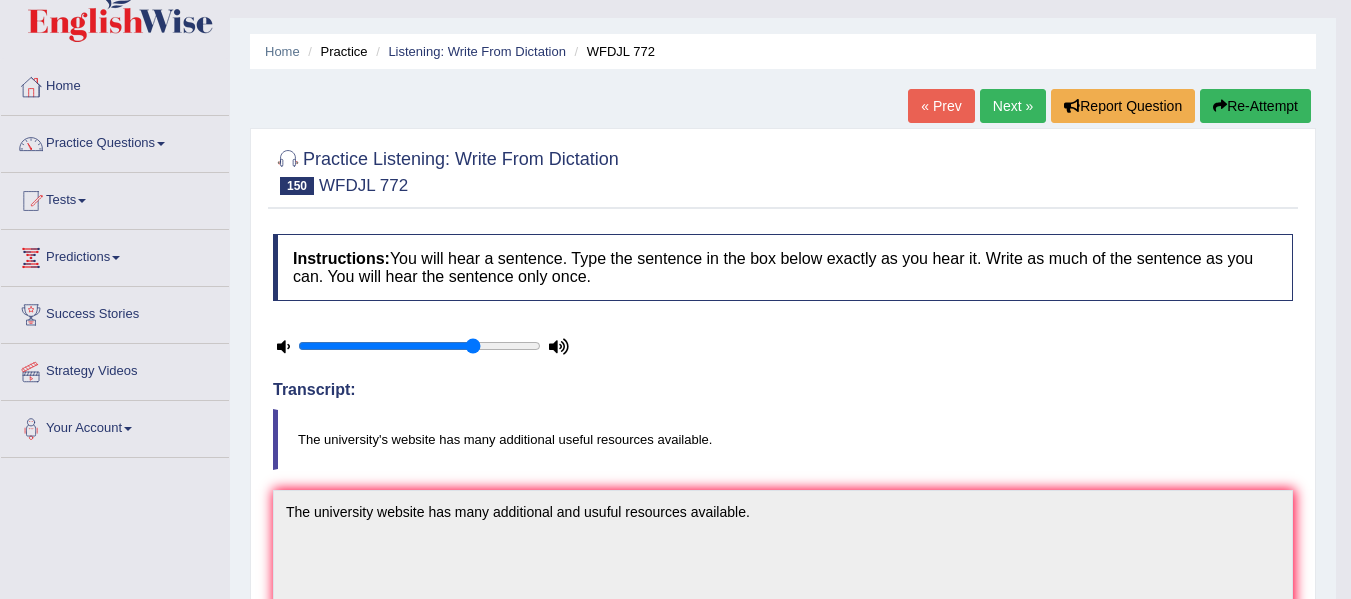 scroll, scrollTop: 0, scrollLeft: 0, axis: both 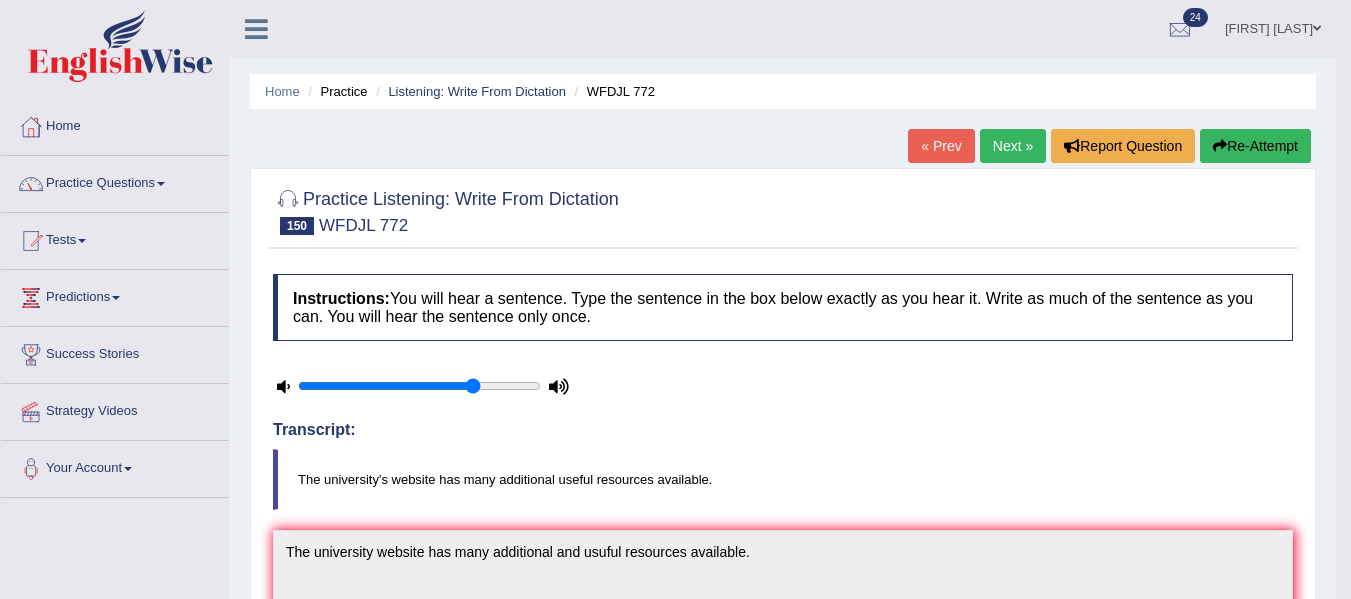 click on "Next »" at bounding box center [1013, 146] 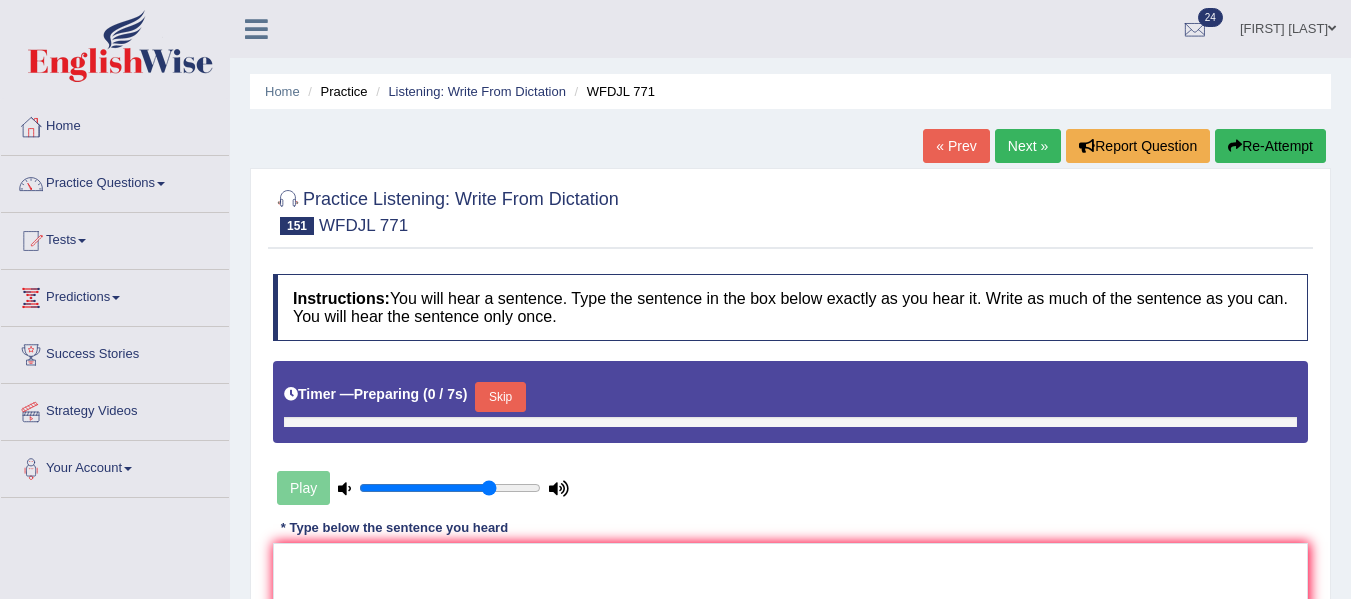 scroll, scrollTop: 0, scrollLeft: 0, axis: both 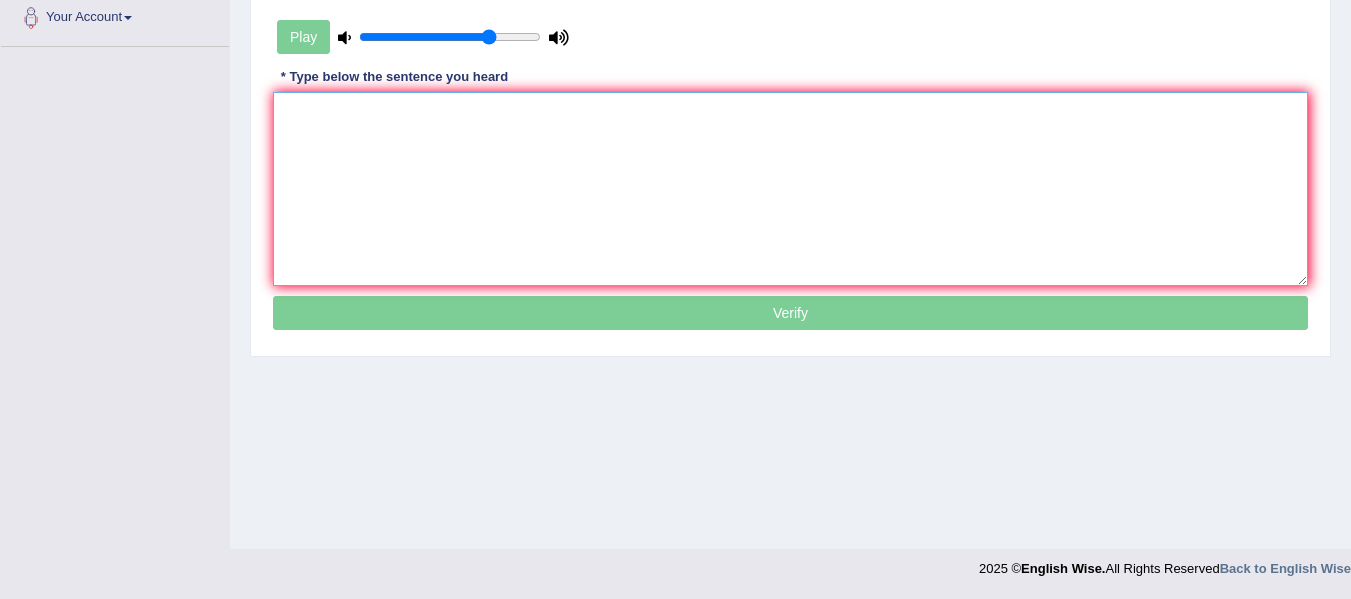 click at bounding box center (790, 189) 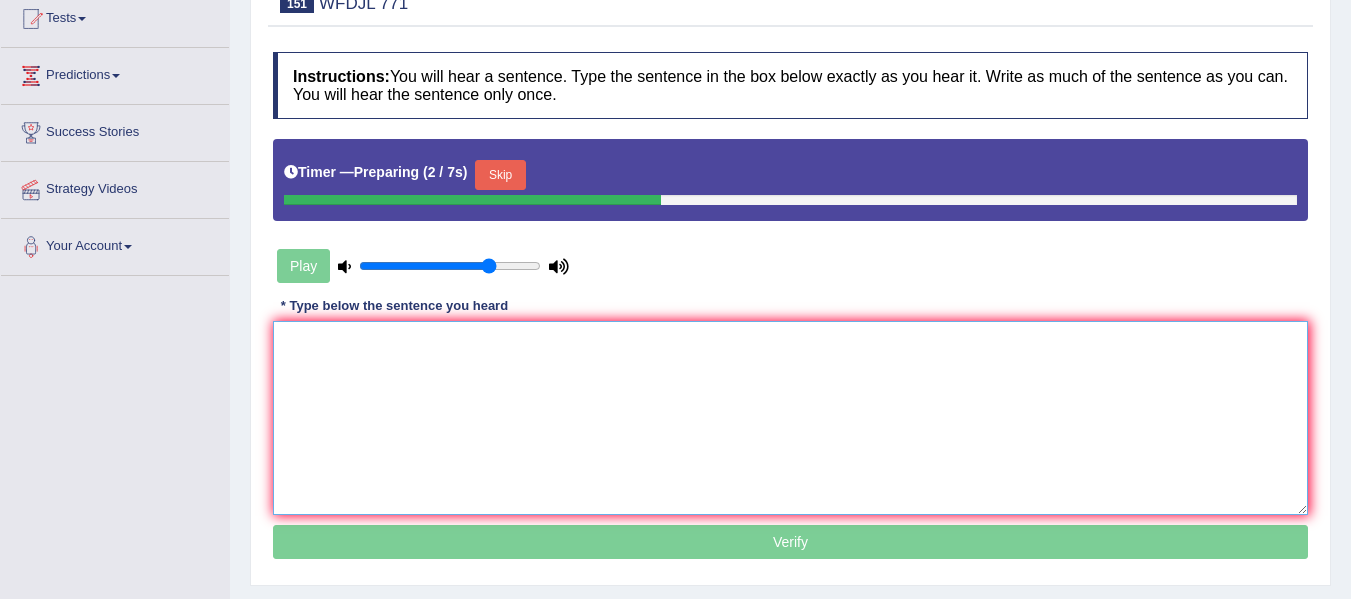 scroll, scrollTop: 221, scrollLeft: 0, axis: vertical 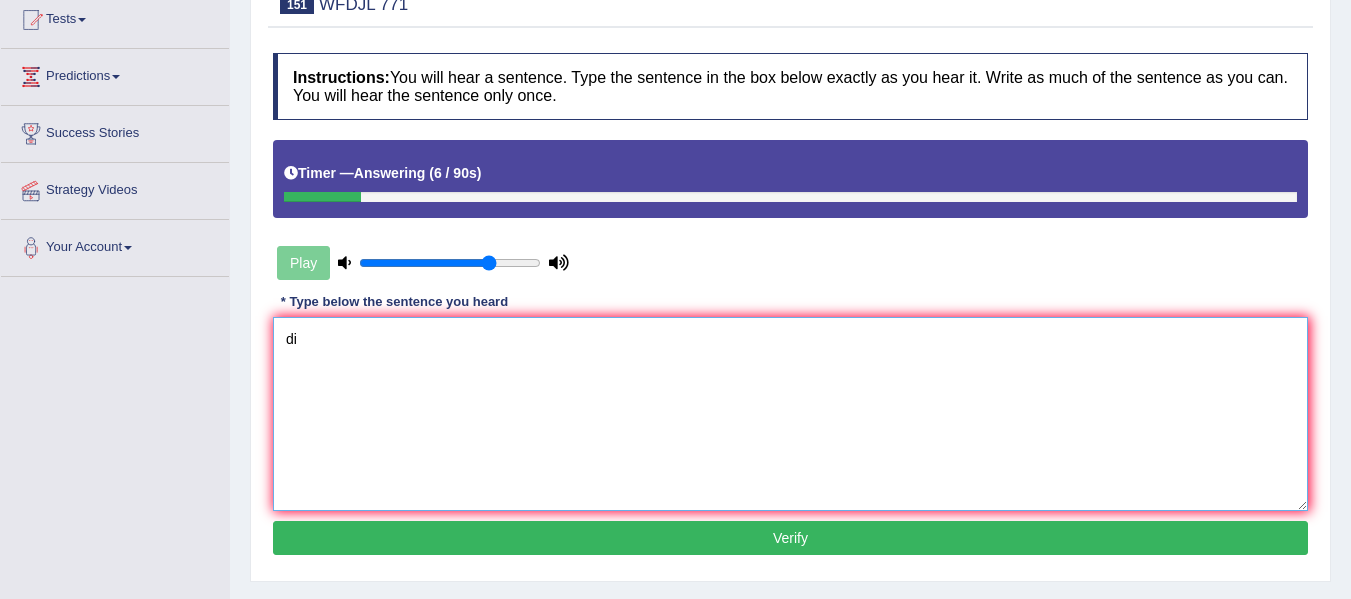 type on "d" 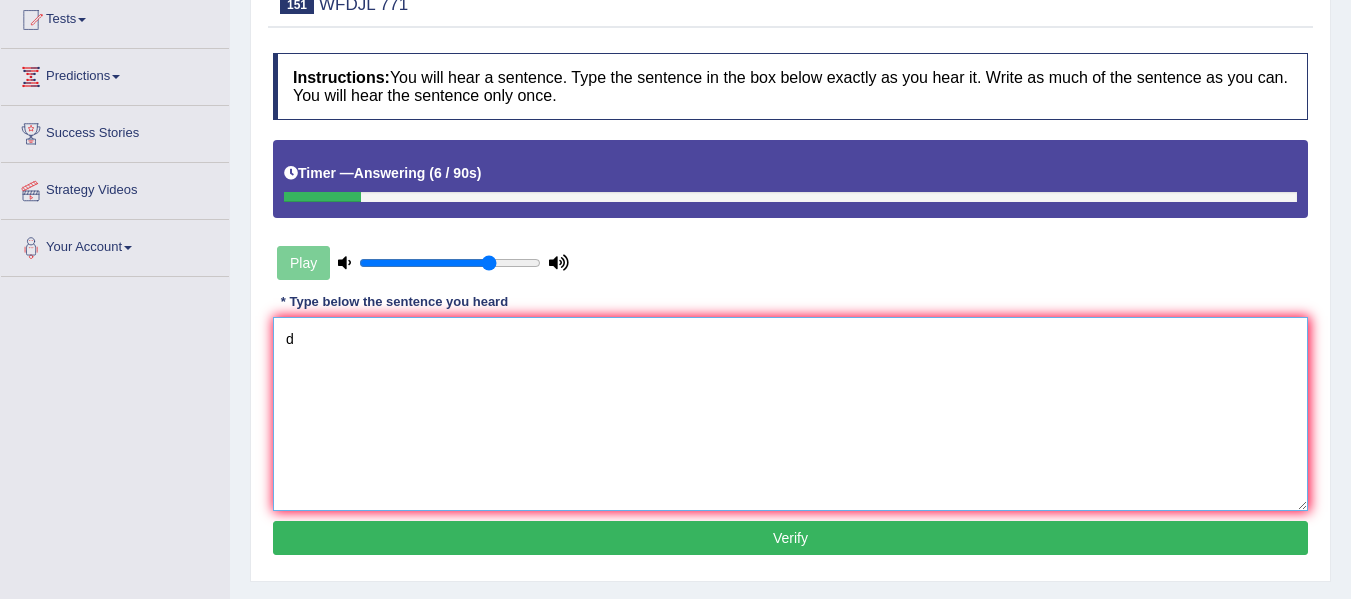 type 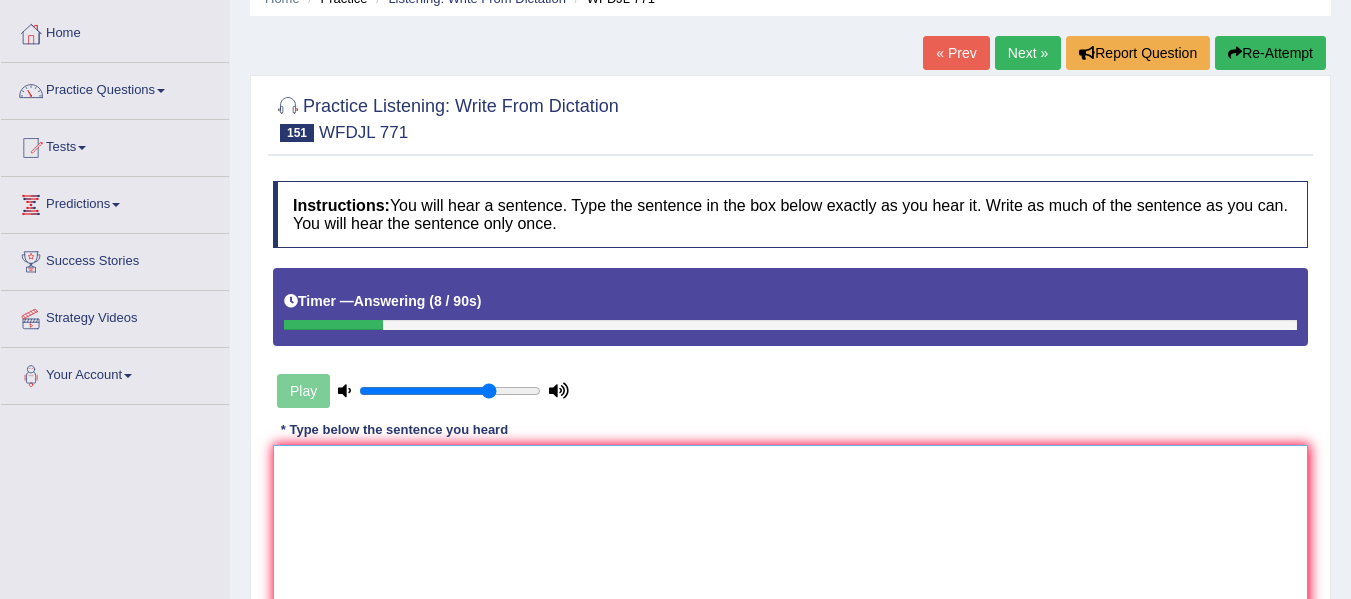 scroll, scrollTop: 92, scrollLeft: 0, axis: vertical 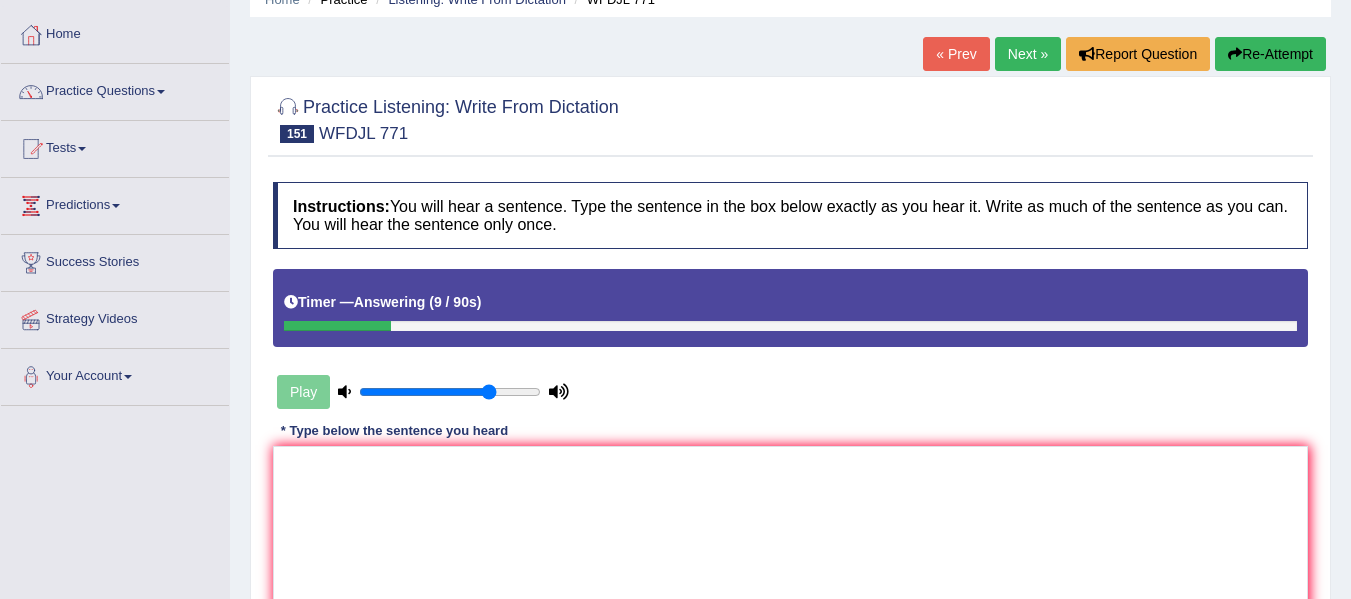 click on "Re-Attempt" at bounding box center (1270, 54) 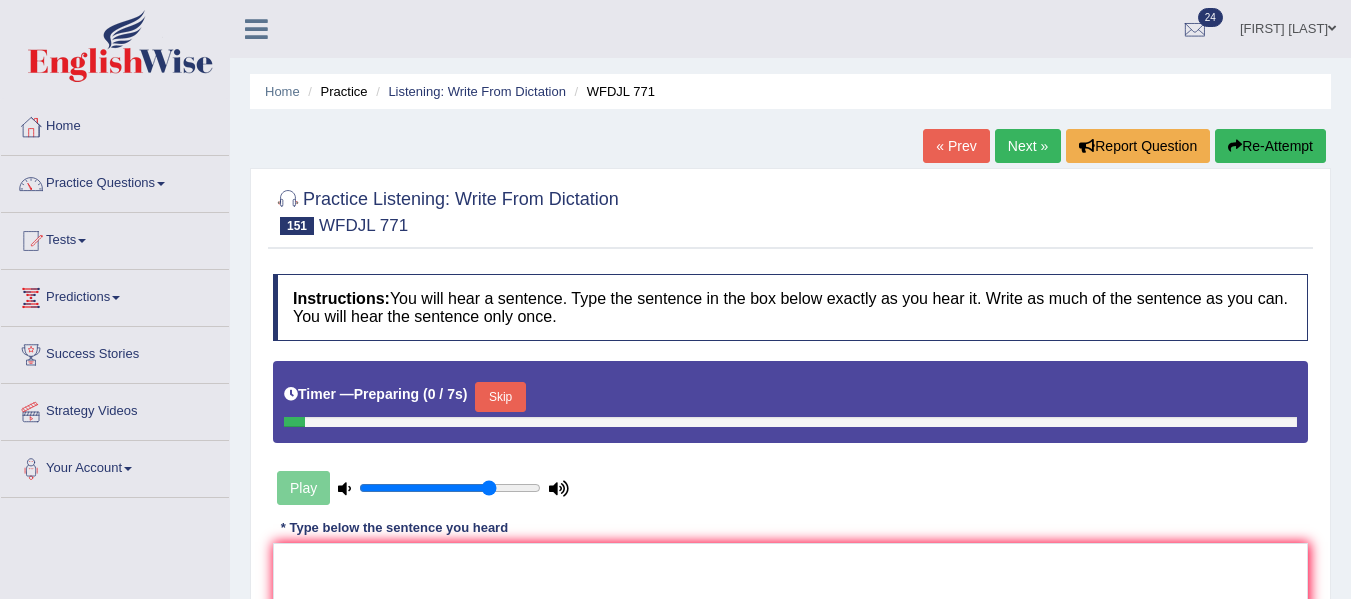 scroll, scrollTop: 451, scrollLeft: 0, axis: vertical 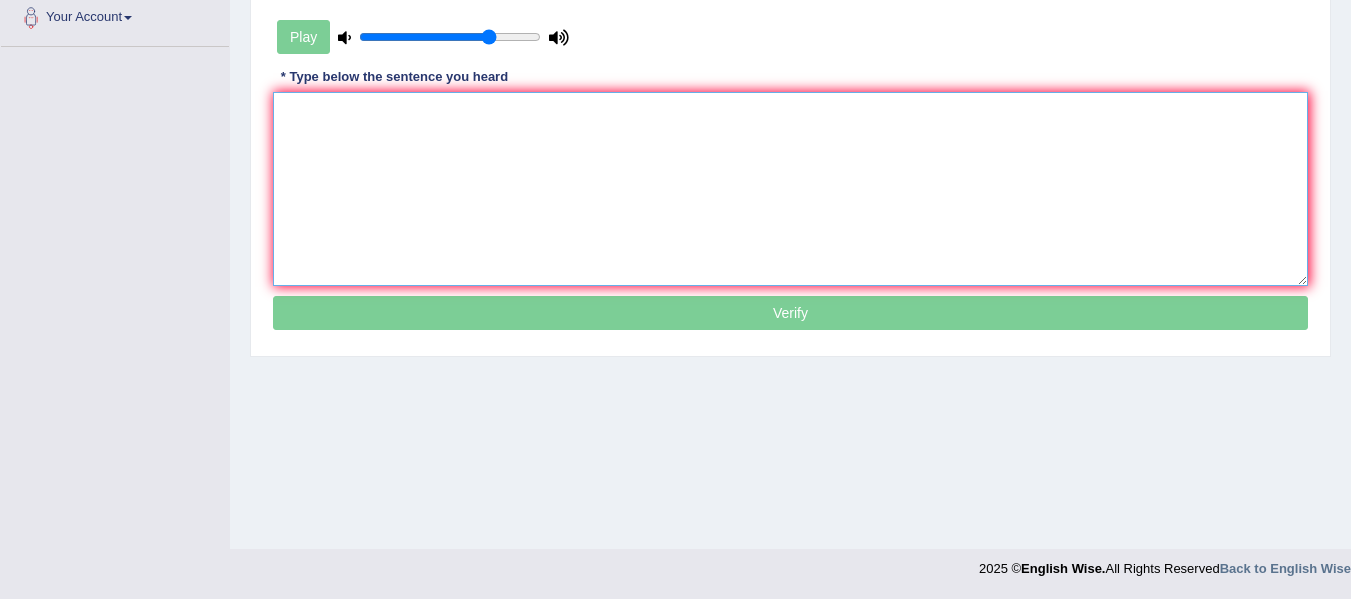 click at bounding box center (790, 189) 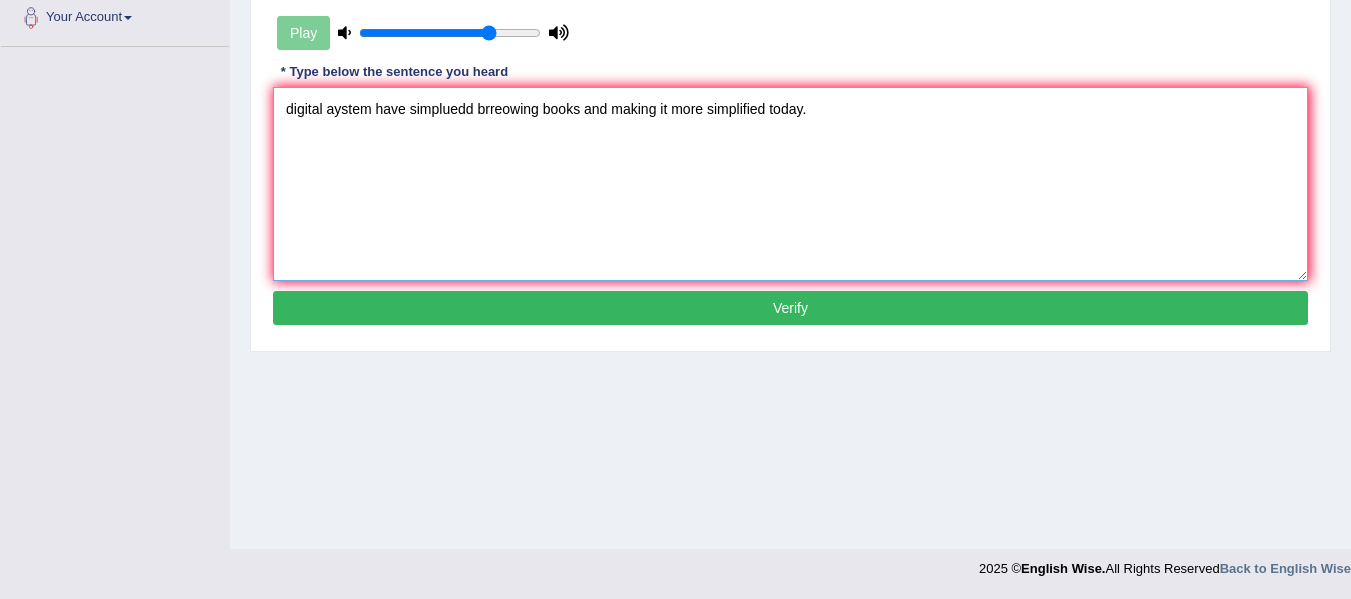 click on "digital aystem have simpluedd brreowing books and making it more simplified today." at bounding box center (790, 184) 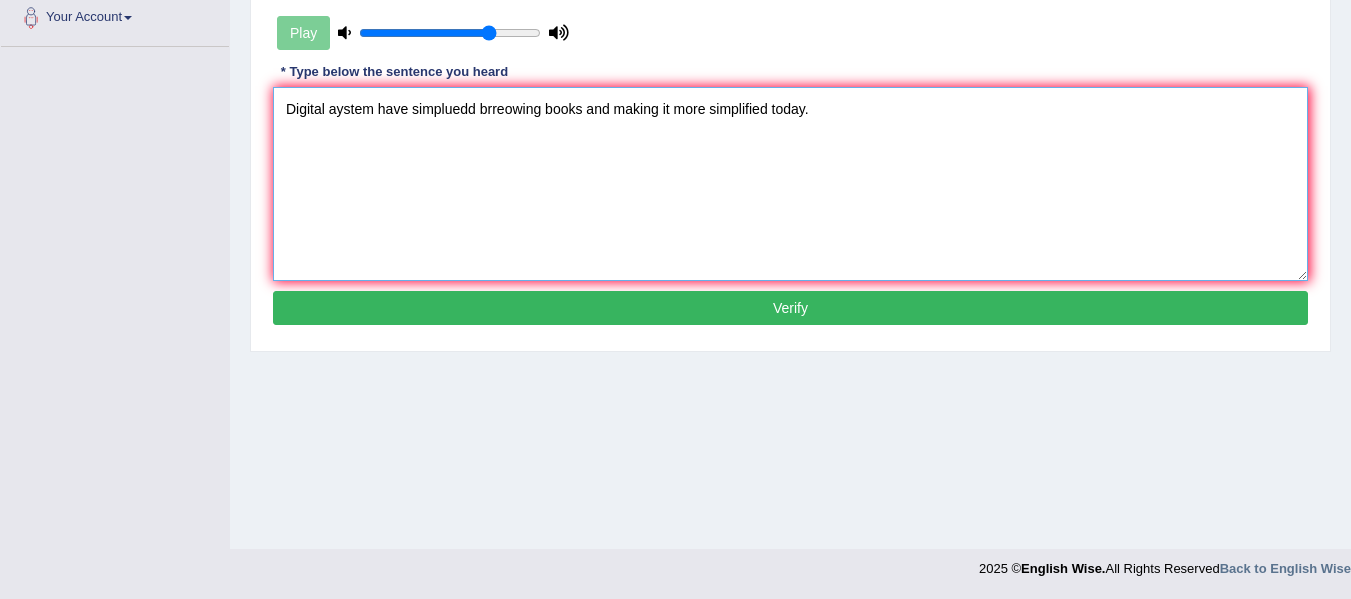 click on "Digital aystem have simpluedd brreowing books and making it more simplified today." at bounding box center [790, 184] 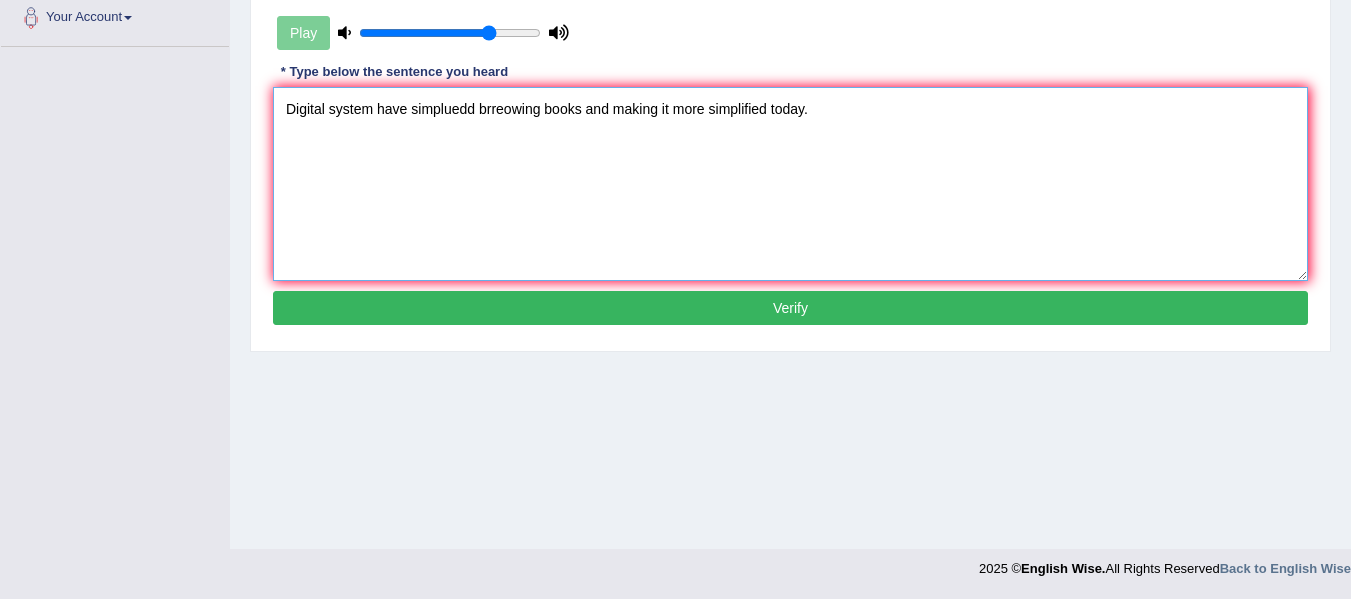 click on "Digital system have simpluedd brreowing books and making it more simplified today." at bounding box center [790, 184] 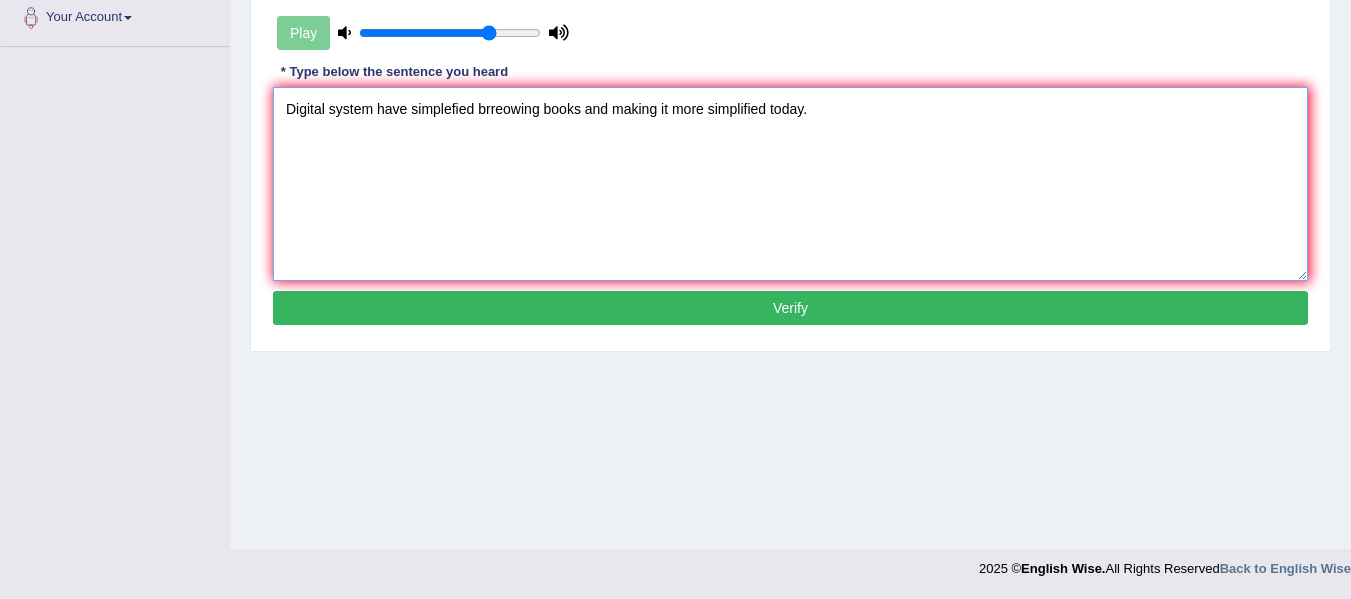 click on "Digital system have simplefied brreowing books and making it more simplified today." at bounding box center [790, 184] 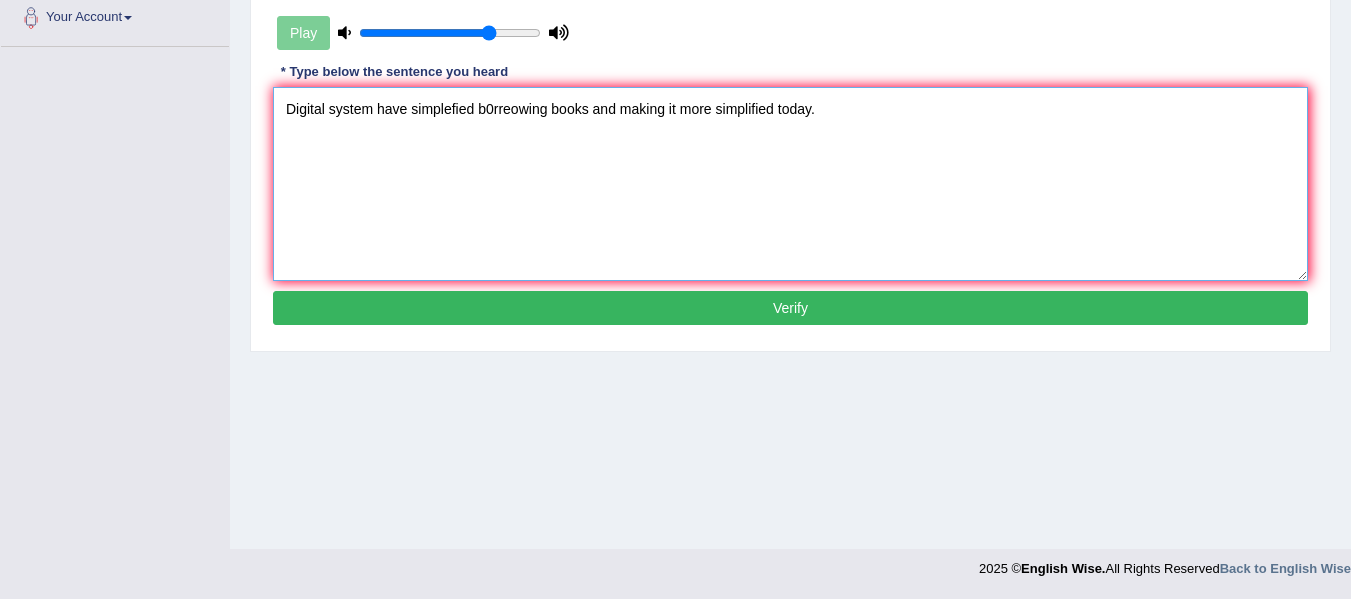 click on "Digital system have simplefied b0rreowing books and making it more simplified today." at bounding box center [790, 184] 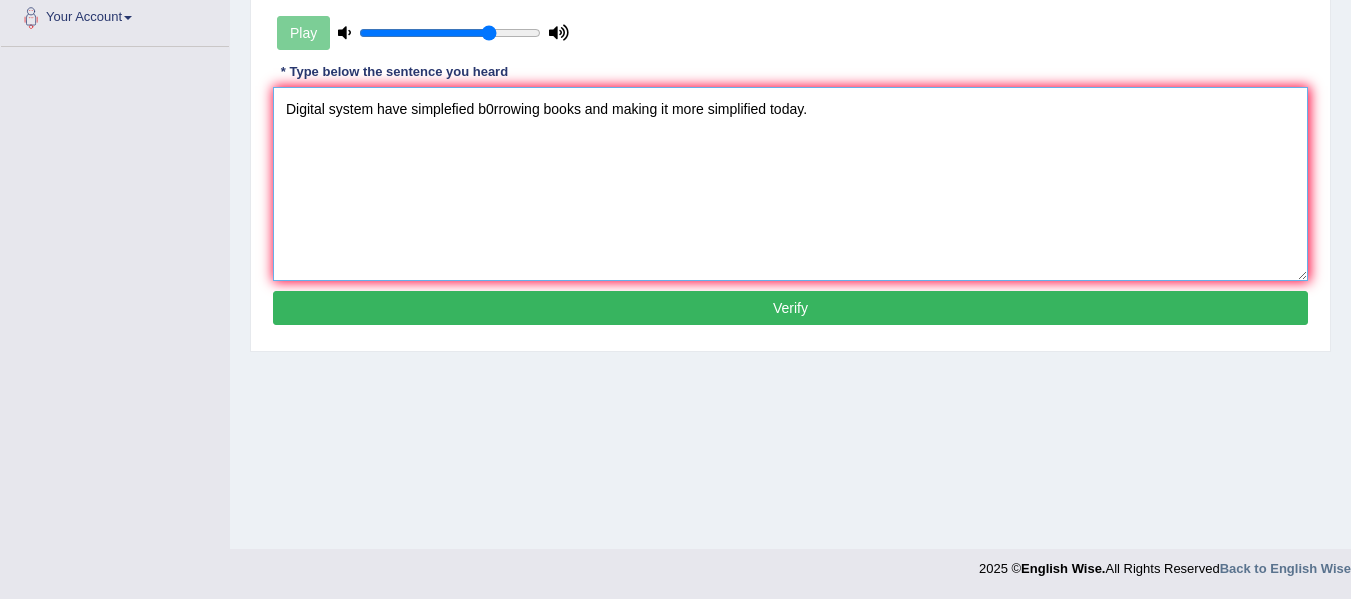 click on "Digital system have simplefied b0rrowing books and making it more simplified today." at bounding box center (790, 184) 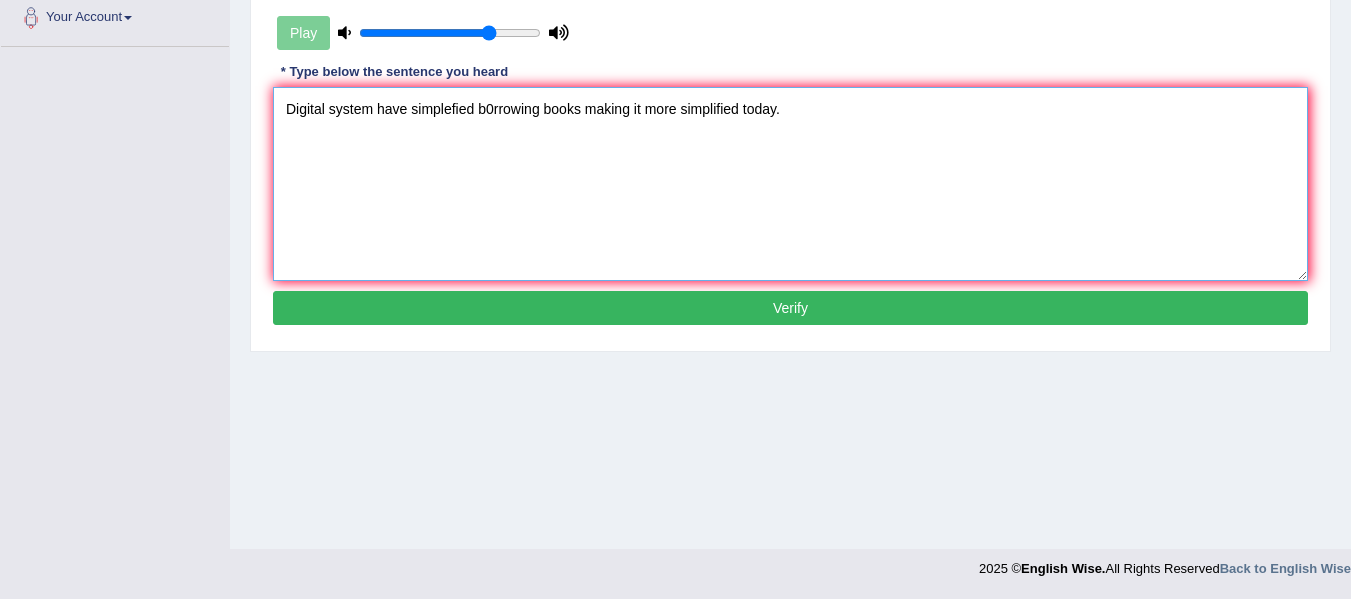 drag, startPoint x: 737, startPoint y: 109, endPoint x: 681, endPoint y: 103, distance: 56.32051 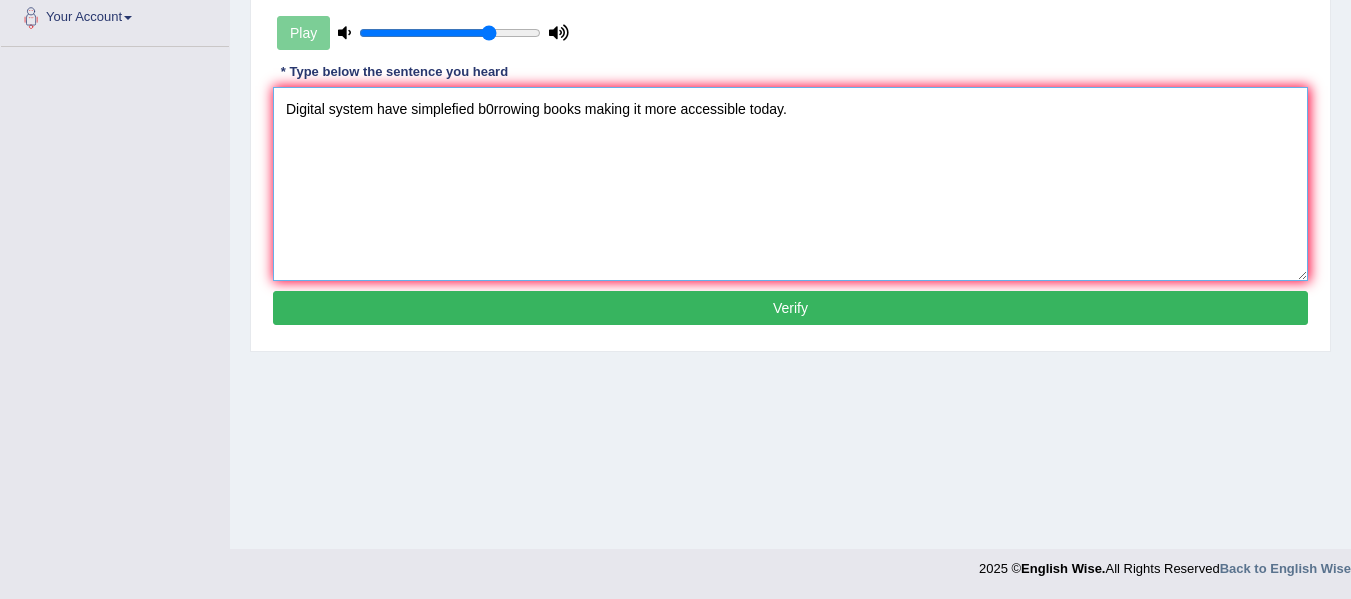 click on "Digital system have simplefied b0rrowing books making it more accessible today." at bounding box center [790, 184] 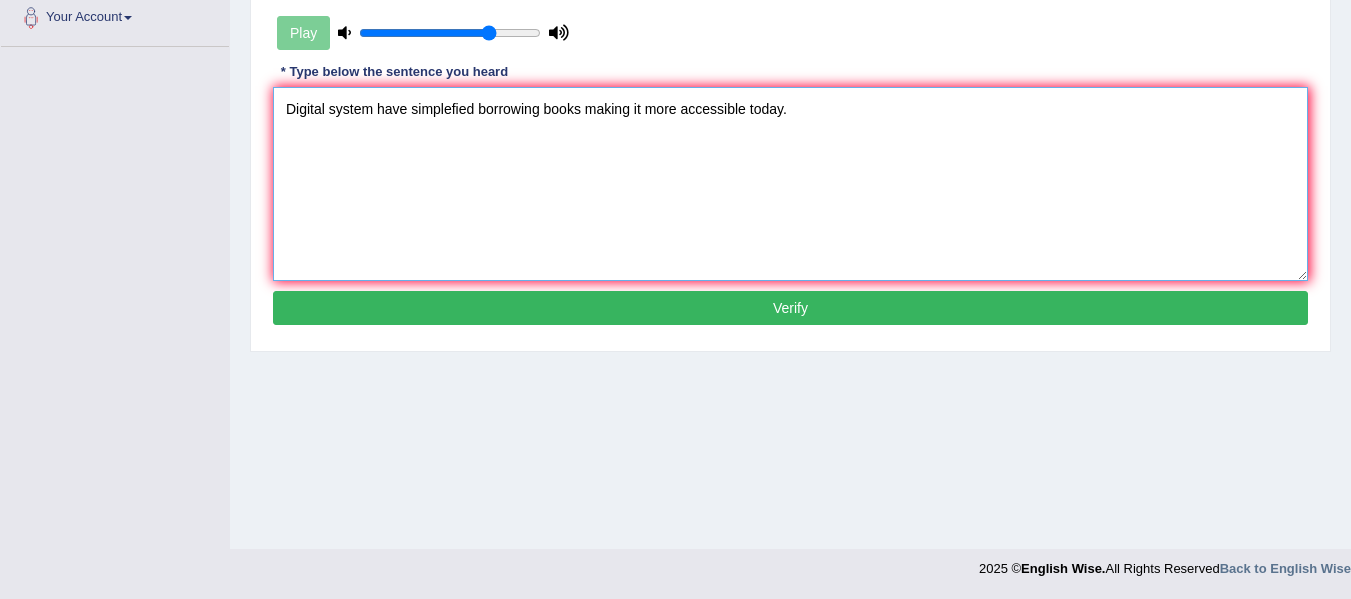 click on "Digital system have simplefied borrowing books making it more accessible today." at bounding box center (790, 184) 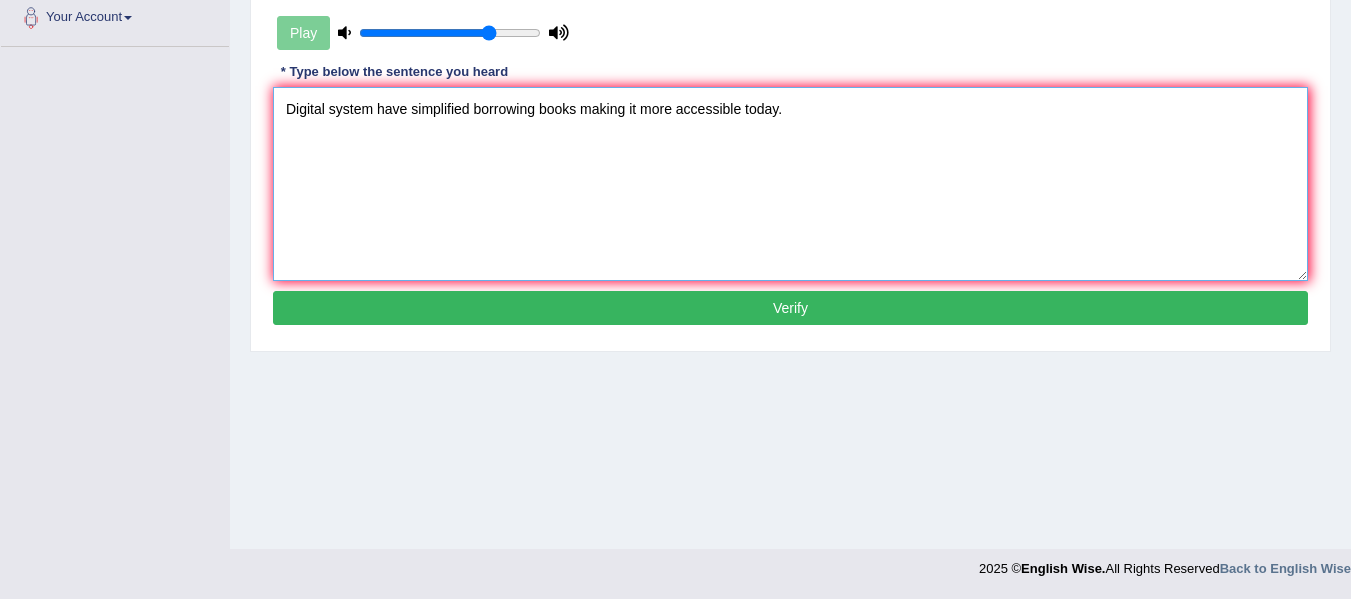 type on "Digital system have simplified borrowing books making it more accessible today." 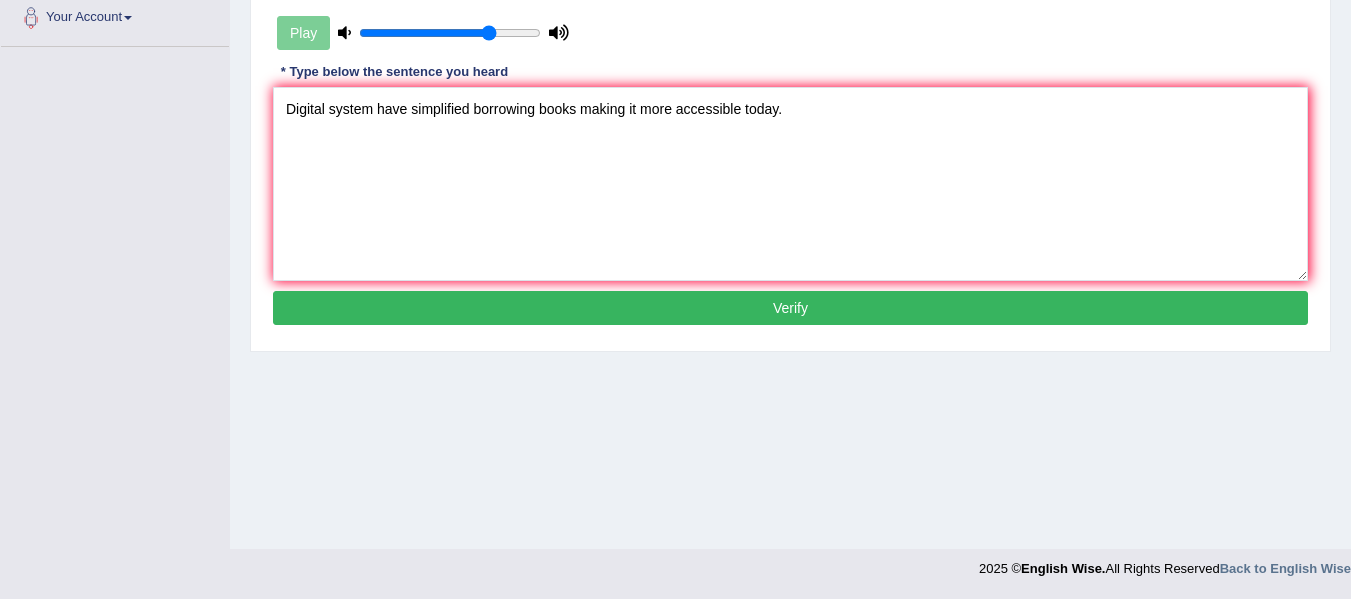 click on "Verify" at bounding box center (790, 308) 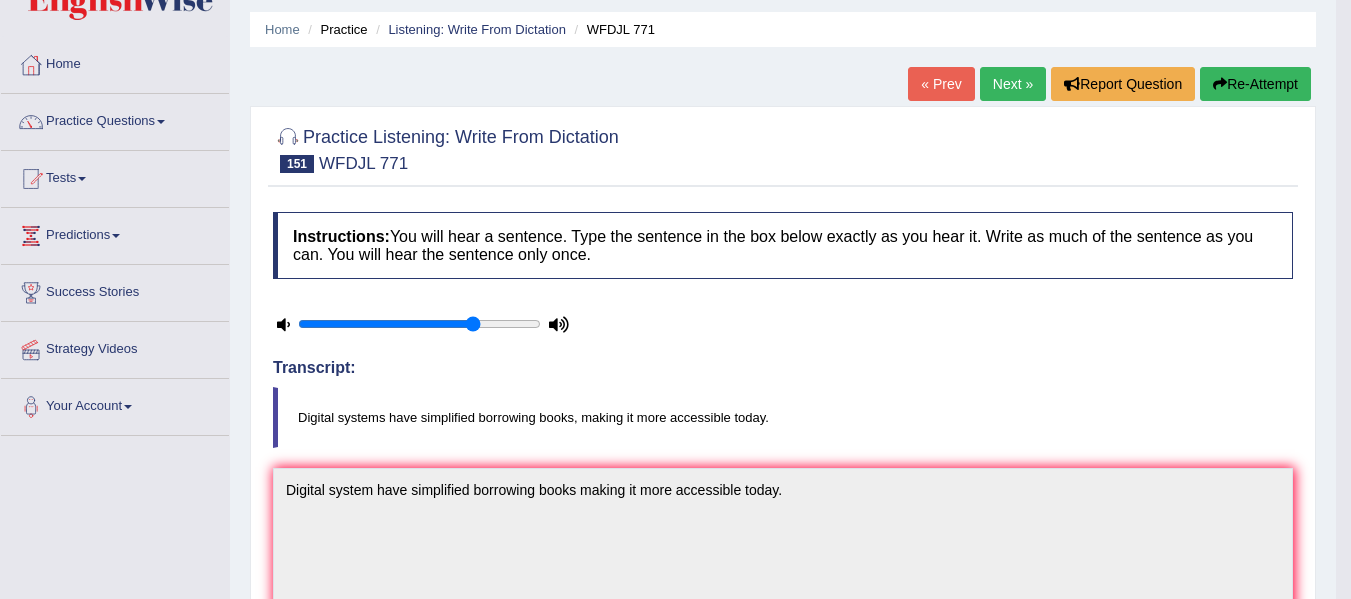scroll, scrollTop: 61, scrollLeft: 0, axis: vertical 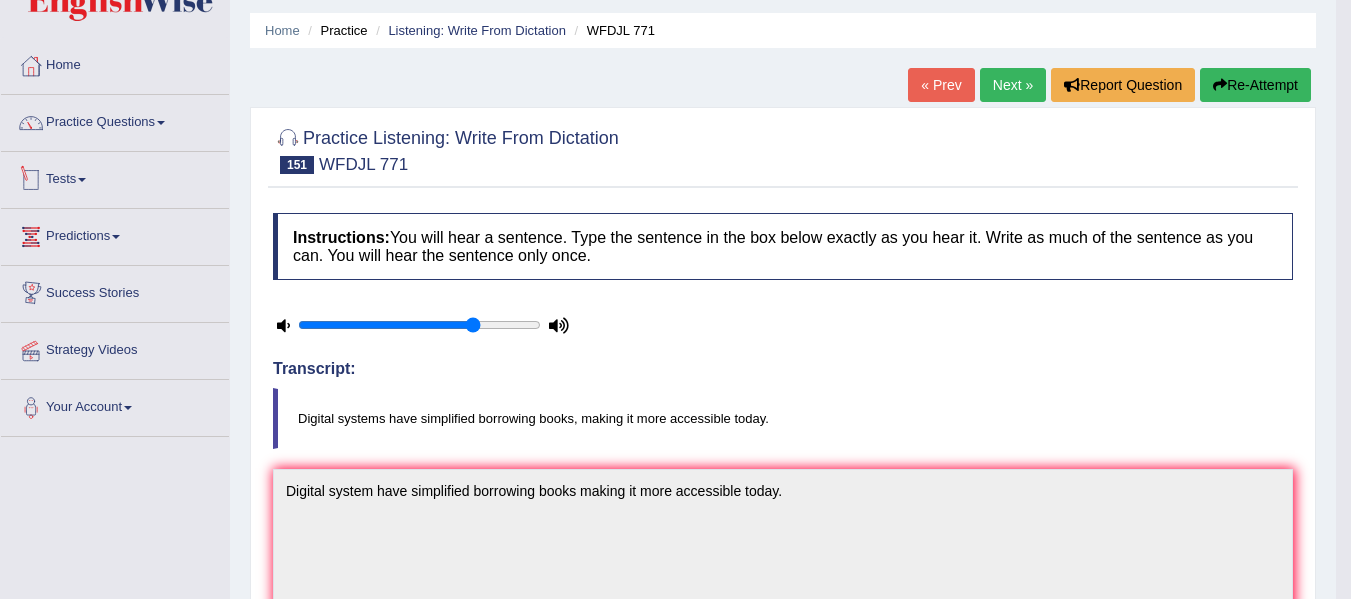 click on "Tests" at bounding box center (115, 177) 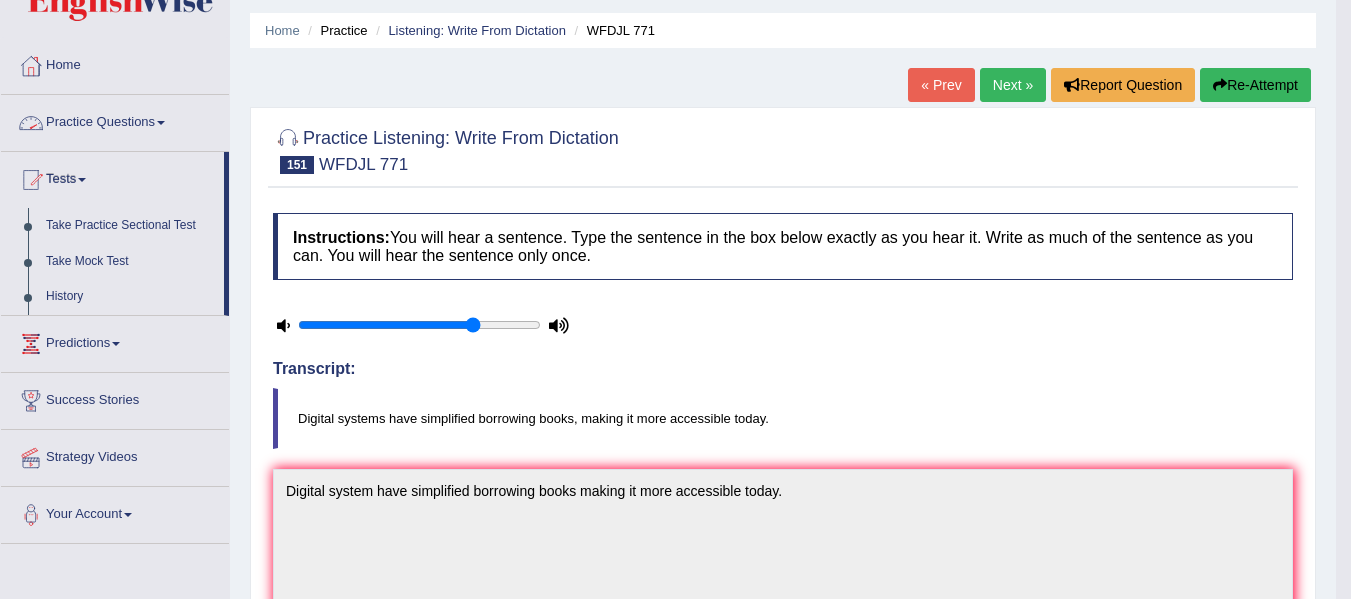click on "Practice Questions" at bounding box center (115, 120) 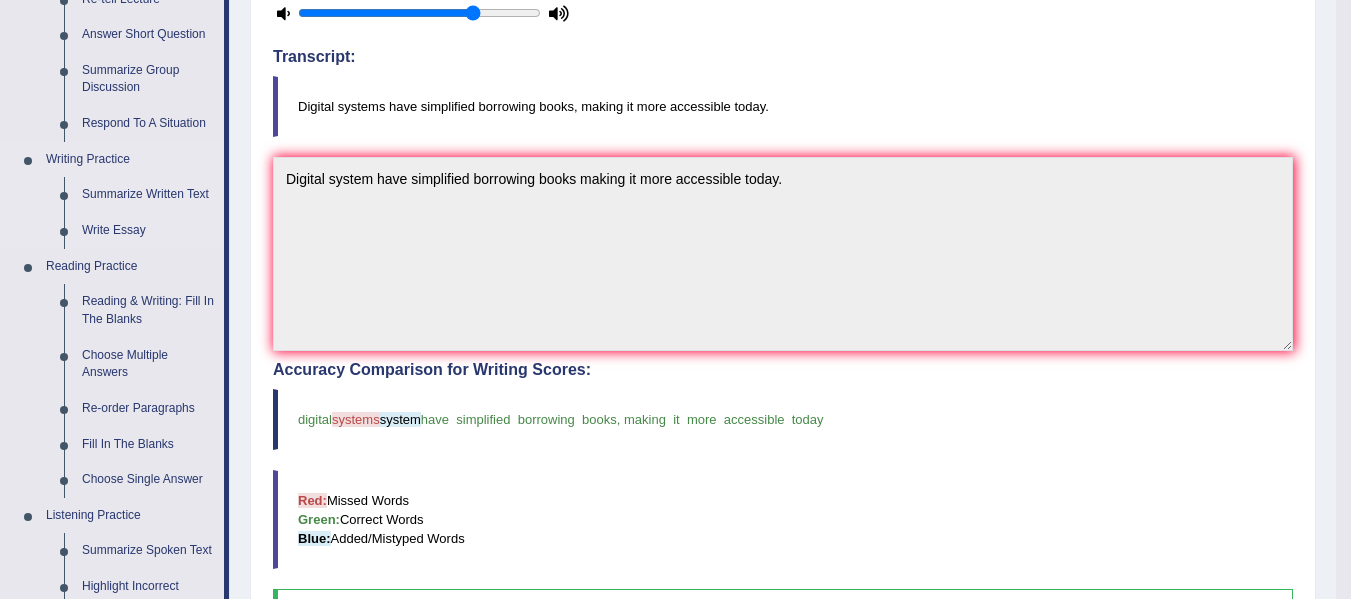 scroll, scrollTop: 374, scrollLeft: 0, axis: vertical 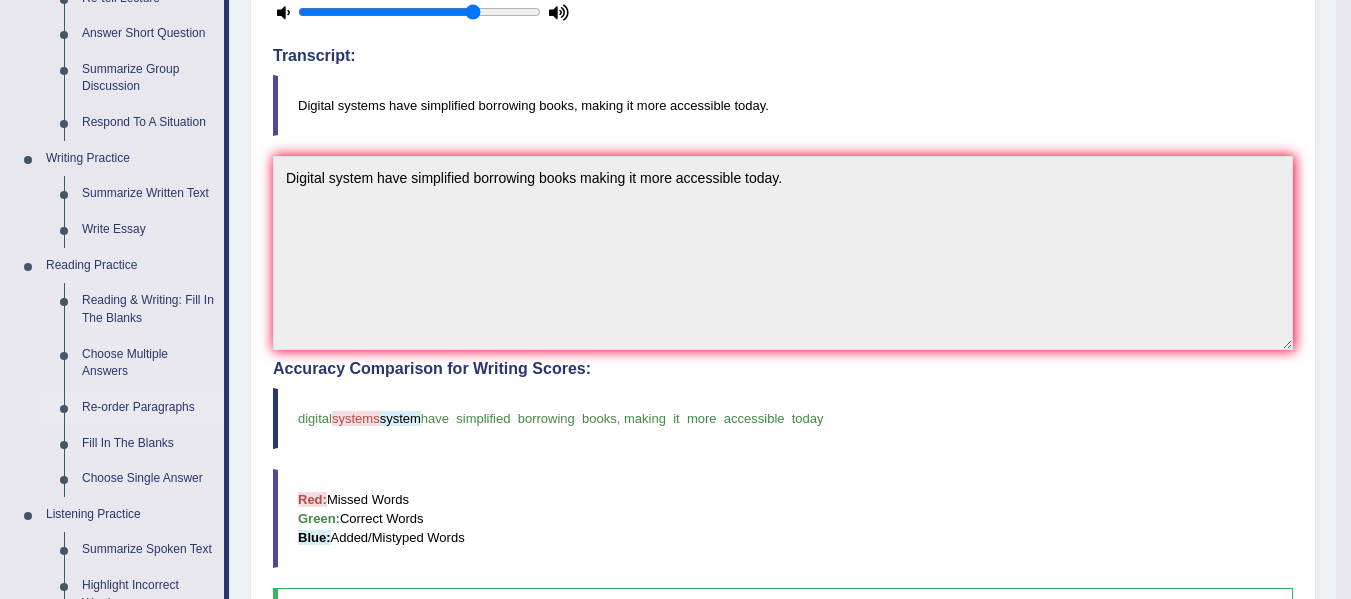 click on "Re-order Paragraphs" at bounding box center (148, 408) 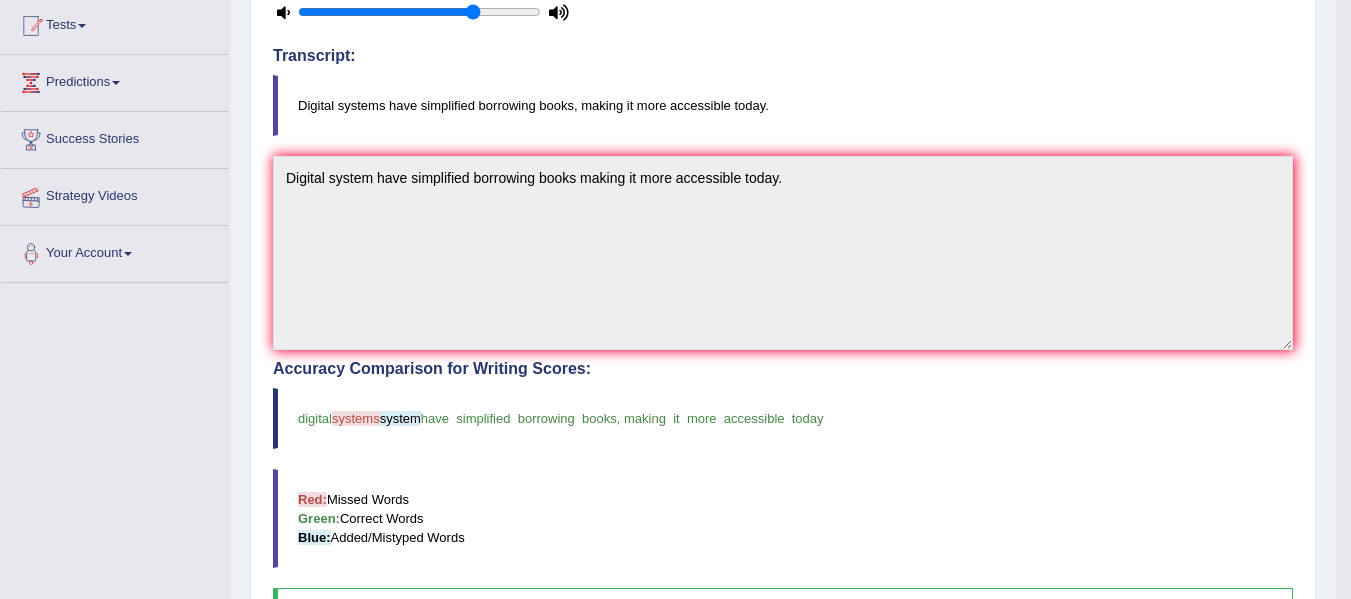 scroll, scrollTop: 464, scrollLeft: 0, axis: vertical 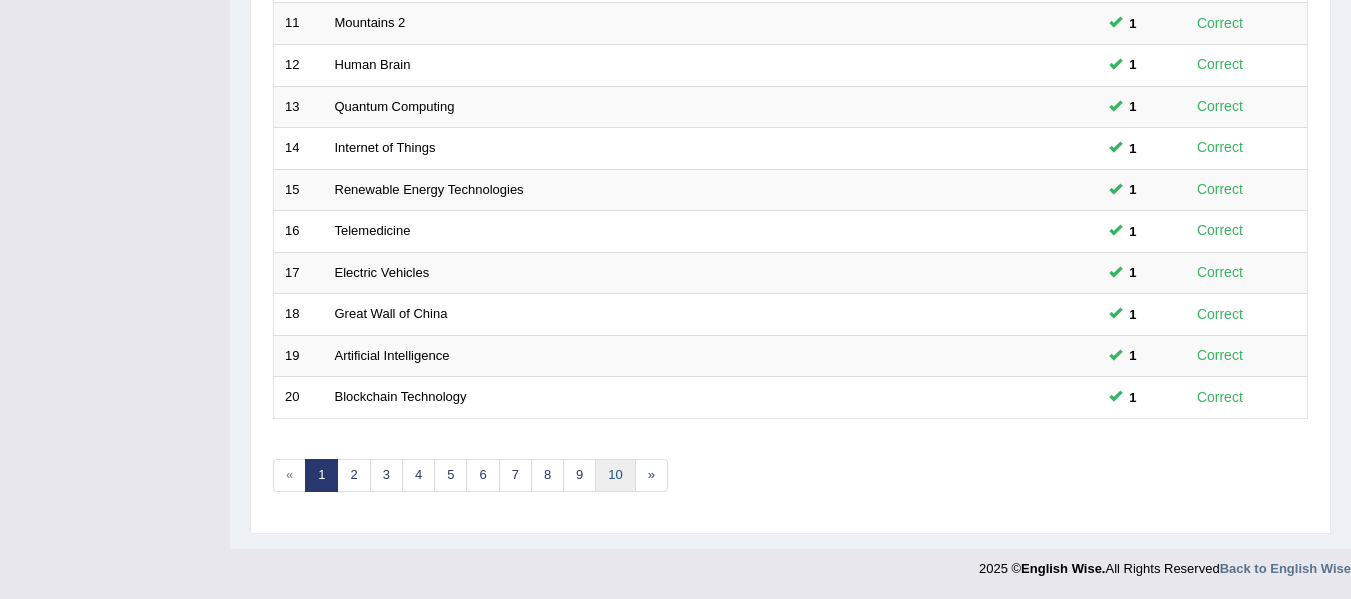 click on "10" at bounding box center (615, 475) 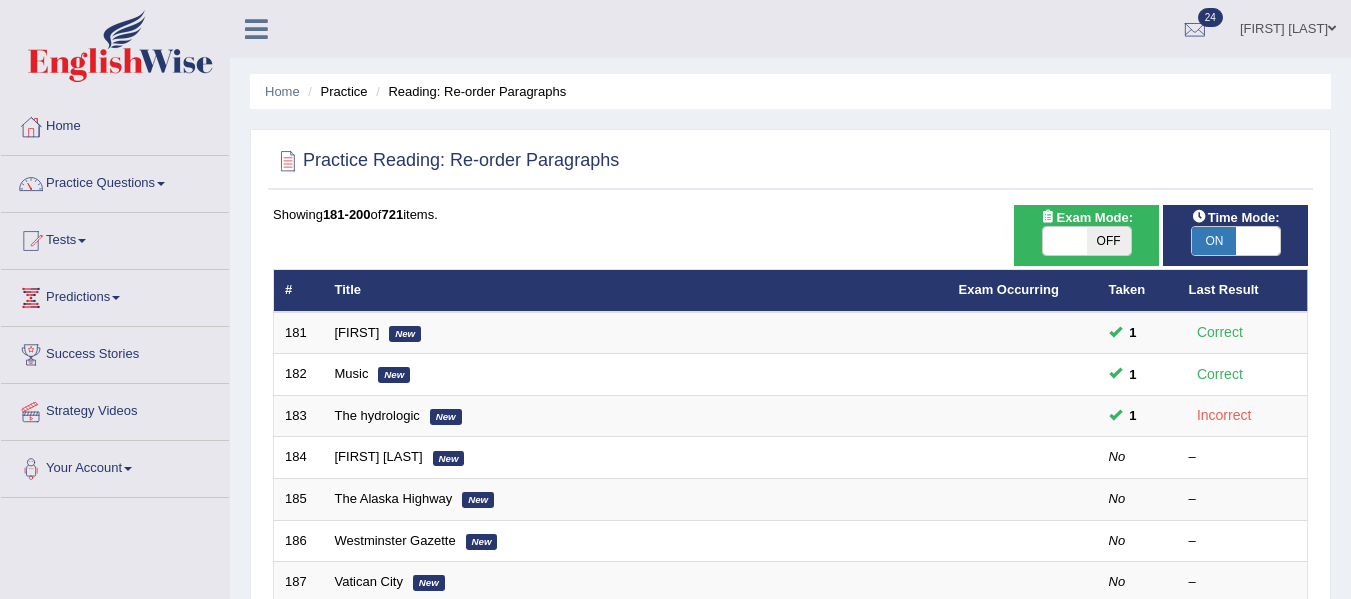 scroll, scrollTop: 0, scrollLeft: 0, axis: both 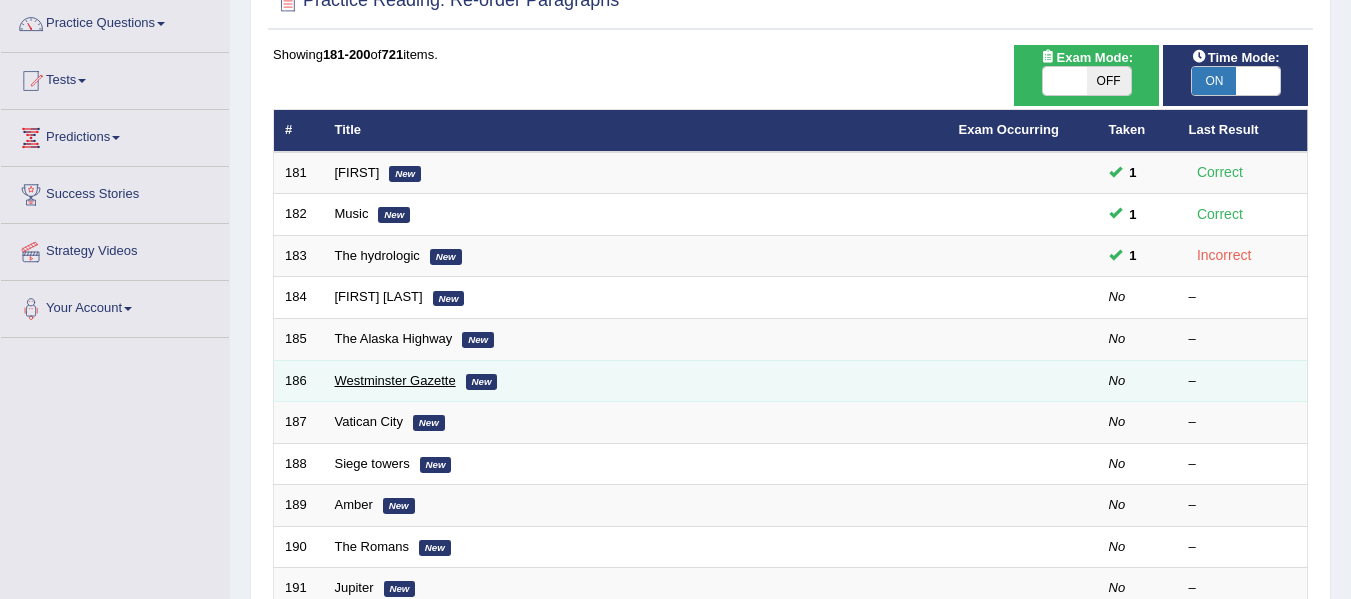 click on "Westminster Gazette" at bounding box center (395, 380) 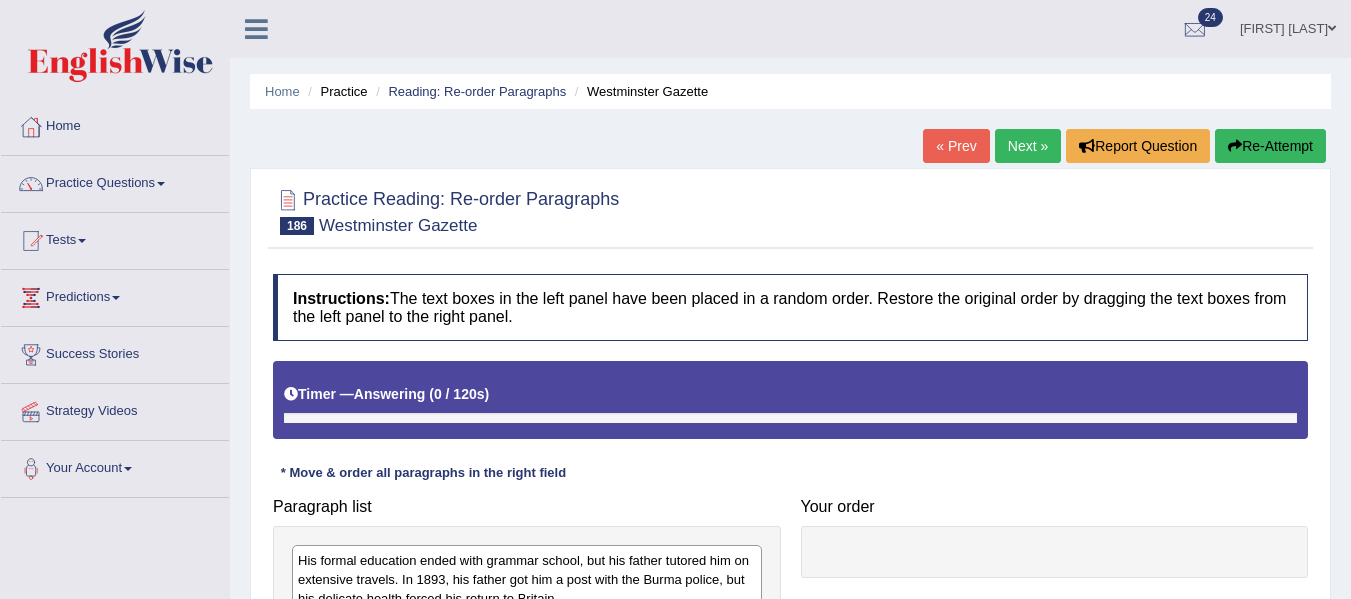 scroll, scrollTop: 240, scrollLeft: 0, axis: vertical 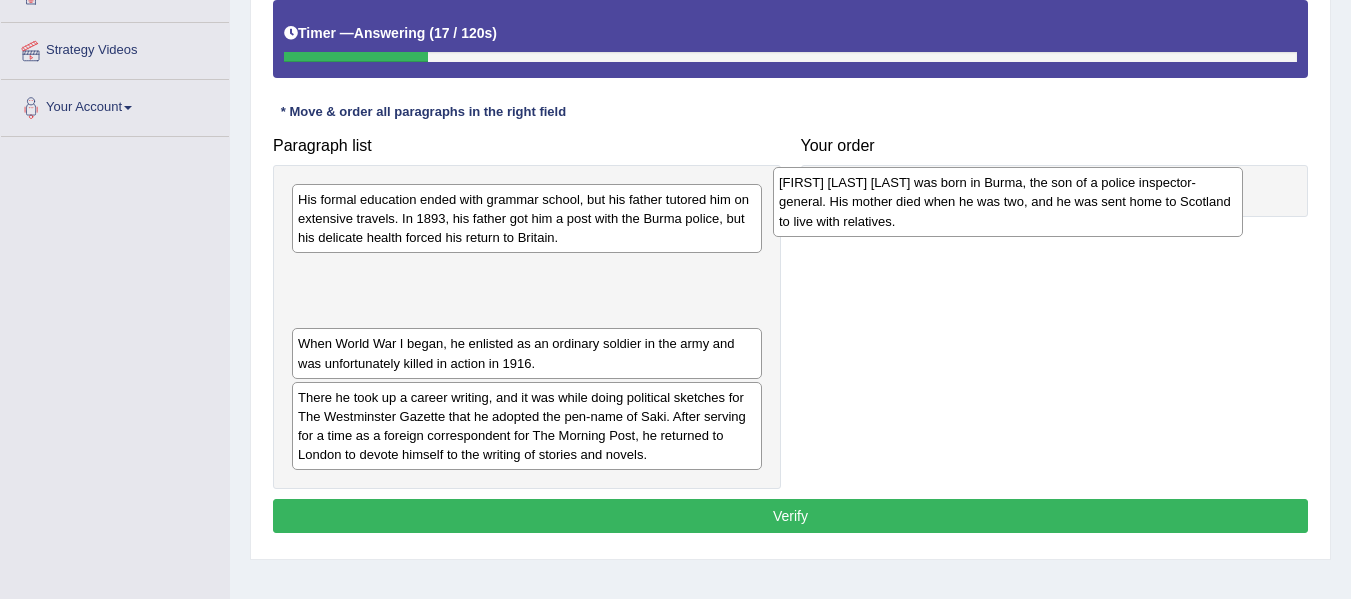 drag, startPoint x: 533, startPoint y: 364, endPoint x: 1015, endPoint y: 222, distance: 502.48184 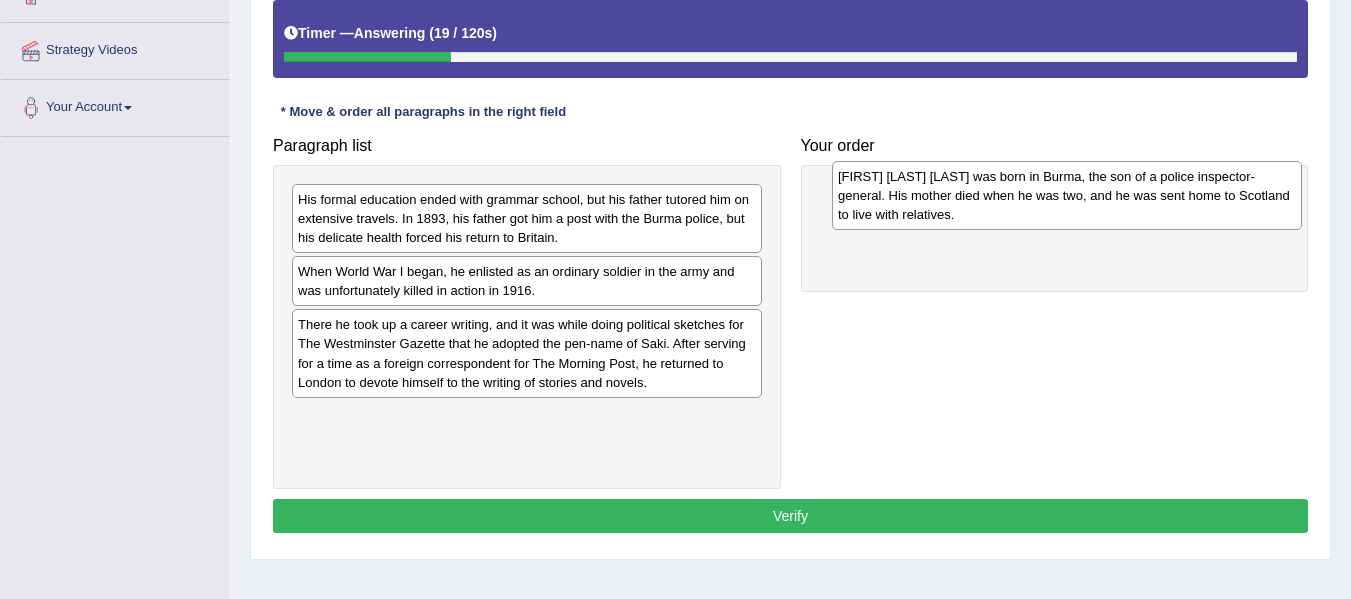 drag, startPoint x: 552, startPoint y: 316, endPoint x: 1092, endPoint y: 221, distance: 548.2928 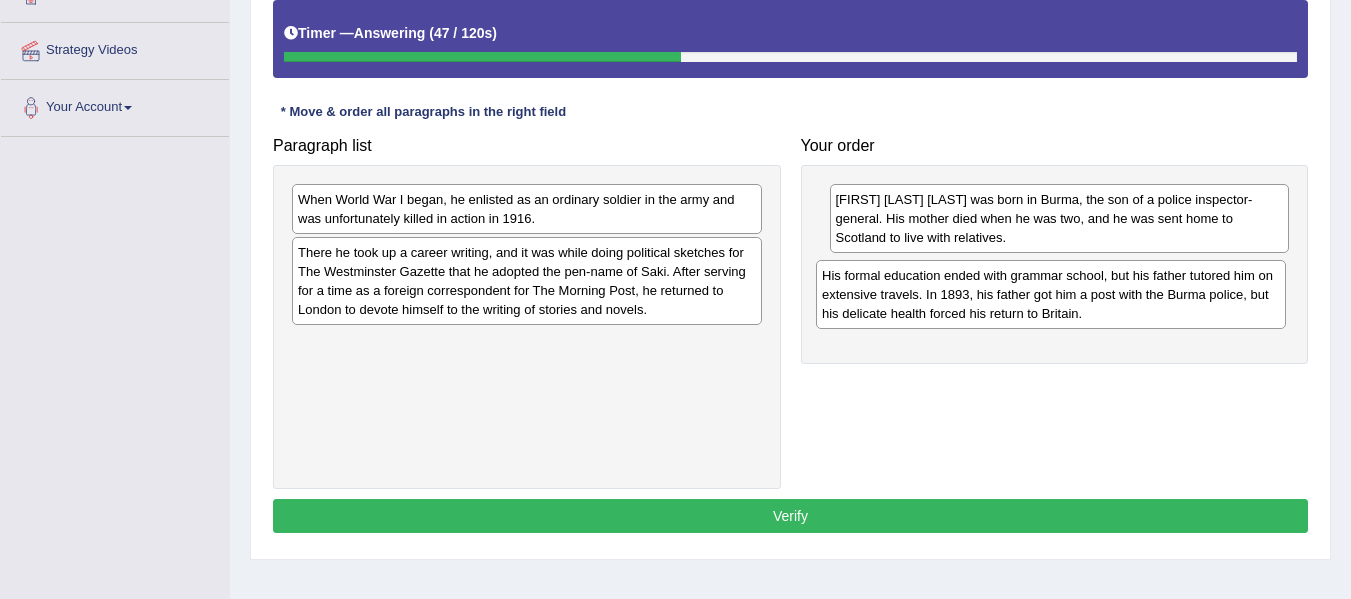 drag, startPoint x: 568, startPoint y: 201, endPoint x: 1094, endPoint y: 277, distance: 531.46216 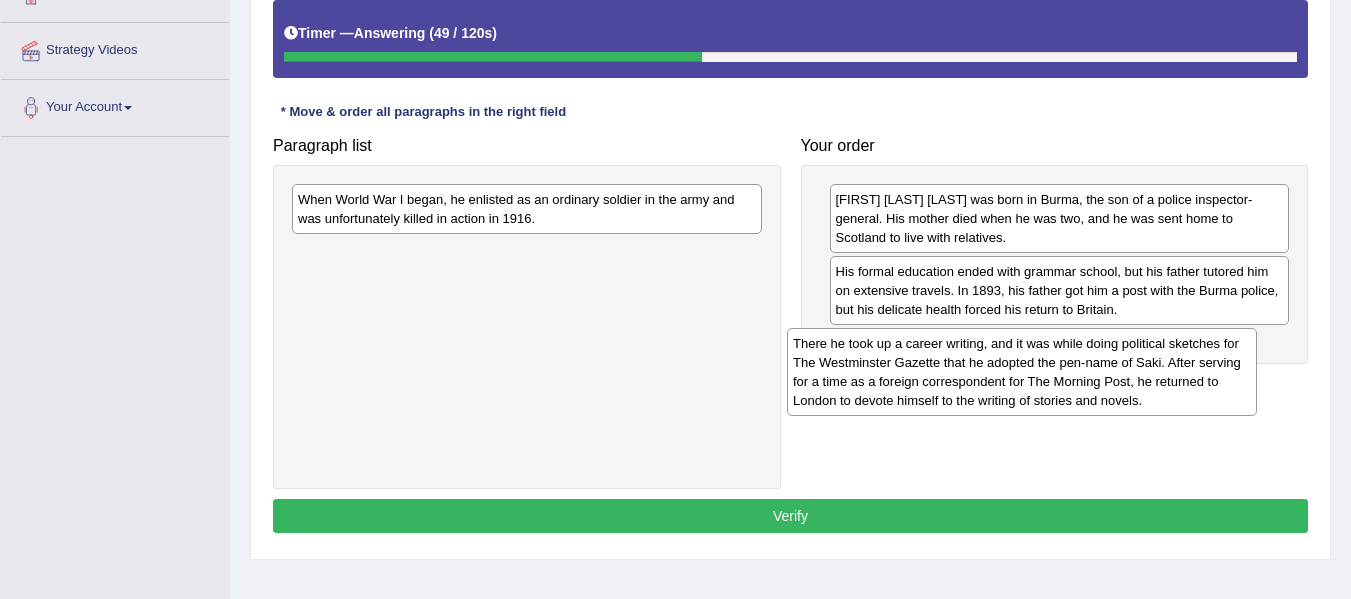drag, startPoint x: 578, startPoint y: 273, endPoint x: 1073, endPoint y: 364, distance: 503.29514 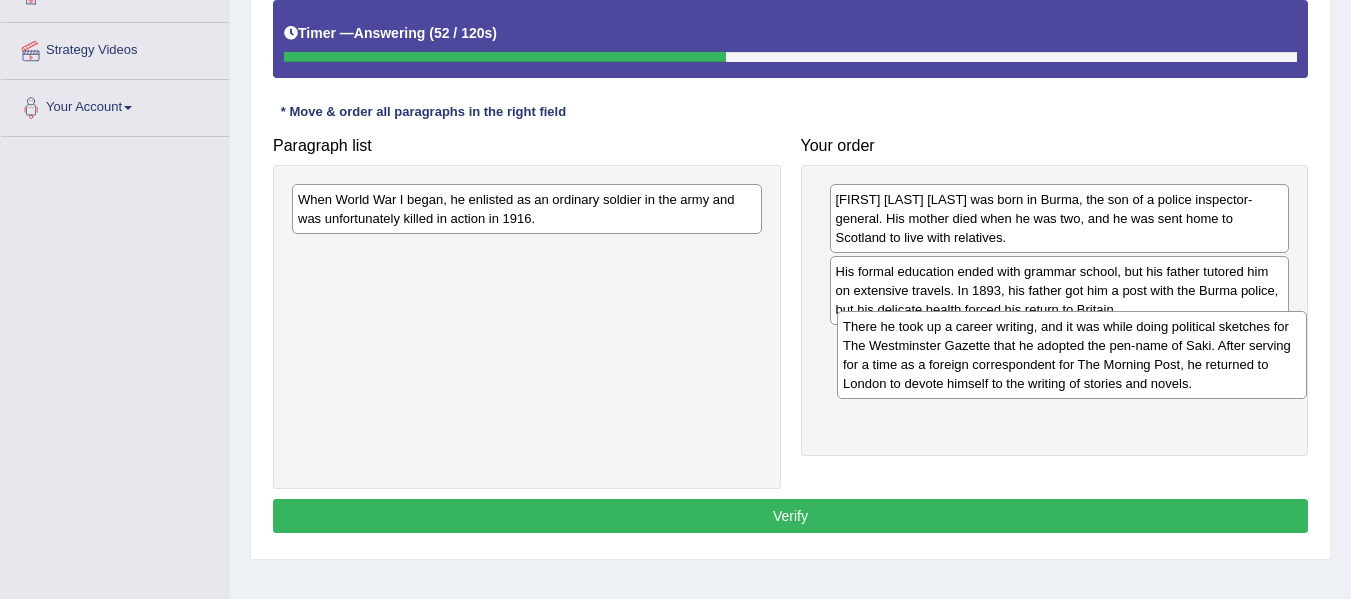 drag, startPoint x: 701, startPoint y: 265, endPoint x: 1246, endPoint y: 339, distance: 550.0009 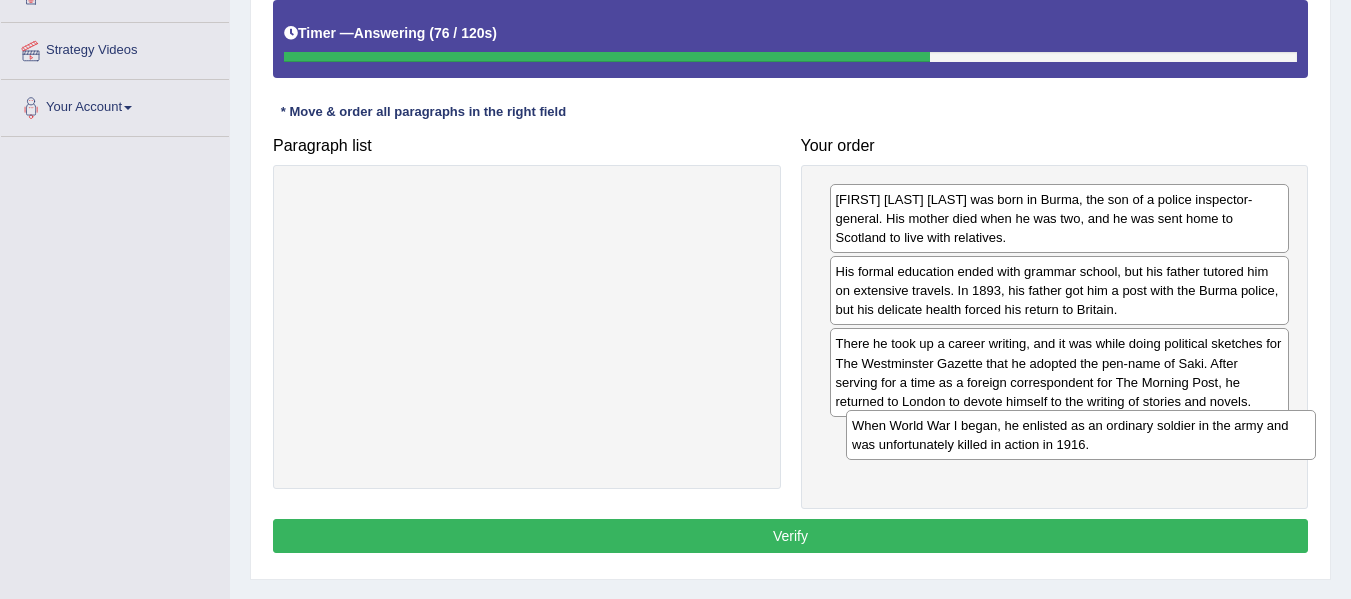 drag, startPoint x: 595, startPoint y: 203, endPoint x: 1140, endPoint y: 430, distance: 590.38464 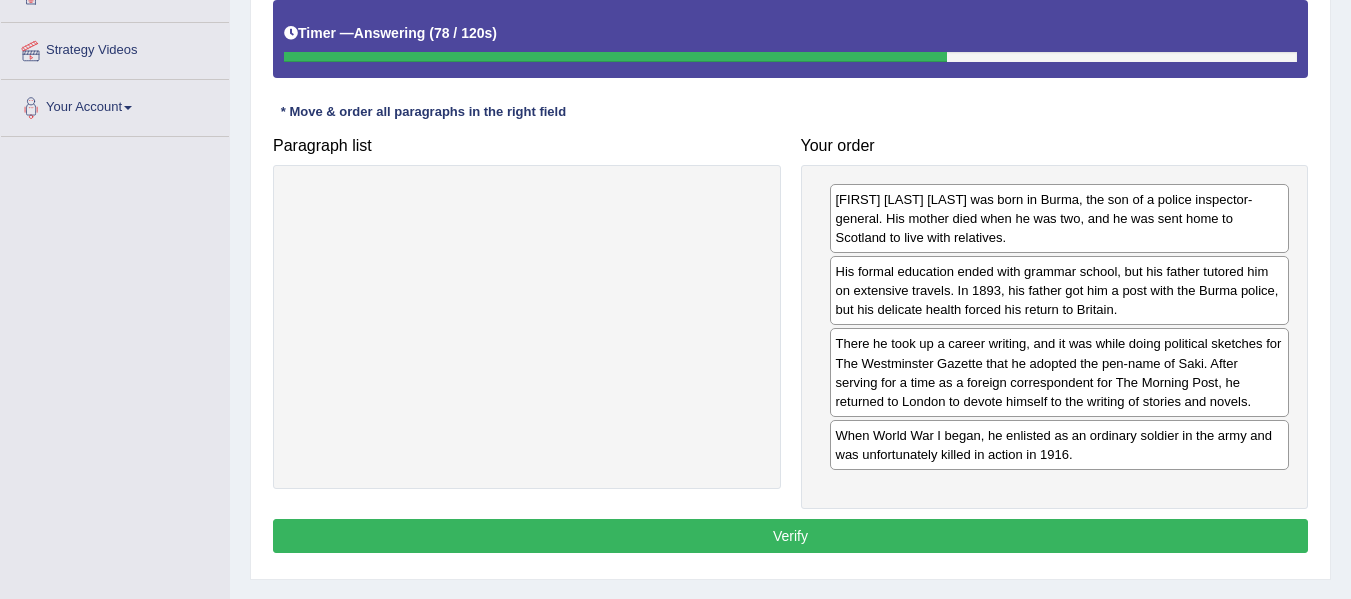 click on "Verify" at bounding box center (790, 536) 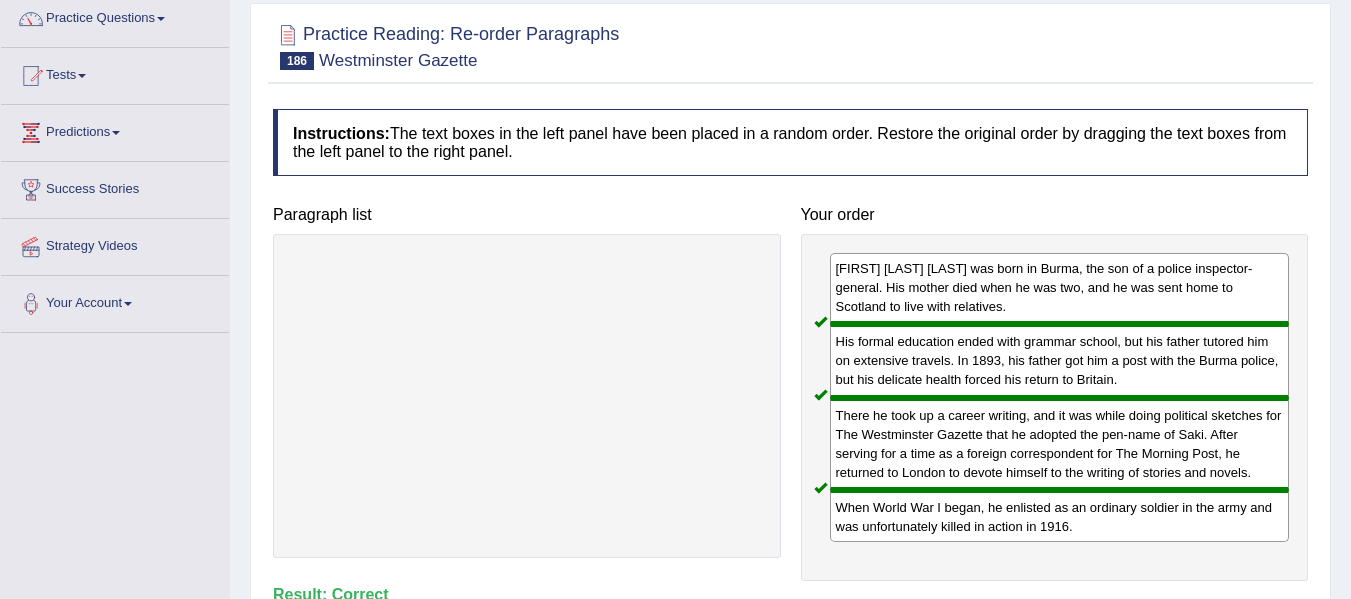 scroll, scrollTop: 0, scrollLeft: 0, axis: both 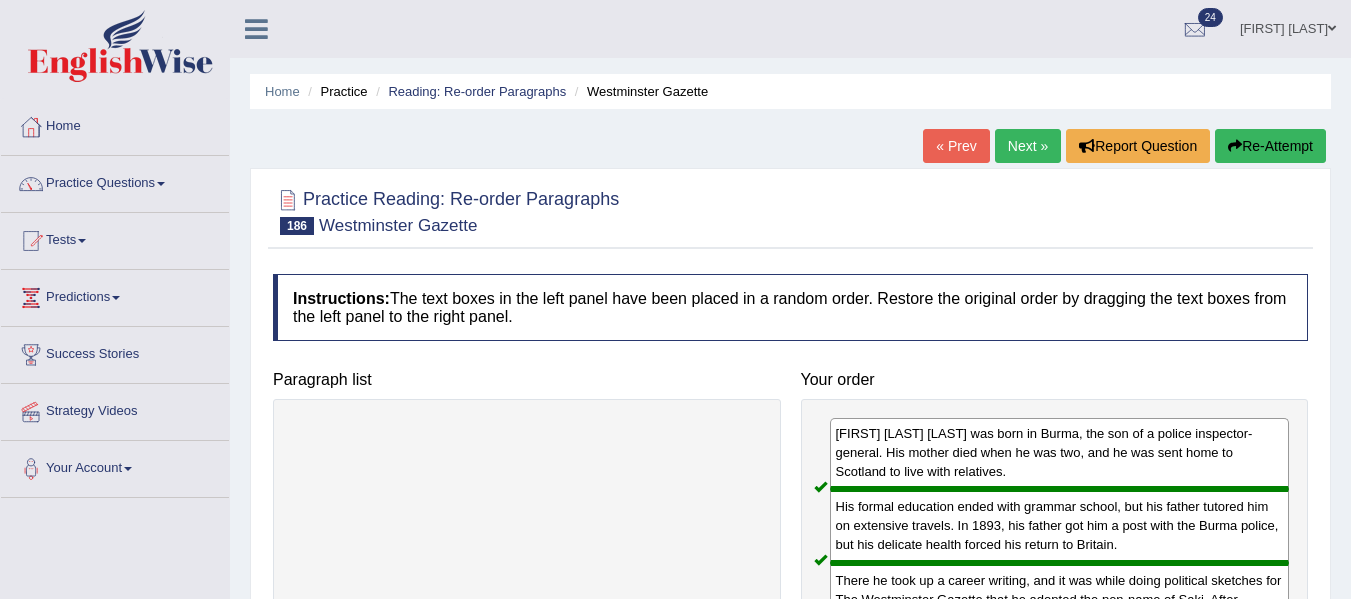 click on "Next »" at bounding box center (1028, 146) 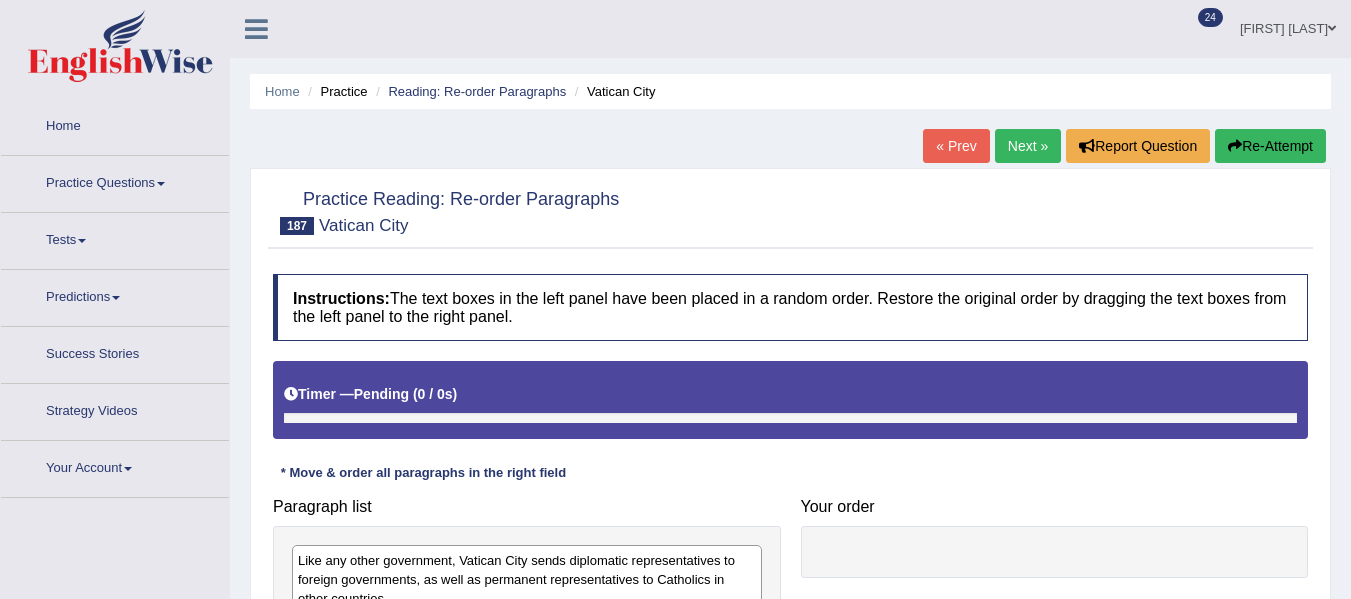 scroll, scrollTop: 451, scrollLeft: 0, axis: vertical 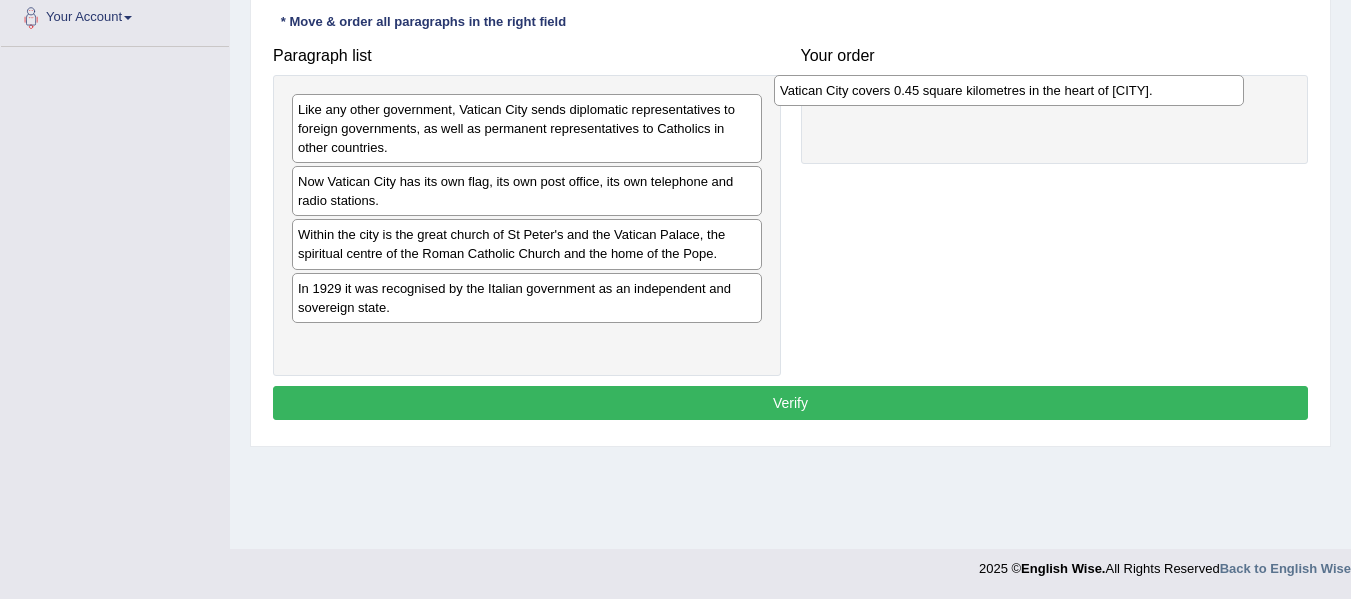 drag, startPoint x: 572, startPoint y: 293, endPoint x: 1058, endPoint y: 95, distance: 524.78564 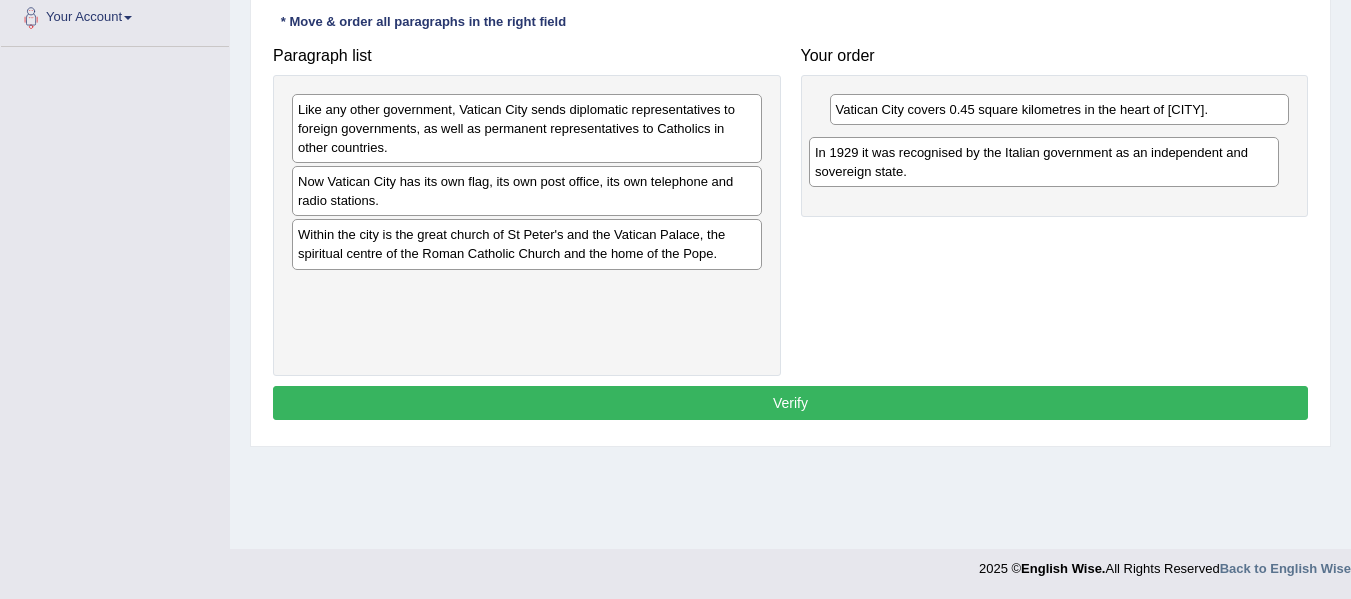 drag, startPoint x: 641, startPoint y: 292, endPoint x: 1165, endPoint y: 153, distance: 542.1227 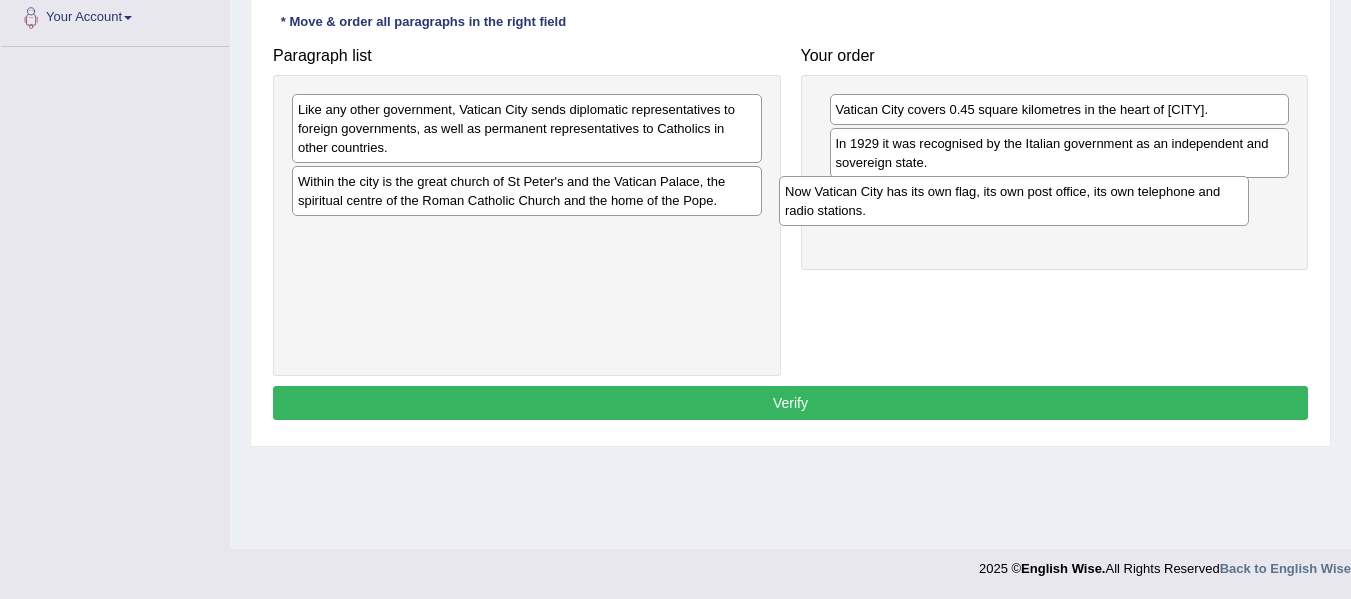 drag, startPoint x: 575, startPoint y: 197, endPoint x: 1064, endPoint y: 207, distance: 489.10223 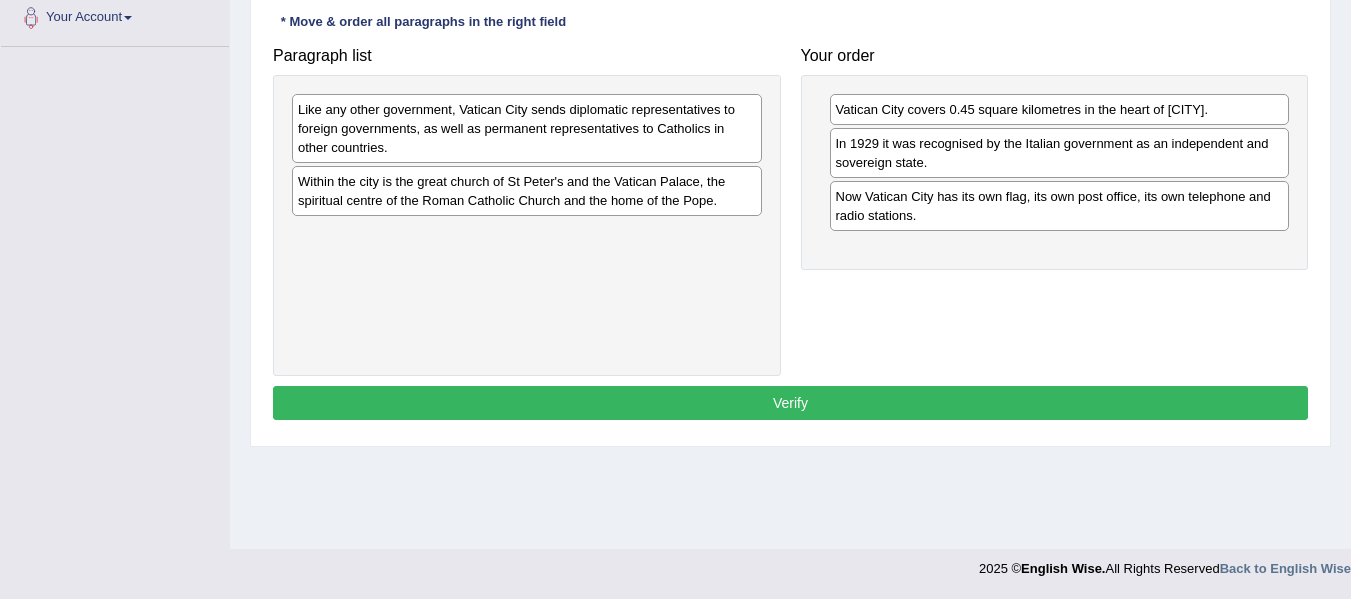 drag, startPoint x: 559, startPoint y: 91, endPoint x: 792, endPoint y: 223, distance: 267.79282 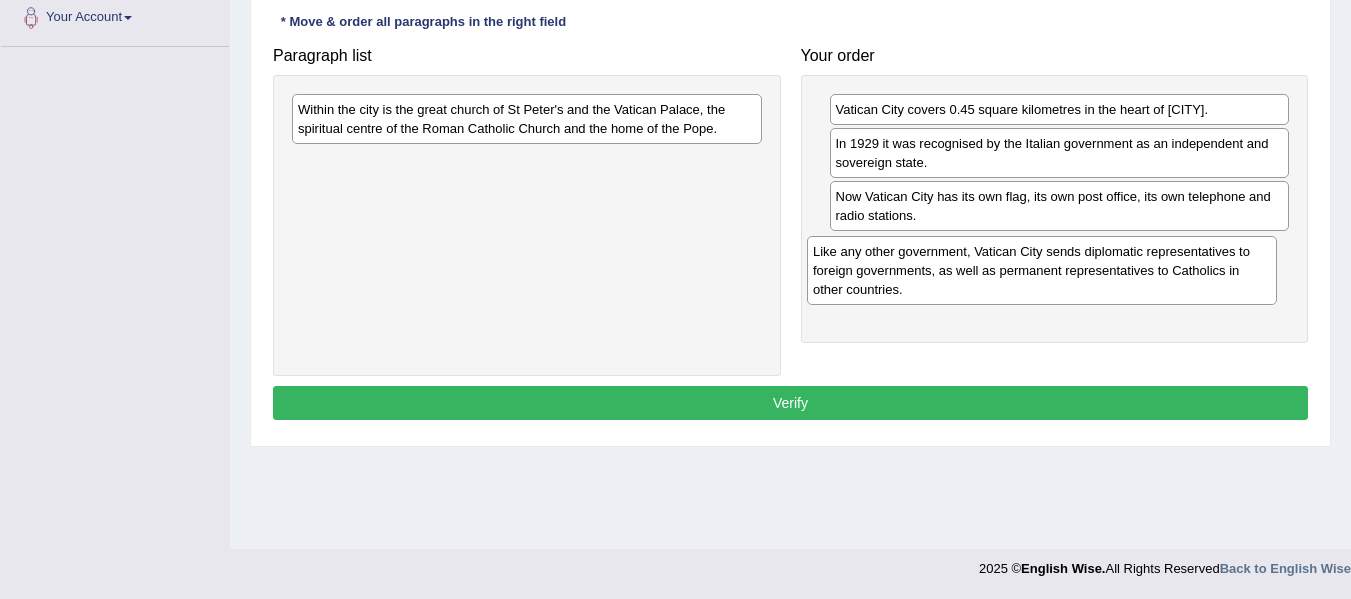 drag, startPoint x: 625, startPoint y: 123, endPoint x: 1142, endPoint y: 265, distance: 536.1464 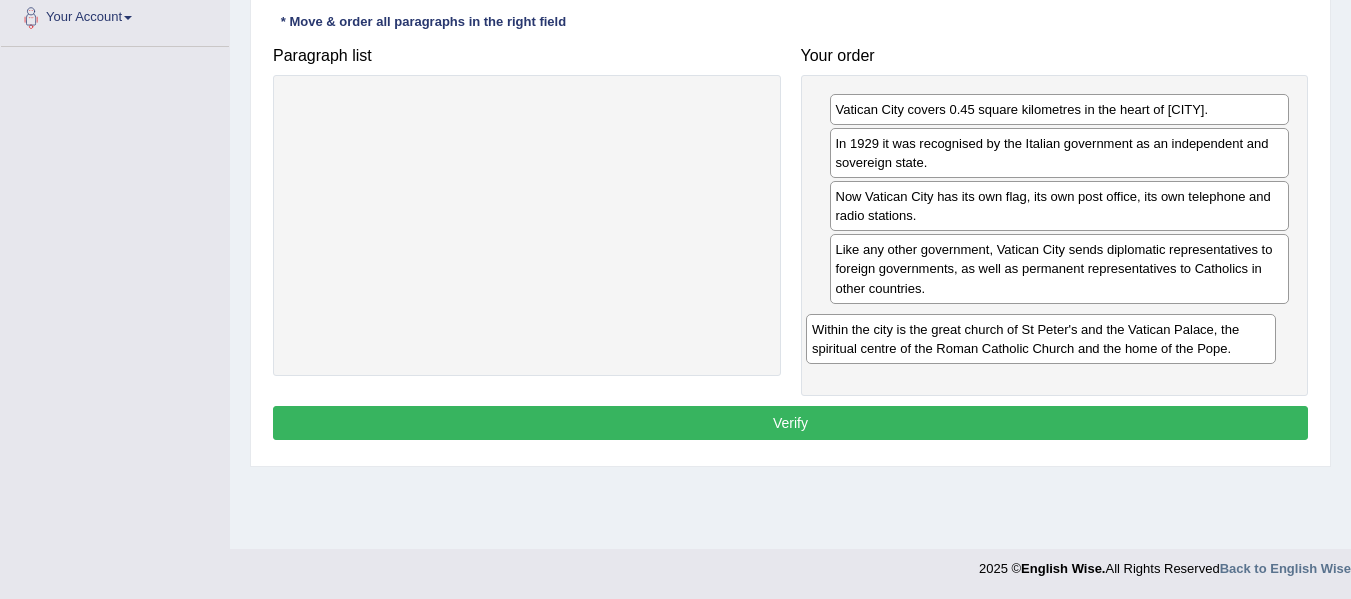 drag, startPoint x: 517, startPoint y: 130, endPoint x: 1033, endPoint y: 347, distance: 559.7723 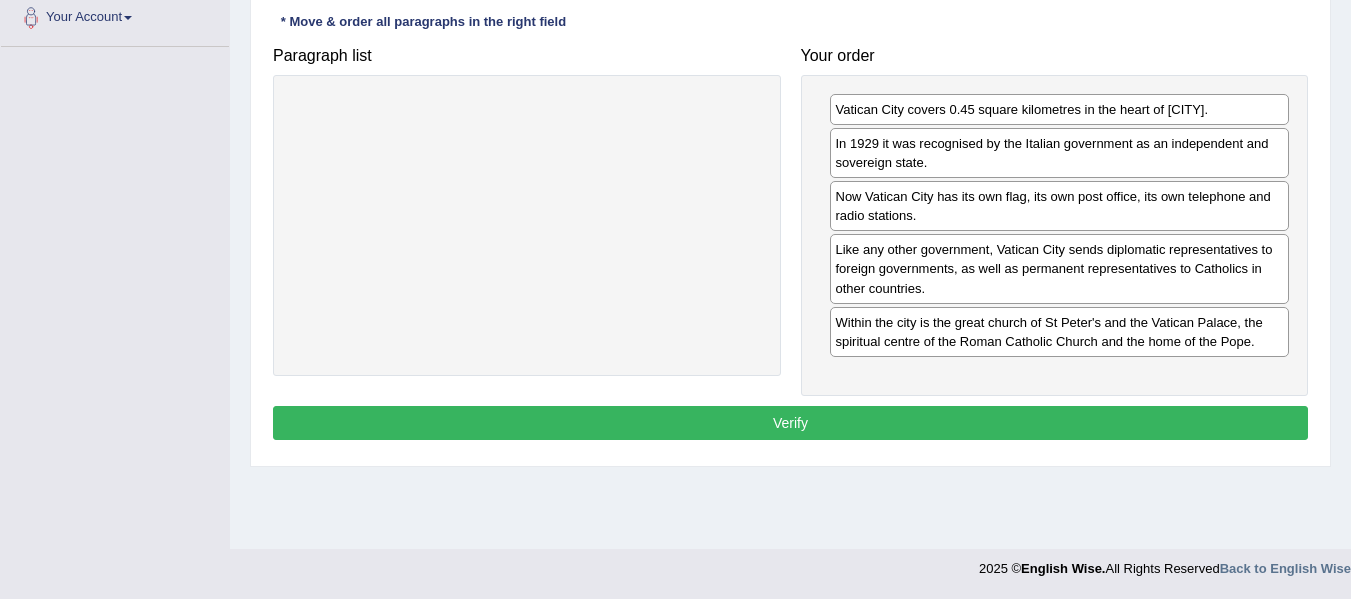 click on "Verify" at bounding box center [790, 423] 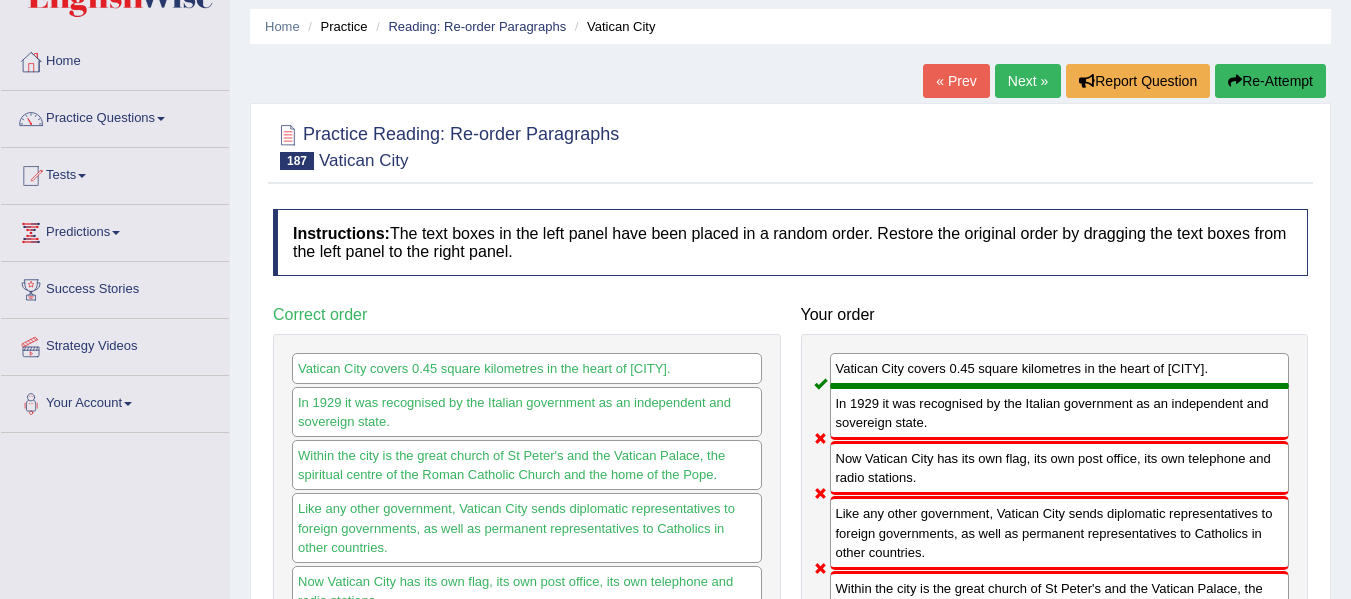 scroll, scrollTop: 24, scrollLeft: 0, axis: vertical 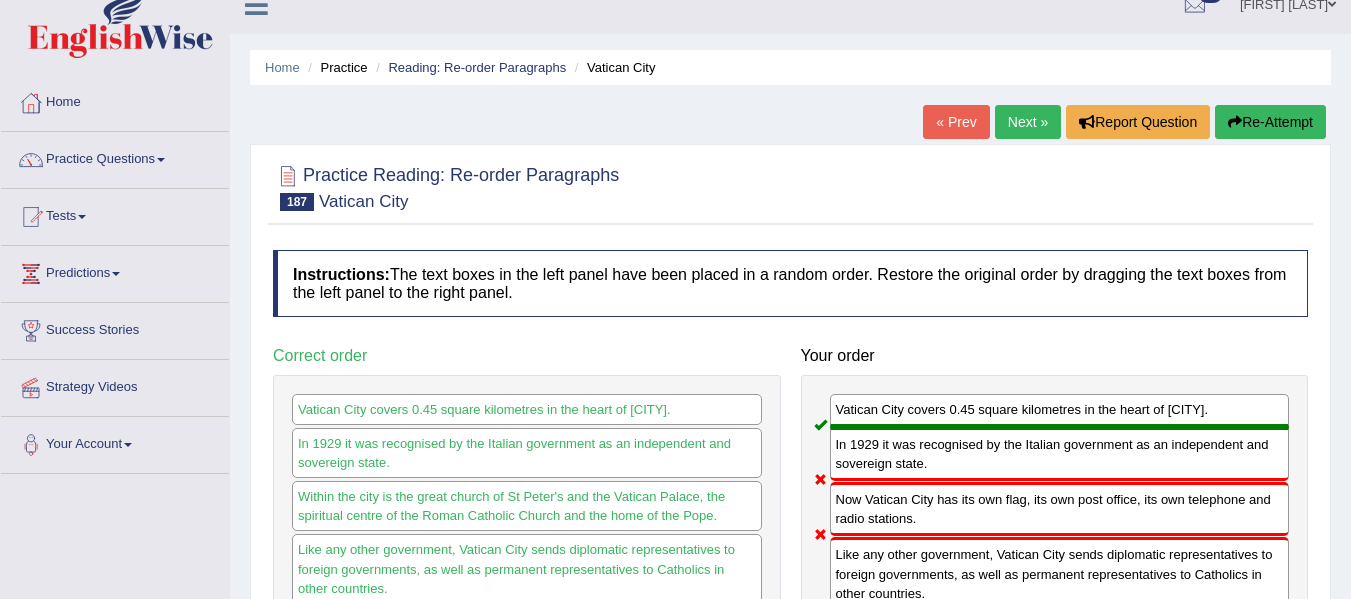 click on "Next »" at bounding box center (1028, 122) 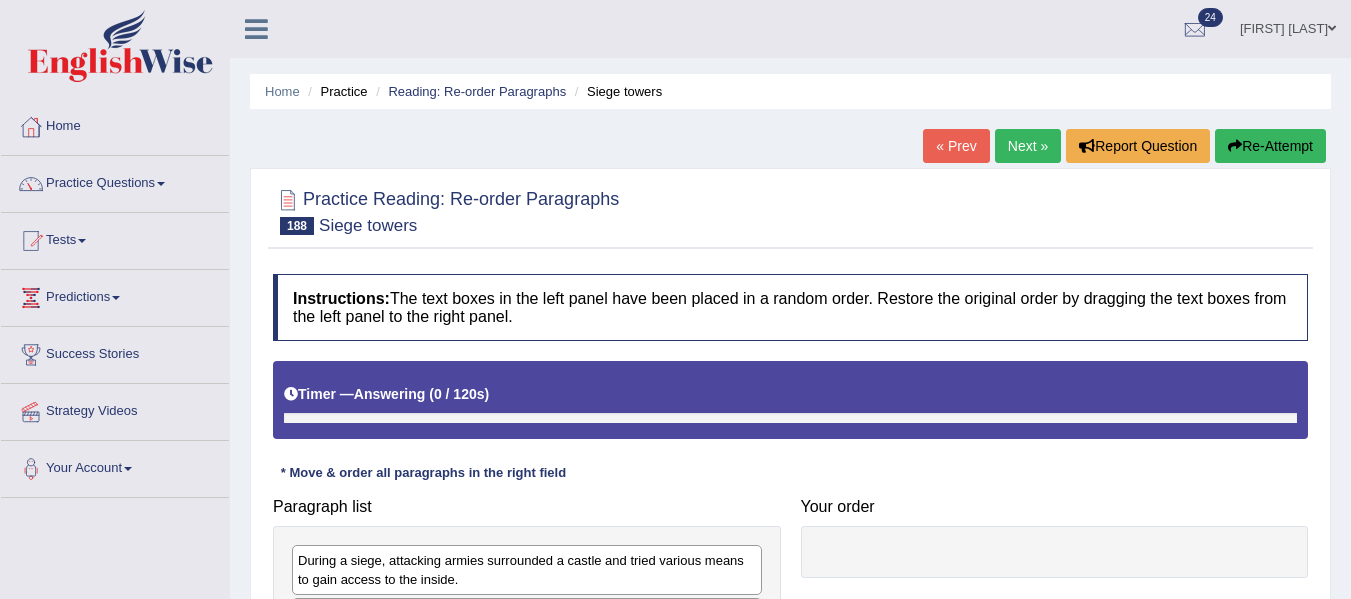 scroll, scrollTop: 0, scrollLeft: 0, axis: both 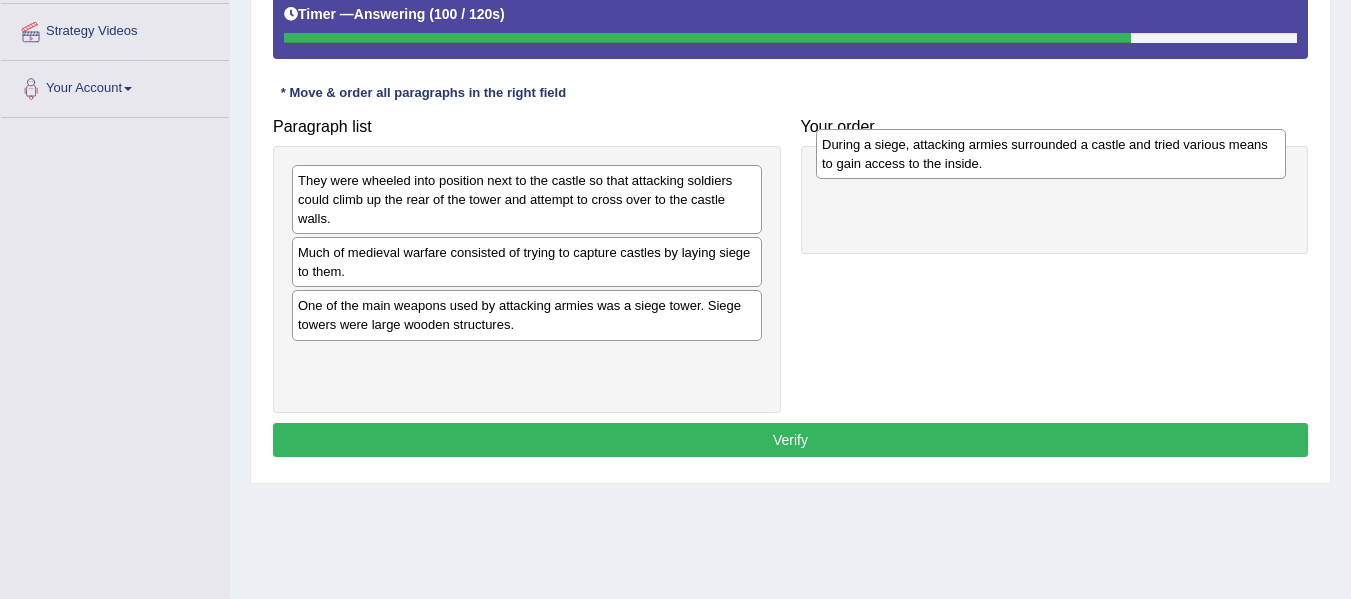 drag, startPoint x: 477, startPoint y: 194, endPoint x: 1001, endPoint y: 158, distance: 525.23517 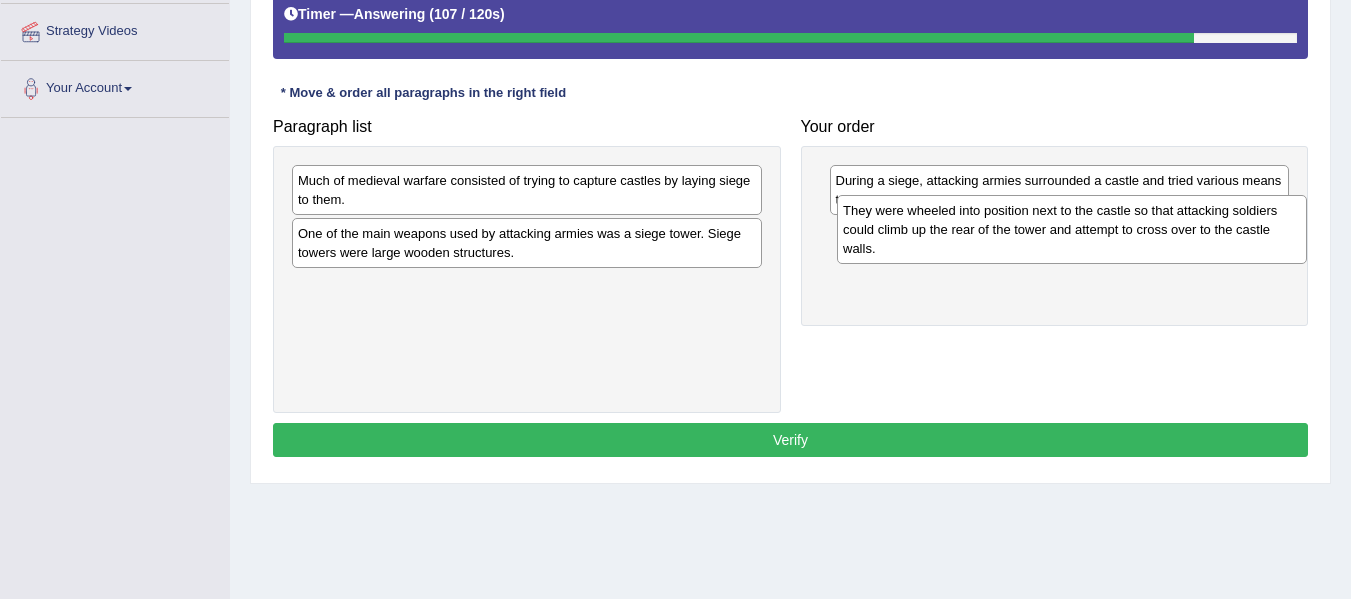 drag, startPoint x: 600, startPoint y: 203, endPoint x: 1140, endPoint y: 240, distance: 541.2661 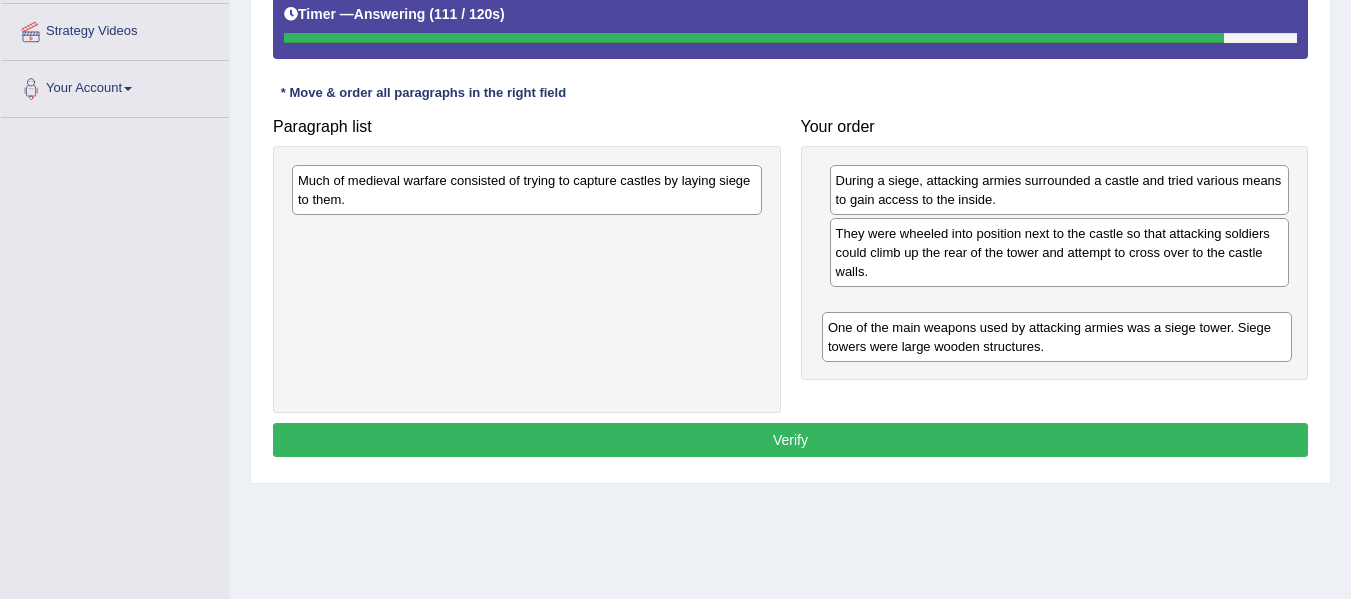 drag, startPoint x: 634, startPoint y: 238, endPoint x: 1164, endPoint y: 313, distance: 535.2803 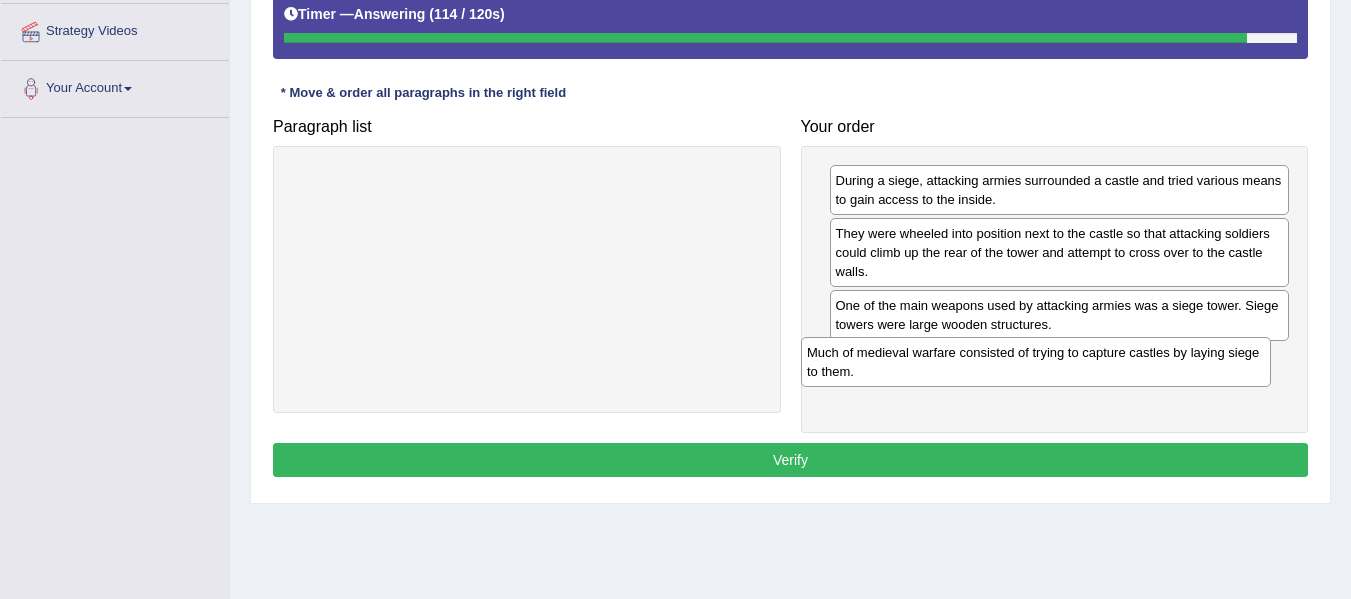 drag, startPoint x: 654, startPoint y: 191, endPoint x: 1165, endPoint y: 365, distance: 539.812 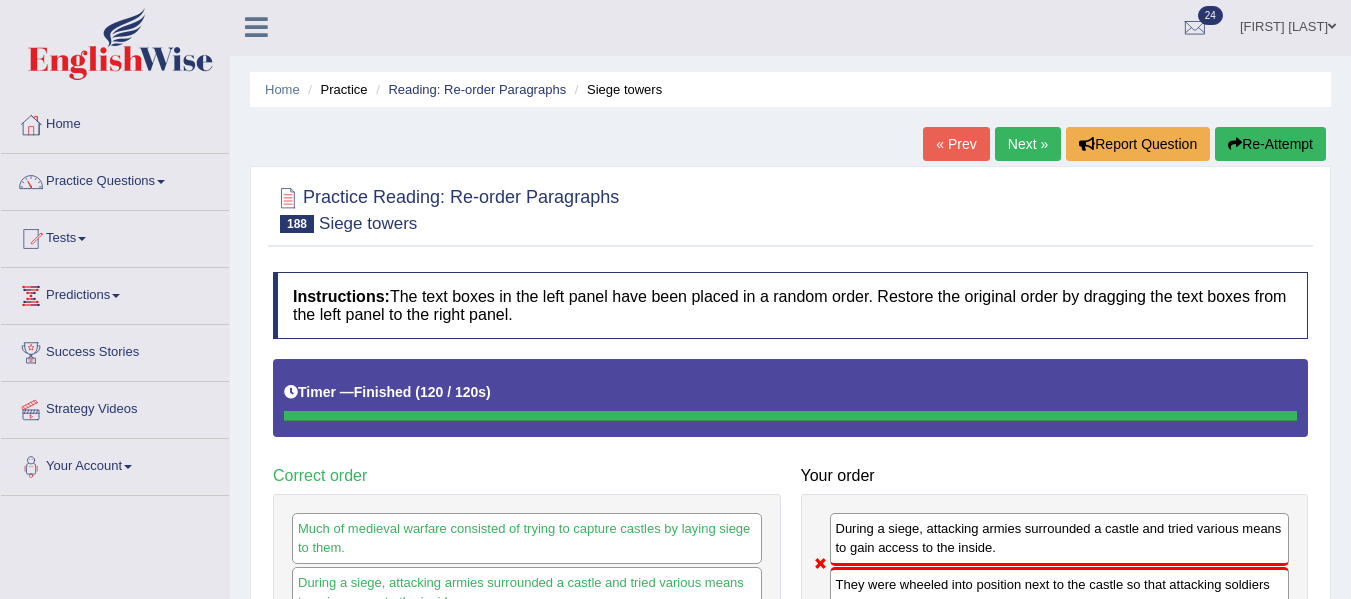 scroll, scrollTop: 0, scrollLeft: 0, axis: both 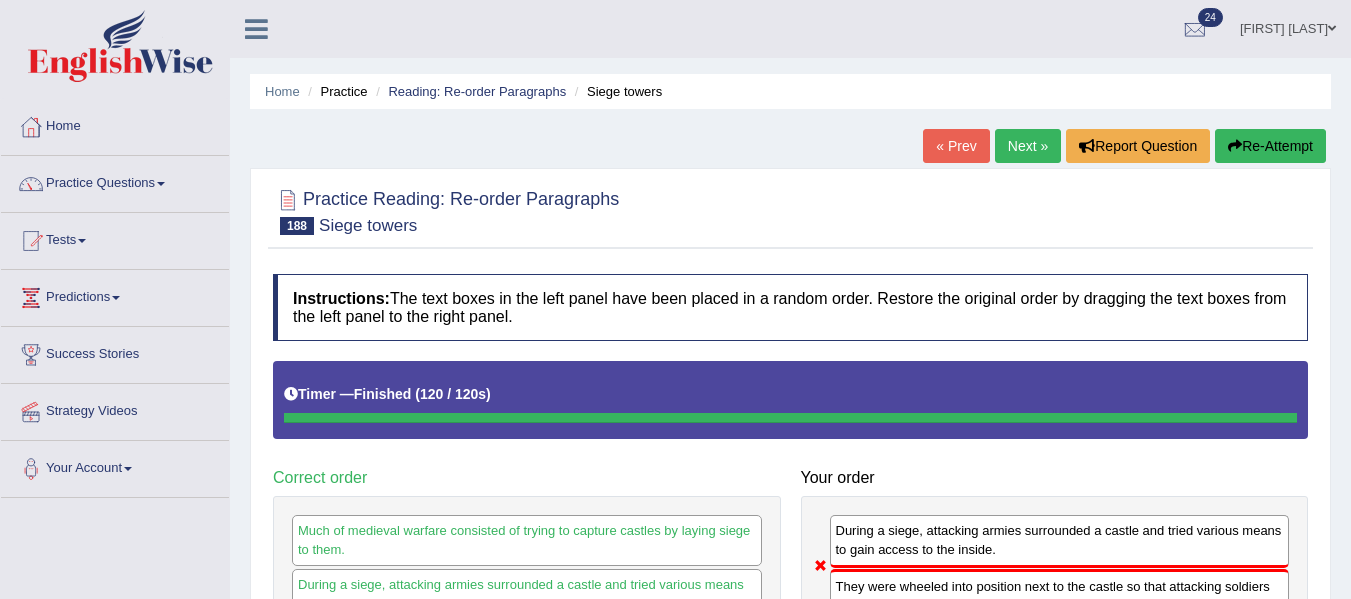 click on "Next »" at bounding box center [1028, 146] 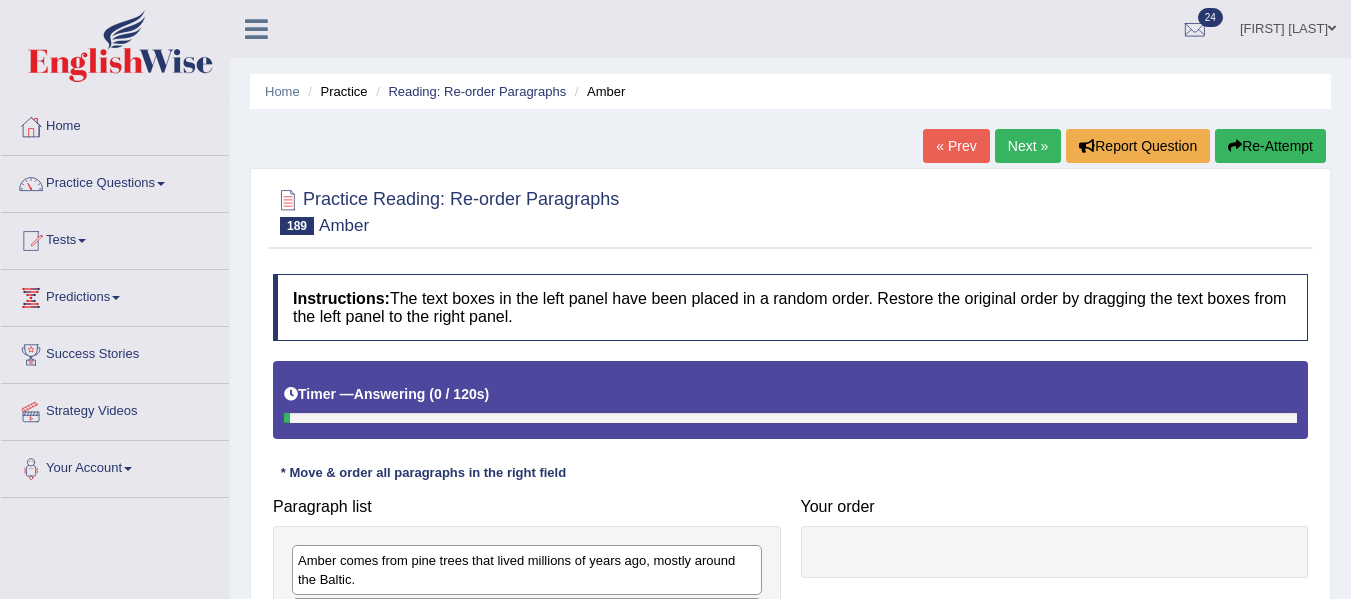 scroll, scrollTop: 430, scrollLeft: 0, axis: vertical 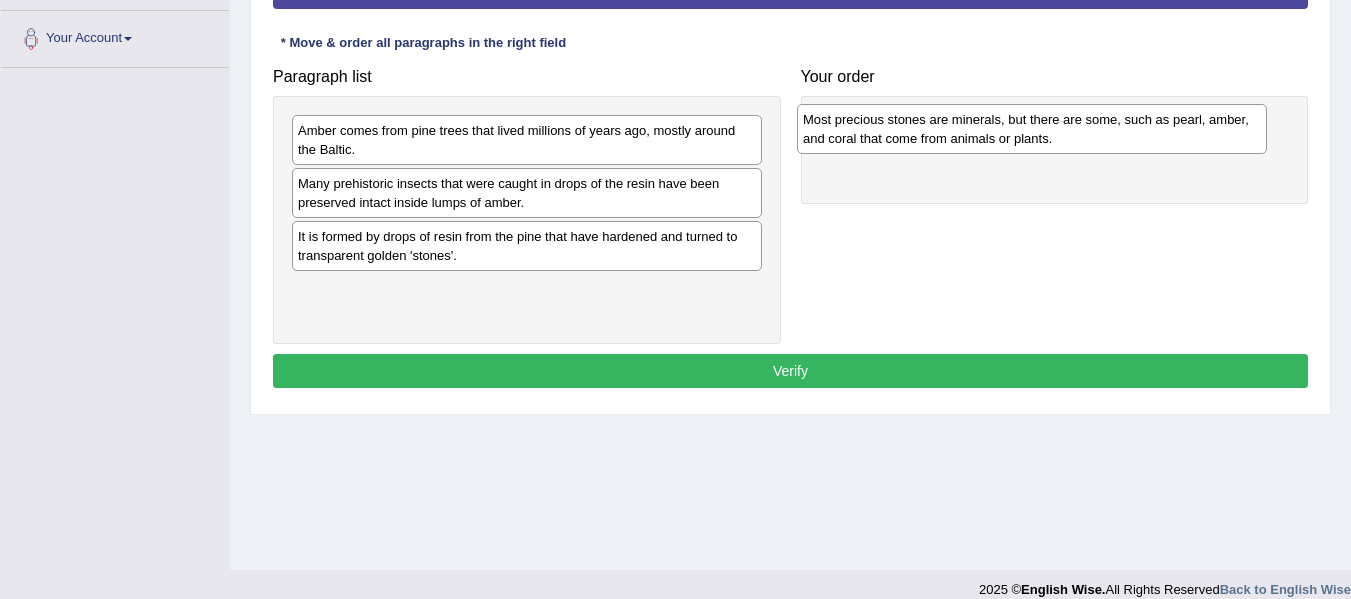 drag, startPoint x: 629, startPoint y: 242, endPoint x: 1134, endPoint y: 125, distance: 518.3763 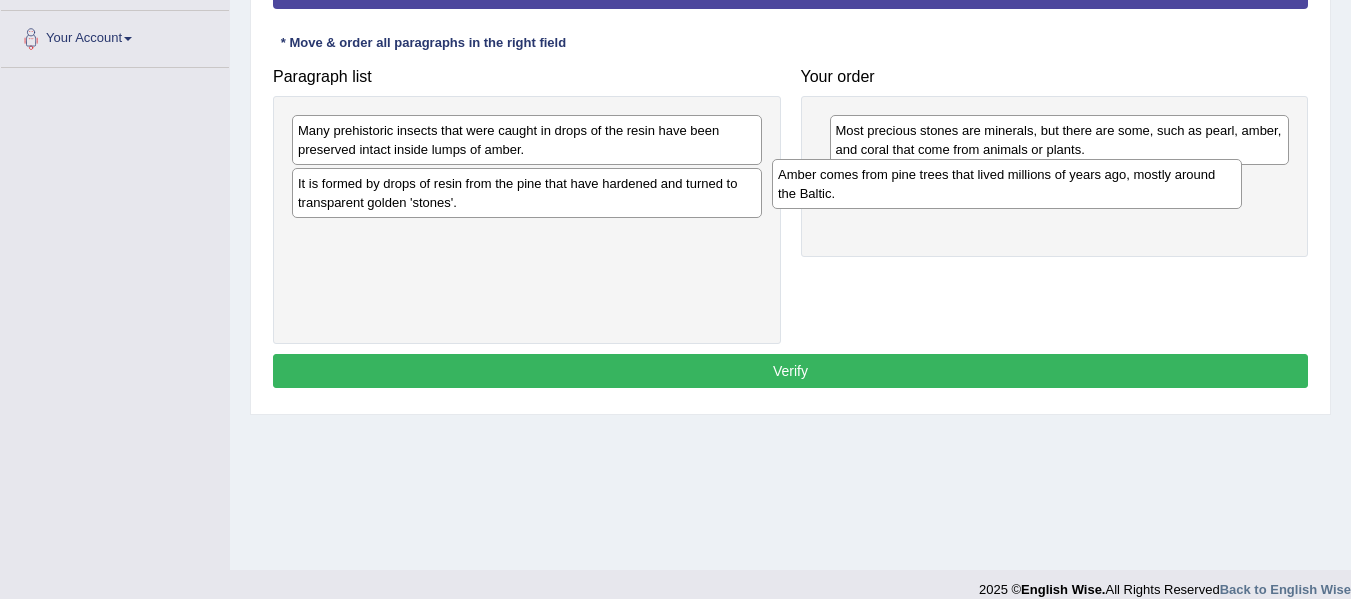 drag, startPoint x: 495, startPoint y: 155, endPoint x: 980, endPoint y: 199, distance: 486.9918 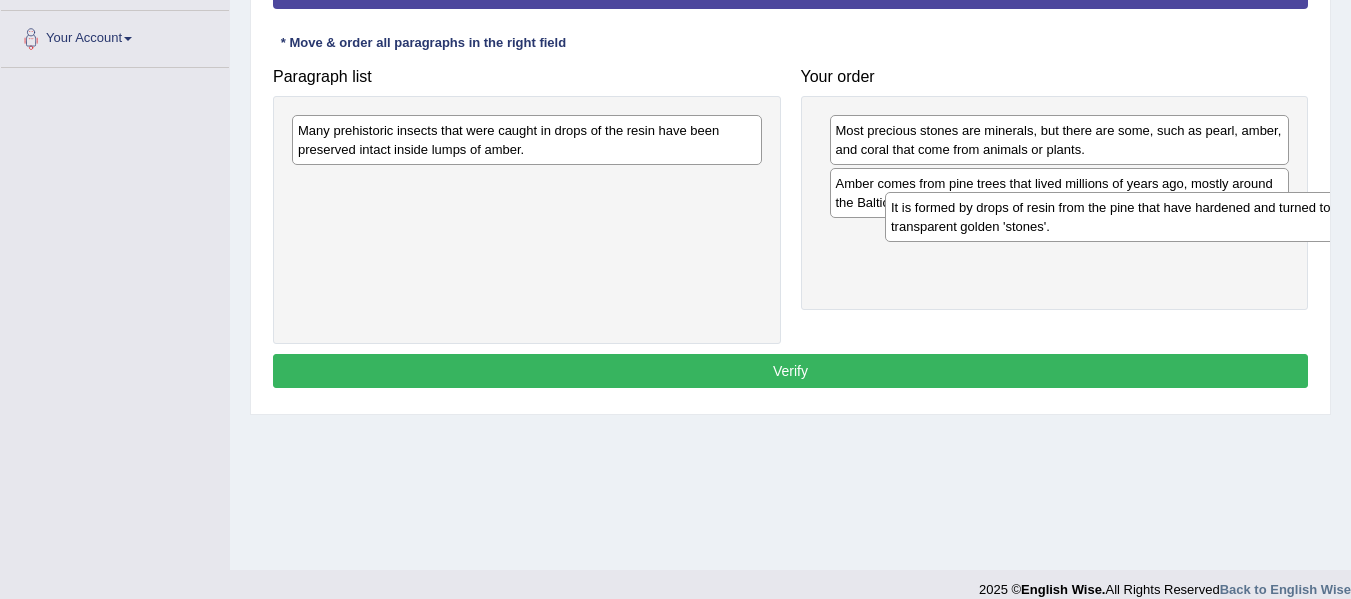 drag, startPoint x: 656, startPoint y: 197, endPoint x: 1249, endPoint y: 221, distance: 593.4855 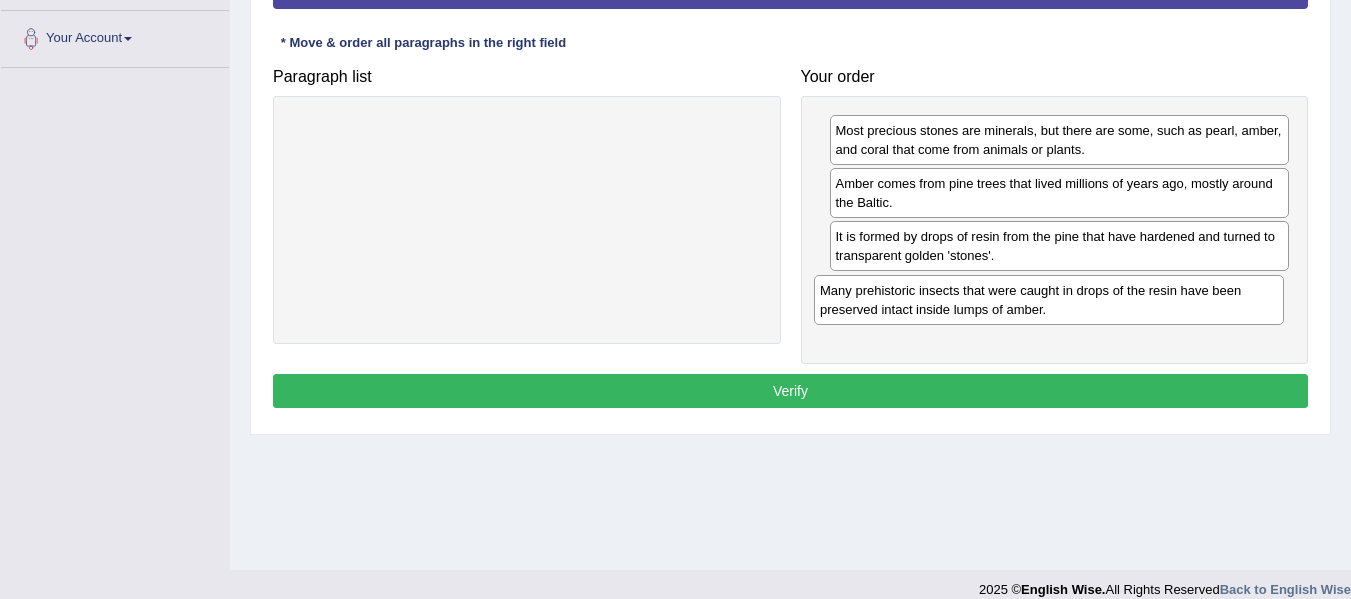 drag, startPoint x: 594, startPoint y: 138, endPoint x: 1116, endPoint y: 299, distance: 546.2646 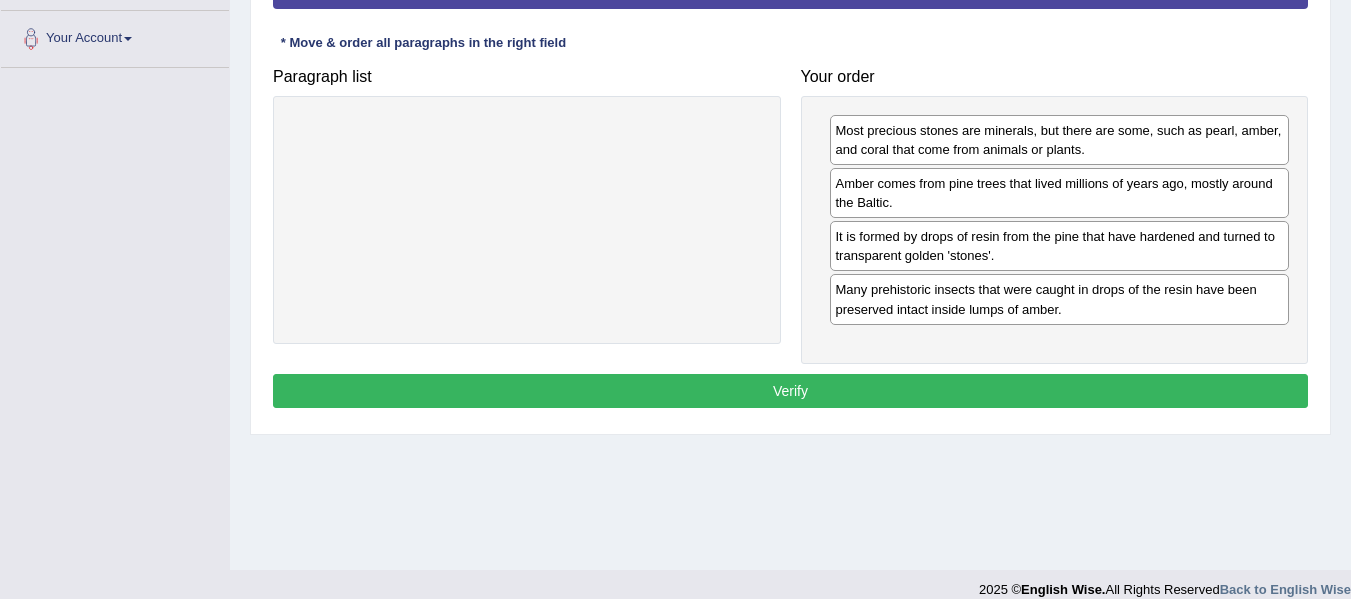 click on "Verify" at bounding box center (790, 391) 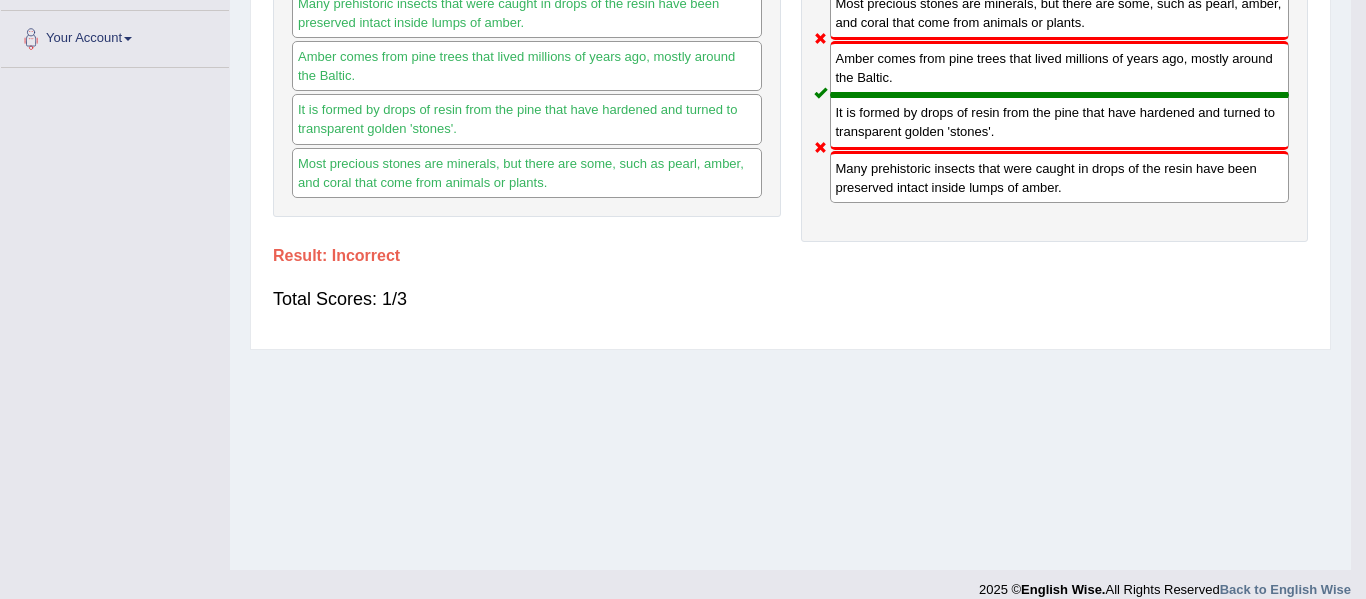 click on "Toggle navigation
Home
Practice Questions   Speaking Practice Read Aloud
Repeat Sentence
Describe Image
Re-tell Lecture
Answer Short Question
Summarize Group Discussion
Respond To A Situation
Writing Practice  Summarize Written Text
Write Essay
Reading Practice  Reading & Writing: Fill In The Blanks
Choose Multiple Answers
Re-order Paragraphs
Fill In The Blanks
Choose Single Answer
Listening Practice  Summarize Spoken Text
Highlight Incorrect Words
Highlight Correct Summary
Select Missing Word
Choose Single Answer
Choose Multiple Answers
Fill In The Blanks
Write From Dictation
Pronunciation
Tests  Take Practice Sectional Test" at bounding box center [683, -131] 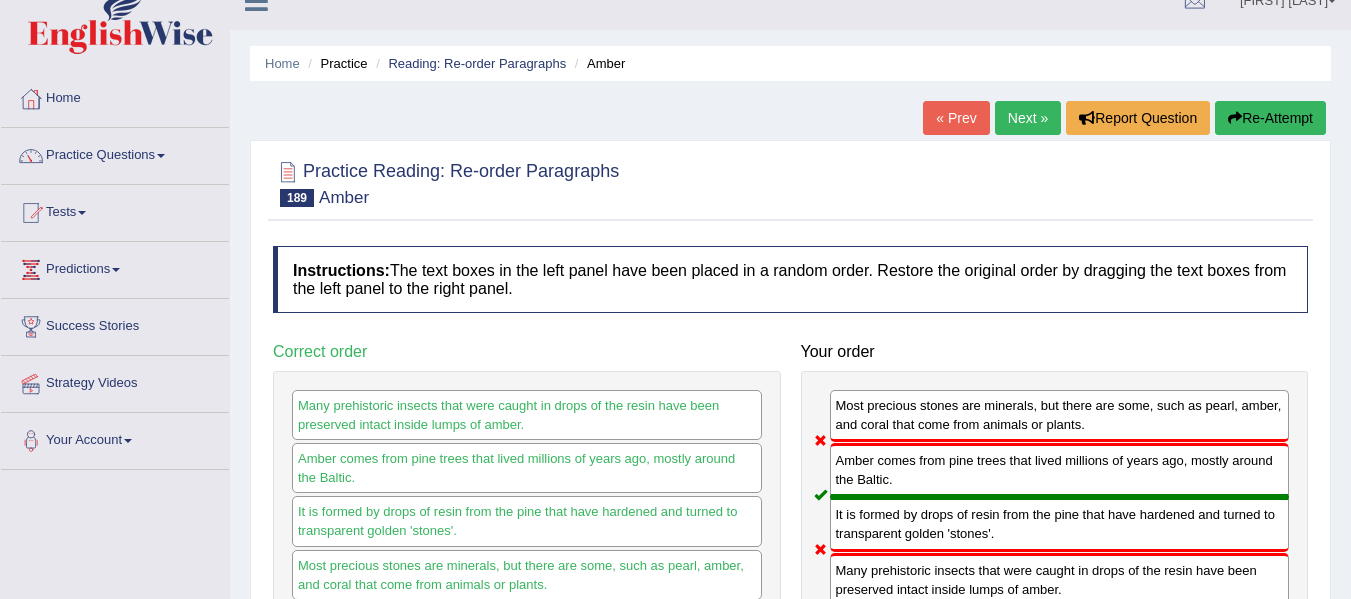 scroll, scrollTop: 26, scrollLeft: 0, axis: vertical 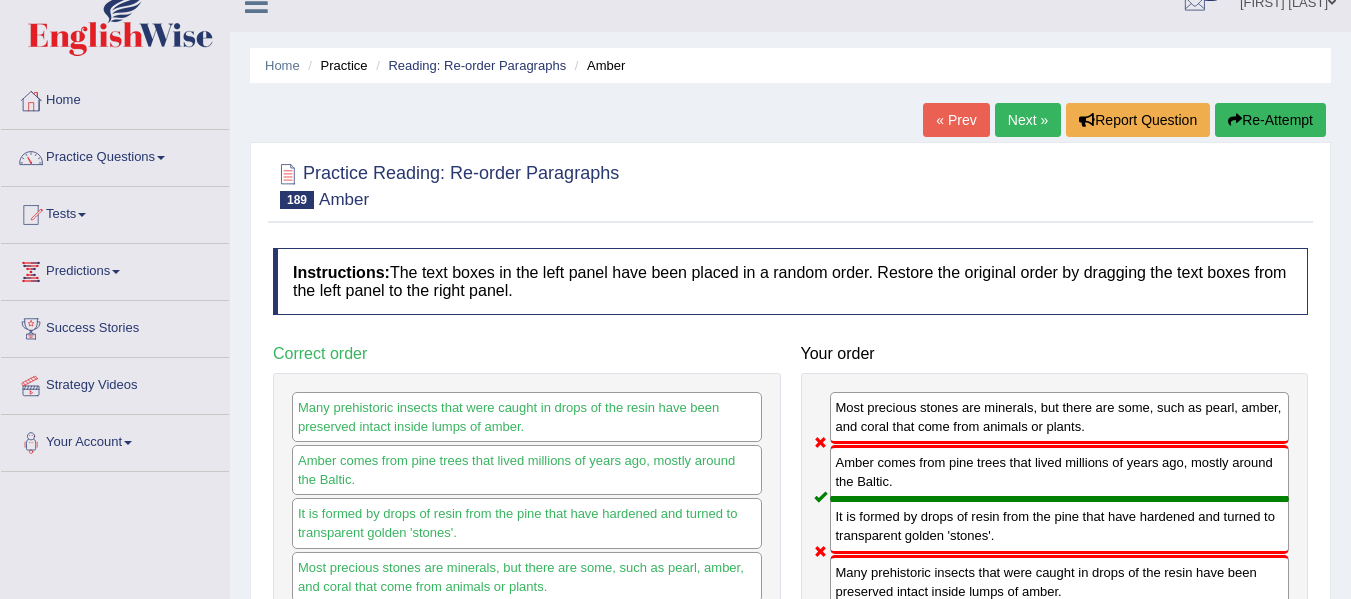 click on "Next »" at bounding box center [1028, 120] 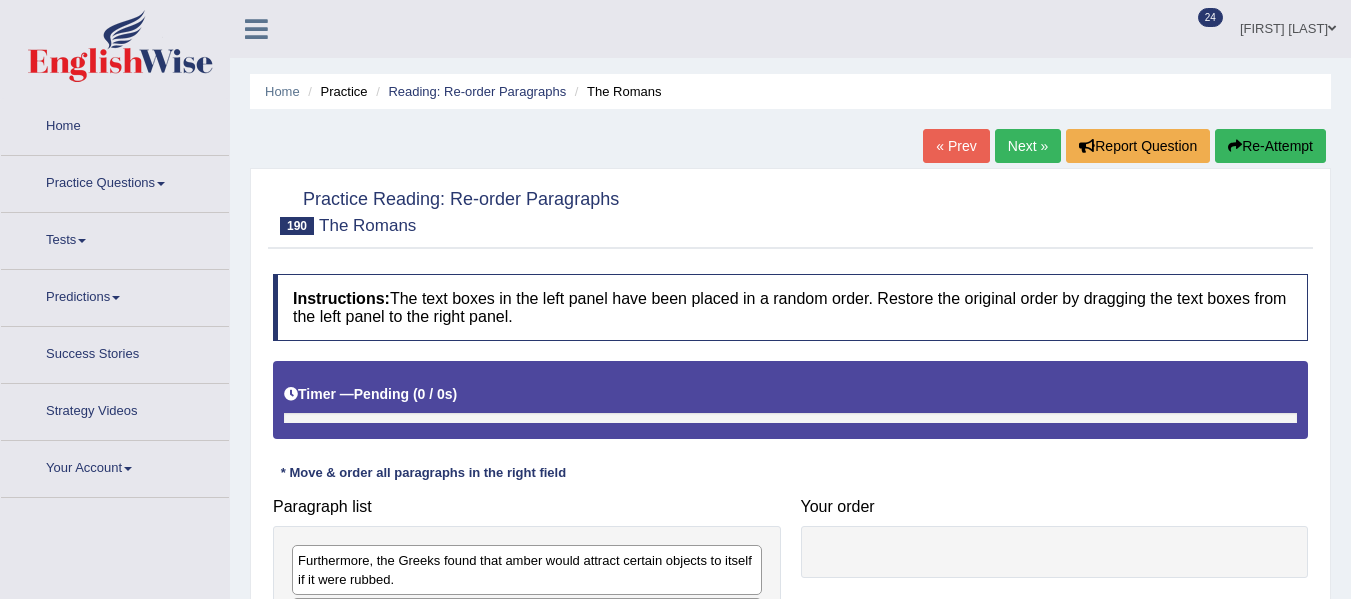 scroll, scrollTop: 414, scrollLeft: 0, axis: vertical 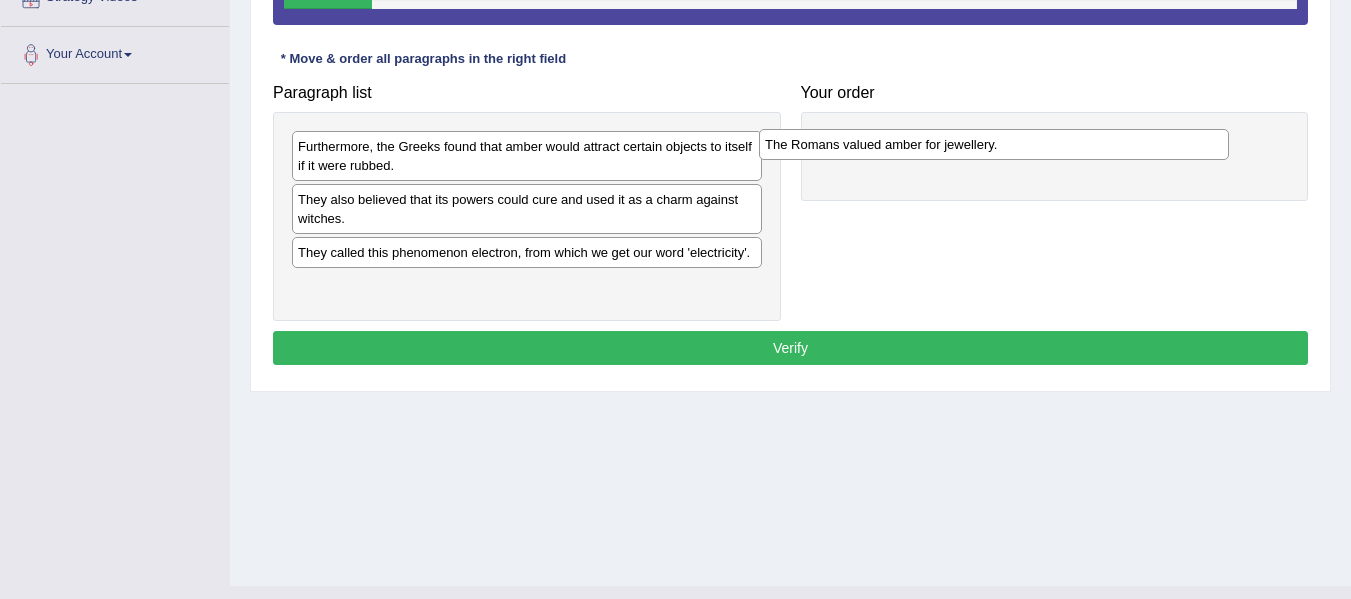 drag, startPoint x: 513, startPoint y: 201, endPoint x: 971, endPoint y: 148, distance: 461.0564 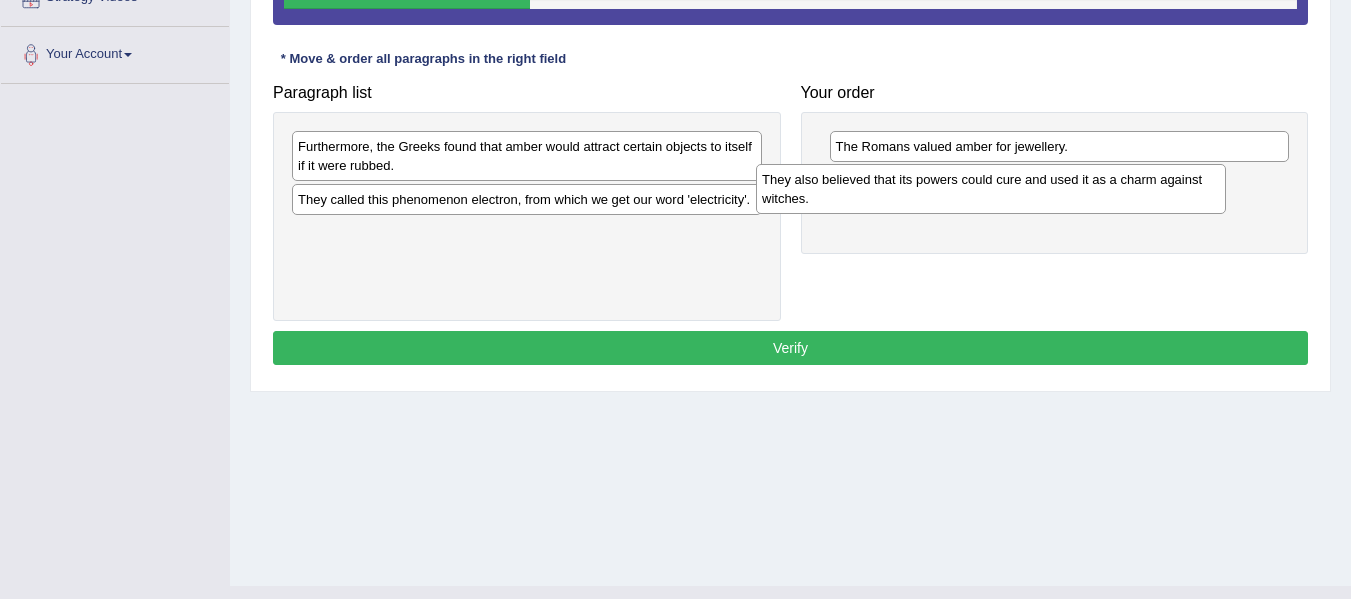 drag, startPoint x: 606, startPoint y: 208, endPoint x: 1070, endPoint y: 188, distance: 464.43085 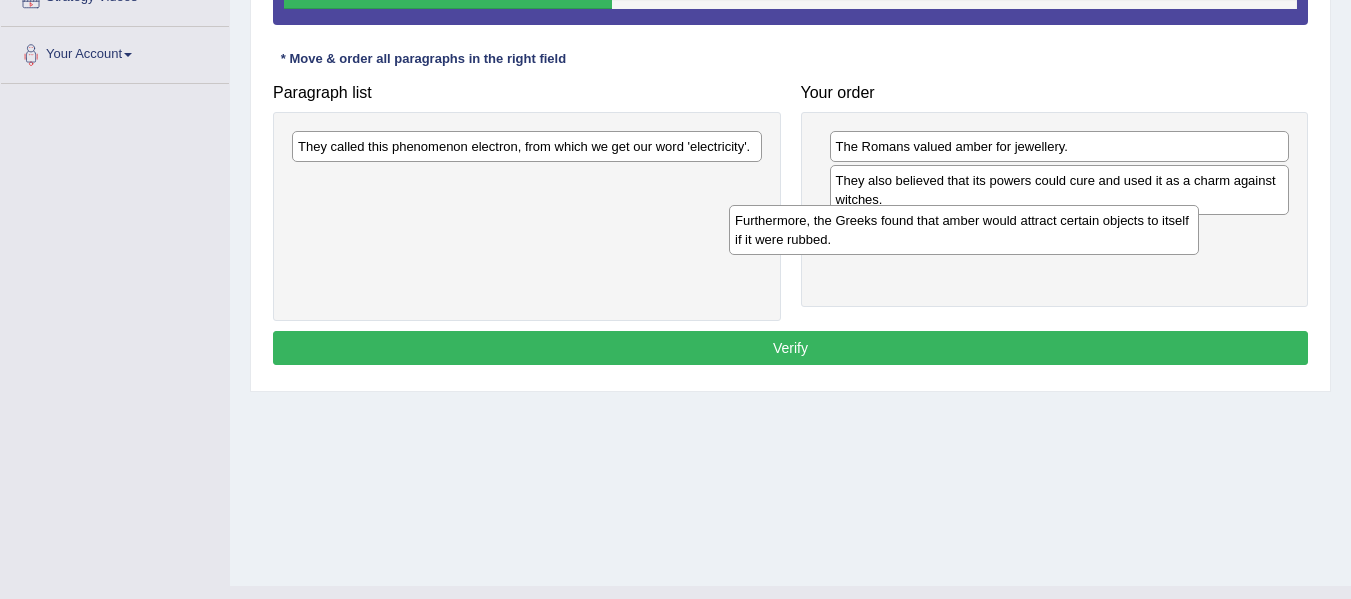 drag, startPoint x: 693, startPoint y: 143, endPoint x: 1148, endPoint y: 216, distance: 460.81885 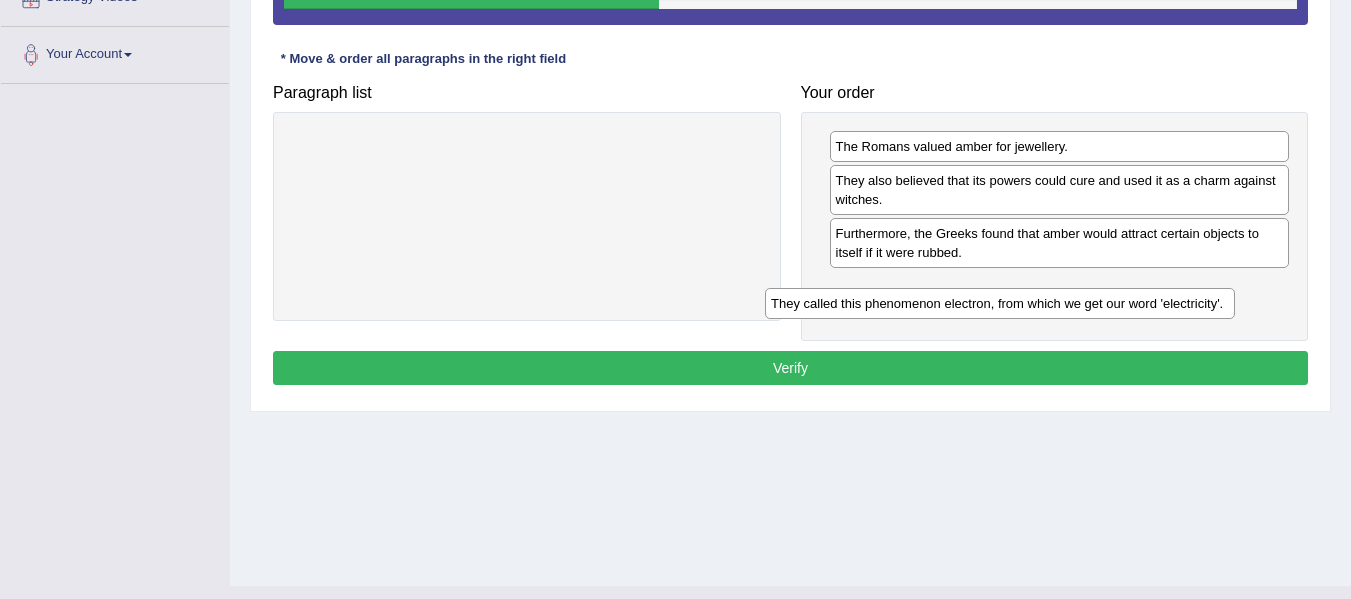 drag, startPoint x: 573, startPoint y: 140, endPoint x: 1051, endPoint y: 295, distance: 502.50275 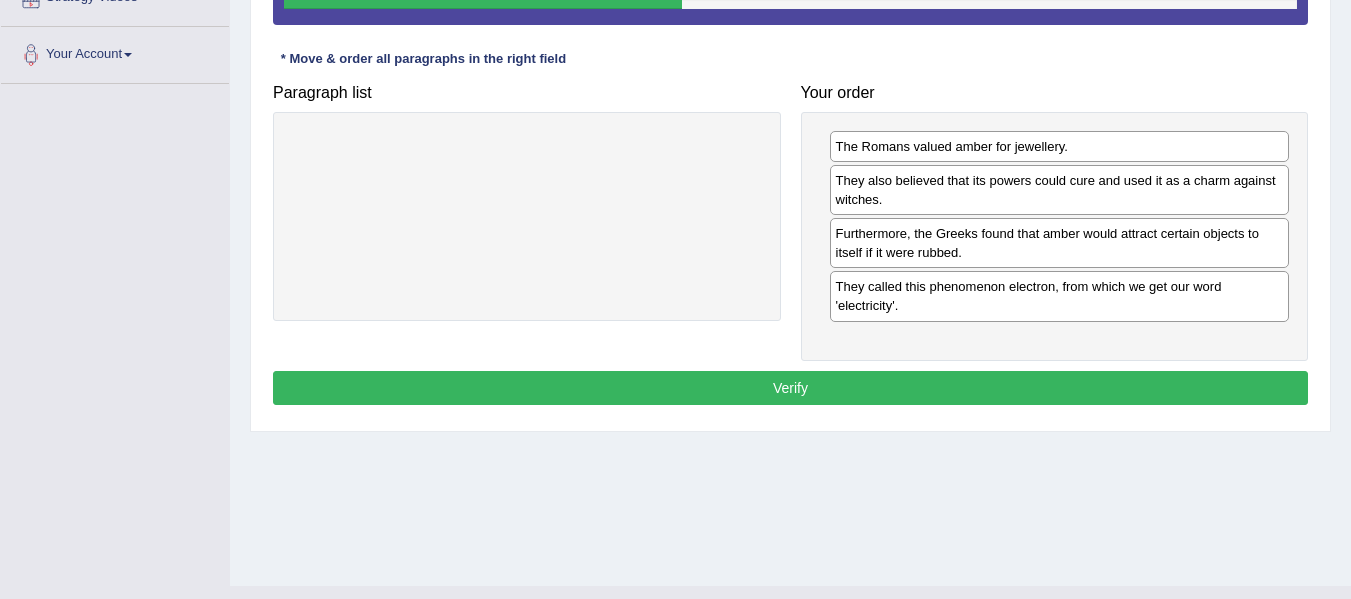 click on "Verify" at bounding box center [790, 388] 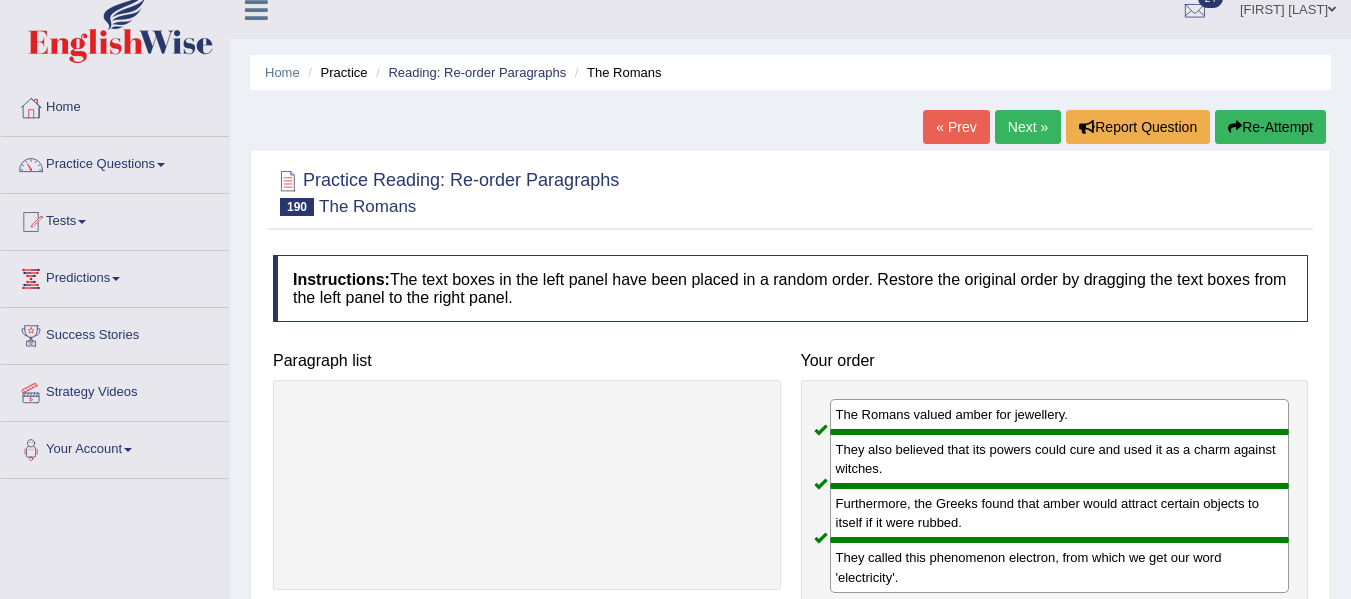scroll, scrollTop: 0, scrollLeft: 0, axis: both 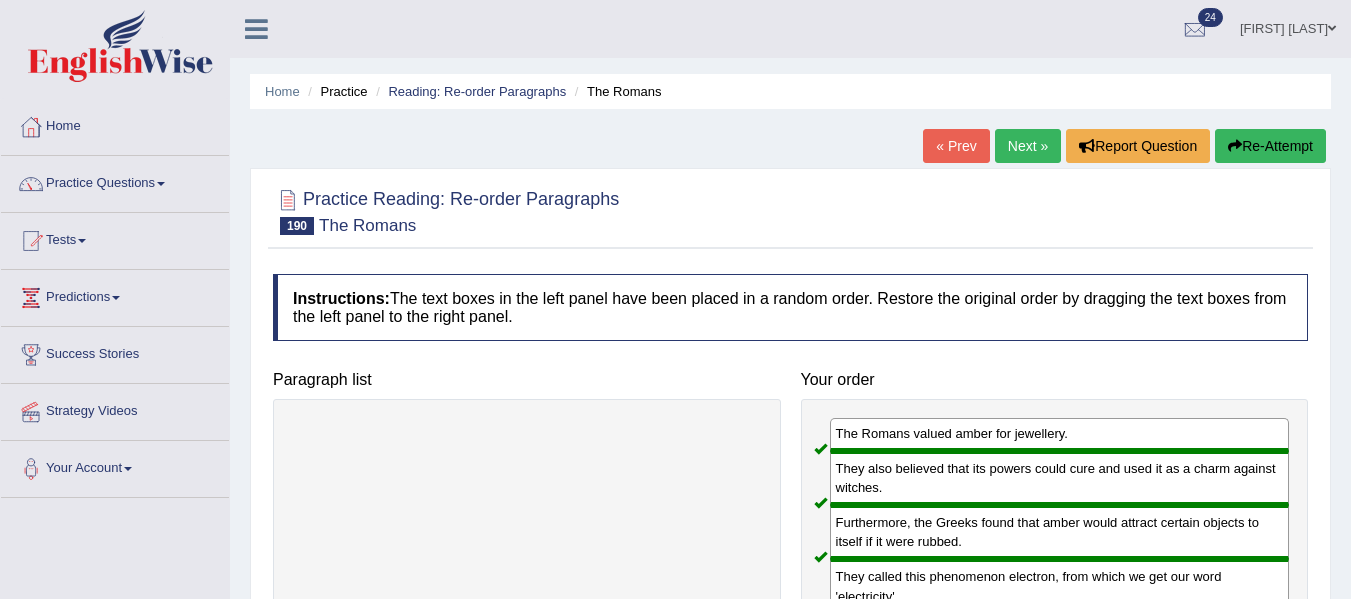click on "Next »" at bounding box center [1028, 146] 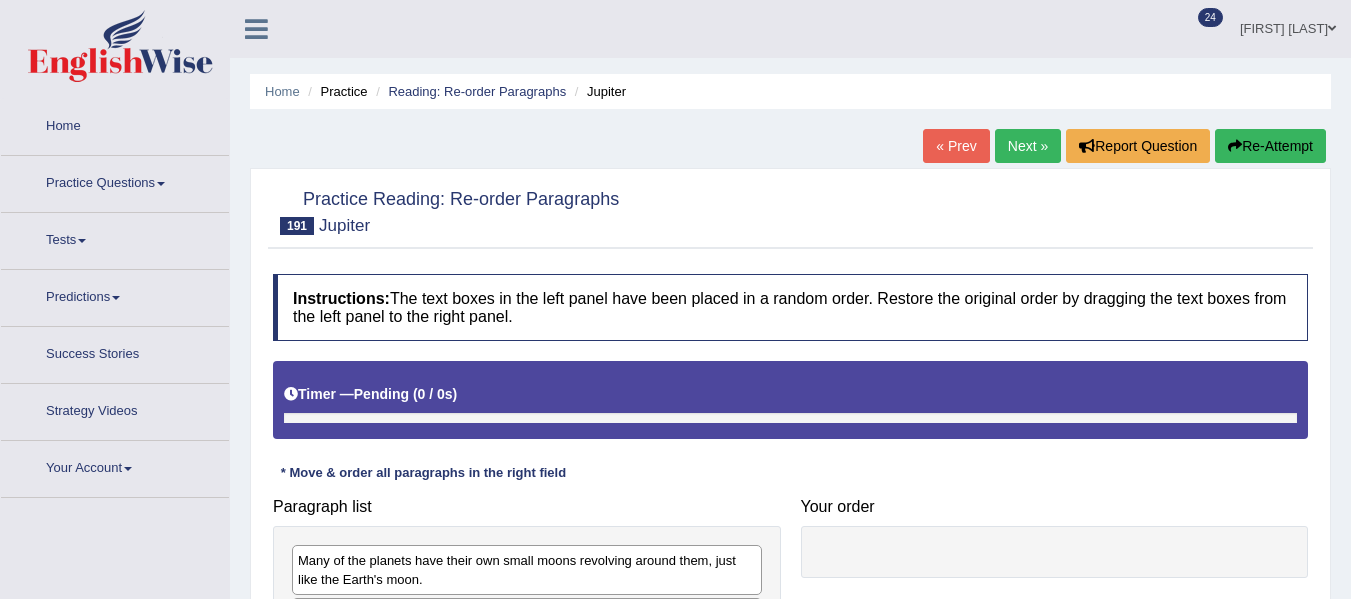 scroll, scrollTop: 0, scrollLeft: 0, axis: both 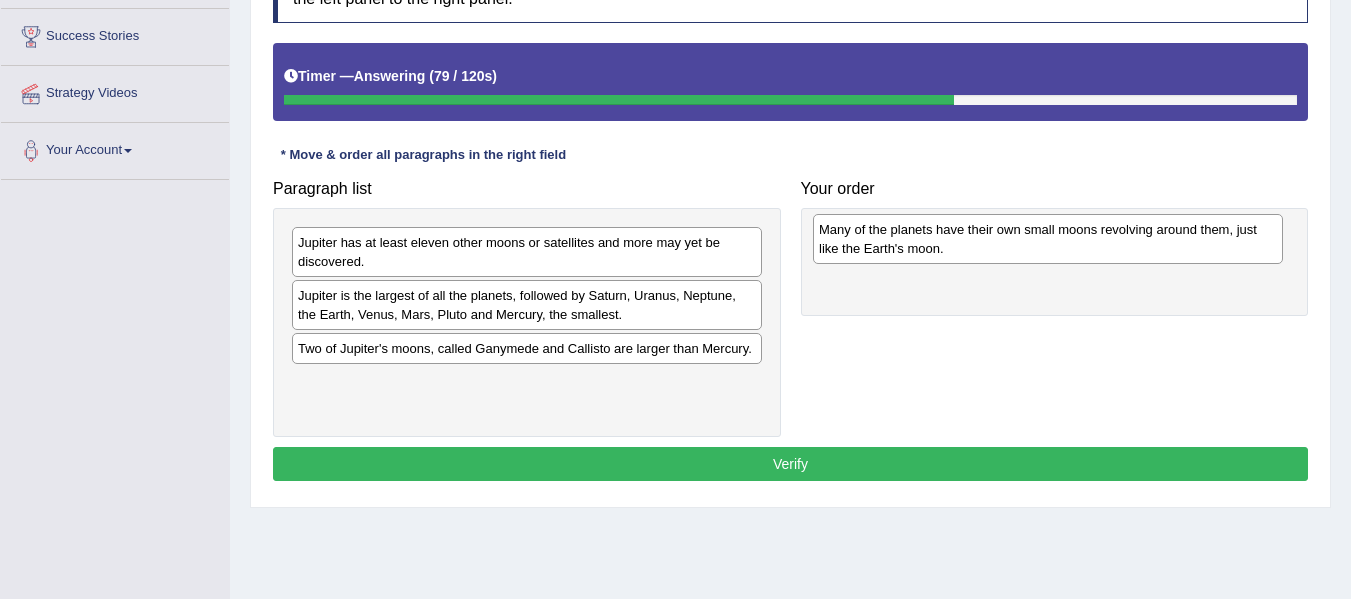 drag, startPoint x: 618, startPoint y: 249, endPoint x: 1139, endPoint y: 236, distance: 521.1622 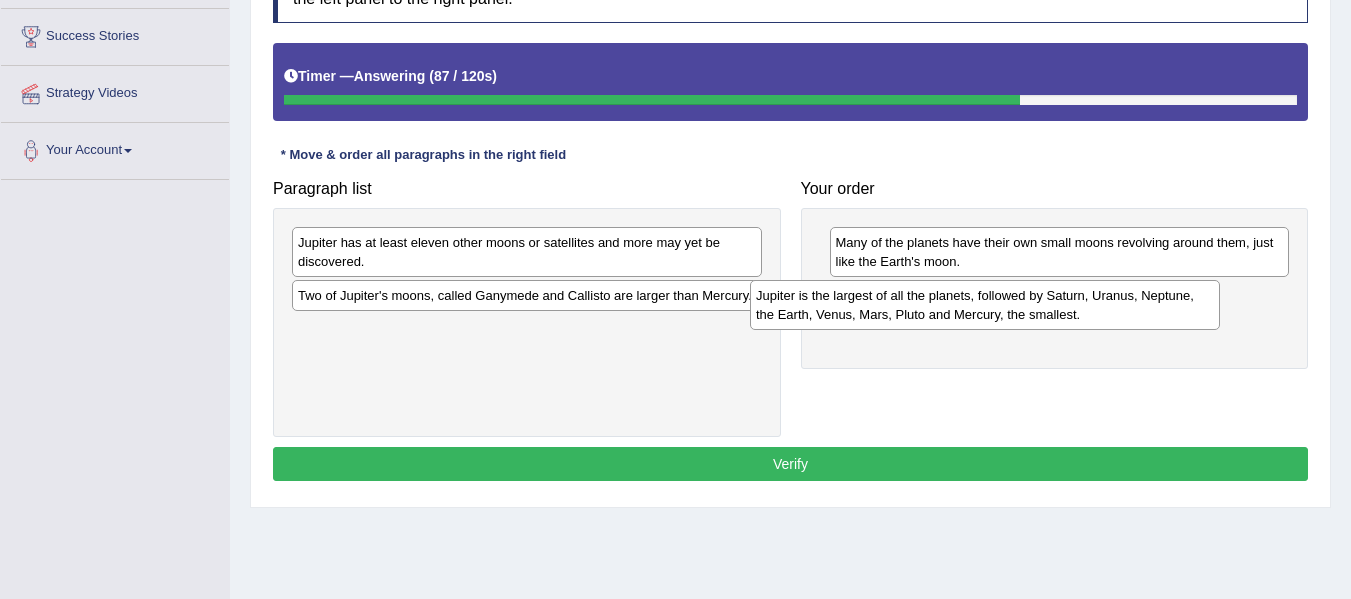 drag, startPoint x: 597, startPoint y: 308, endPoint x: 1063, endPoint y: 310, distance: 466.0043 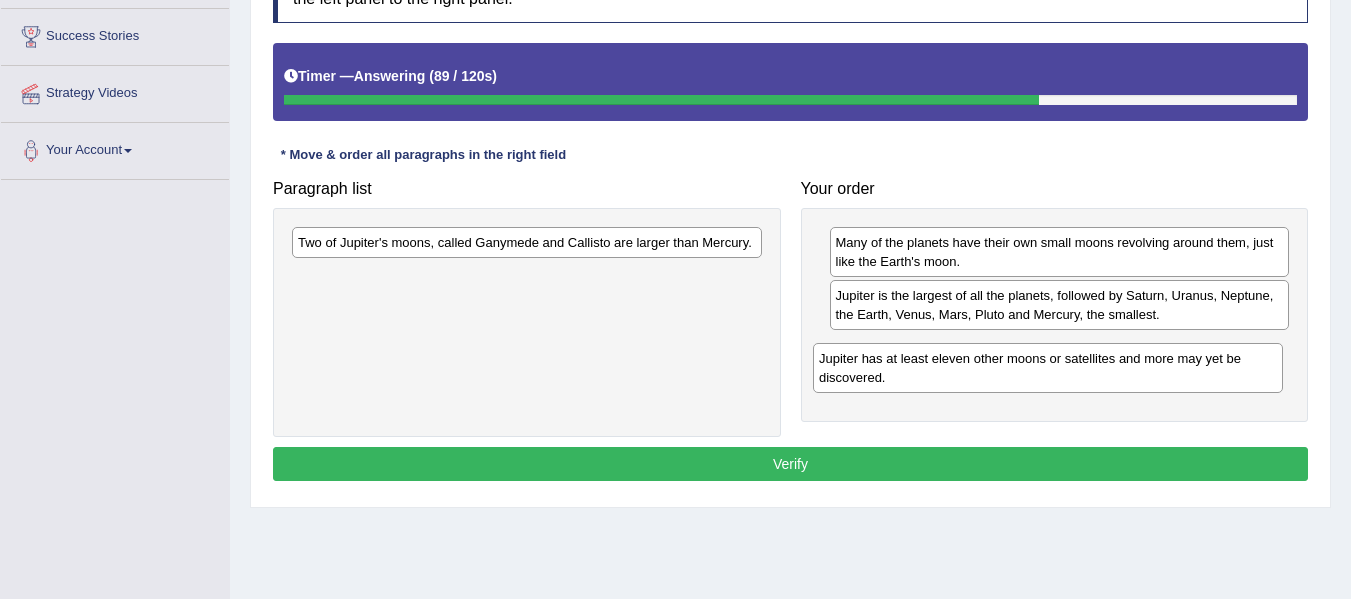 drag, startPoint x: 588, startPoint y: 245, endPoint x: 1112, endPoint y: 361, distance: 536.68616 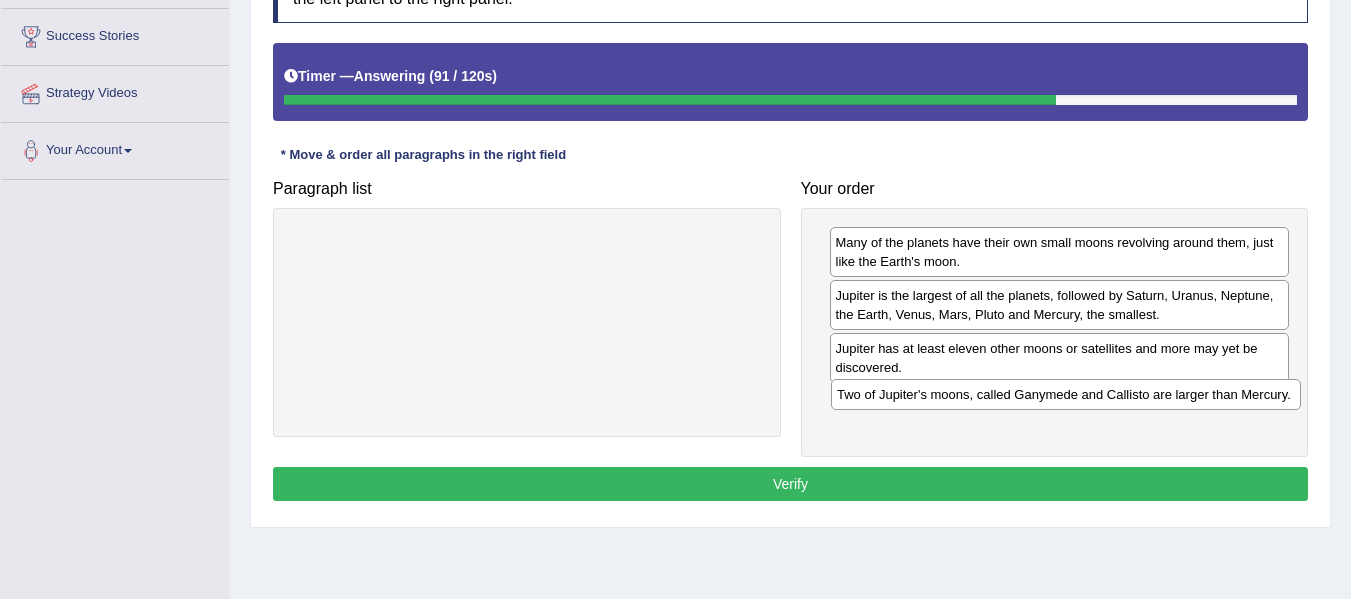 drag, startPoint x: 573, startPoint y: 238, endPoint x: 1141, endPoint y: 384, distance: 586.464 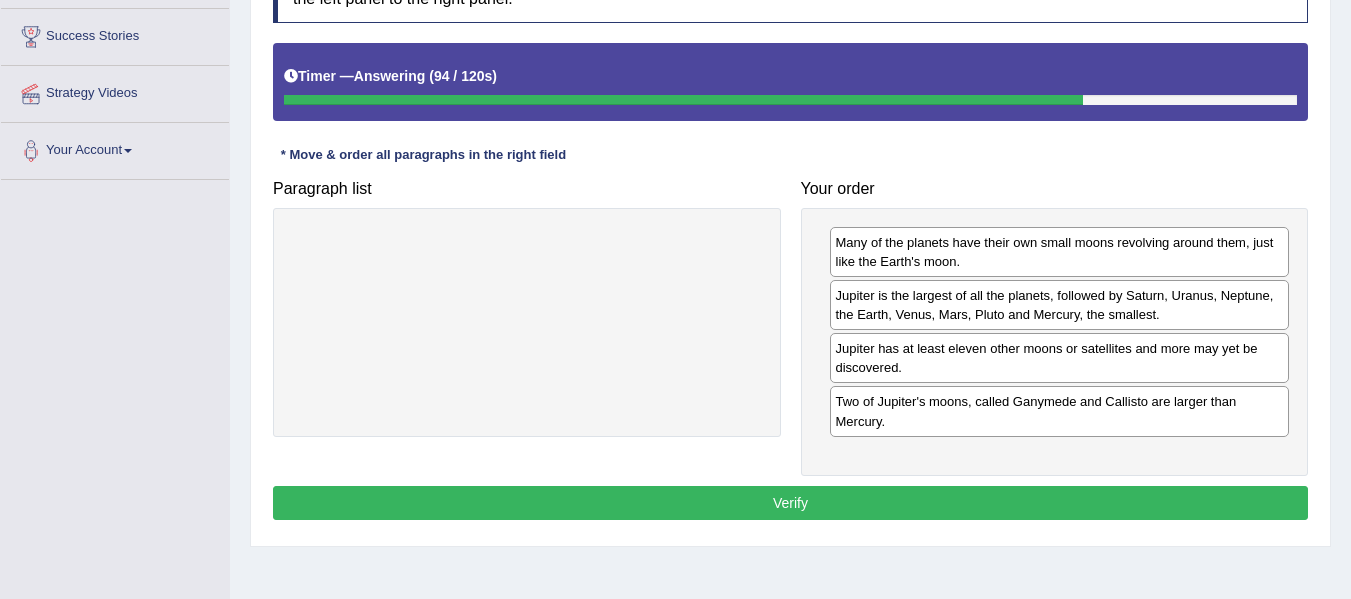 click on "Verify" at bounding box center (790, 503) 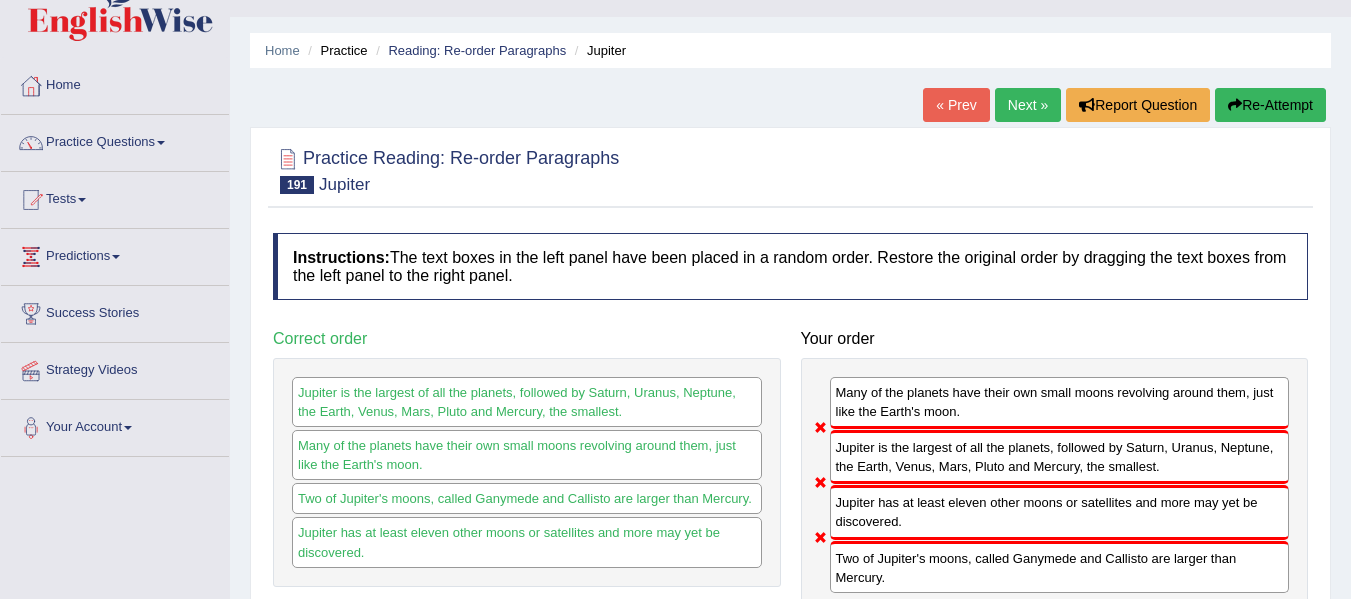 scroll, scrollTop: 0, scrollLeft: 0, axis: both 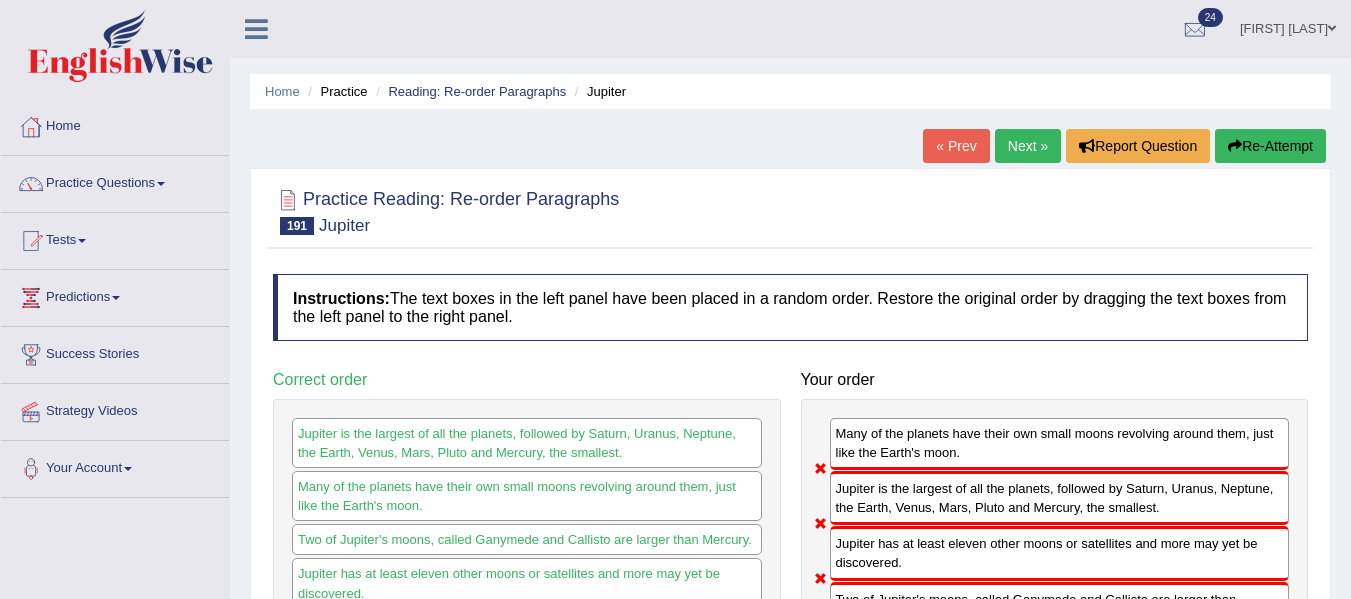 click on "Next »" at bounding box center [1028, 146] 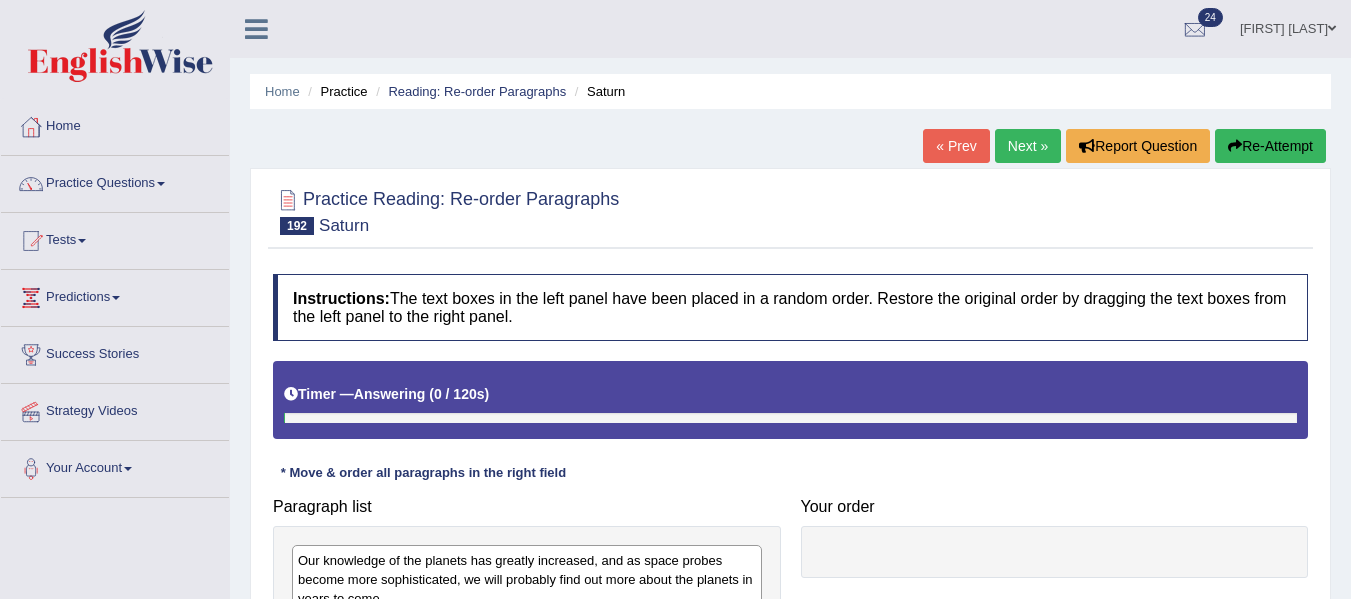 scroll, scrollTop: 385, scrollLeft: 0, axis: vertical 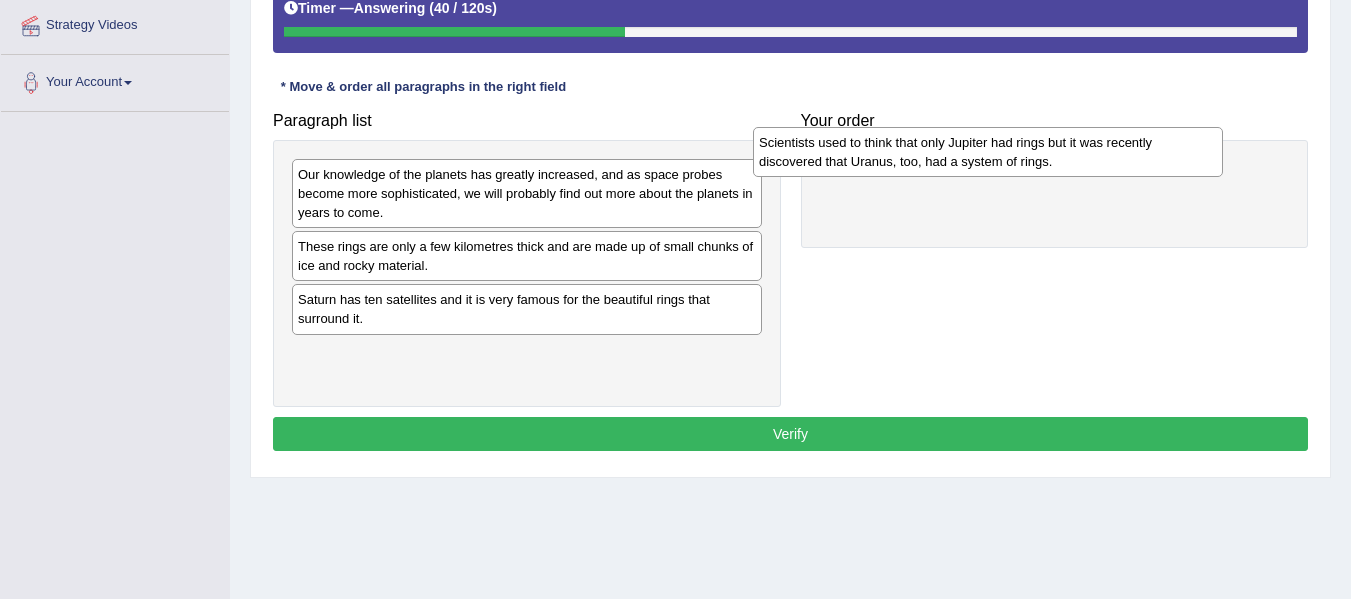 drag, startPoint x: 702, startPoint y: 248, endPoint x: 1165, endPoint y: 145, distance: 474.31845 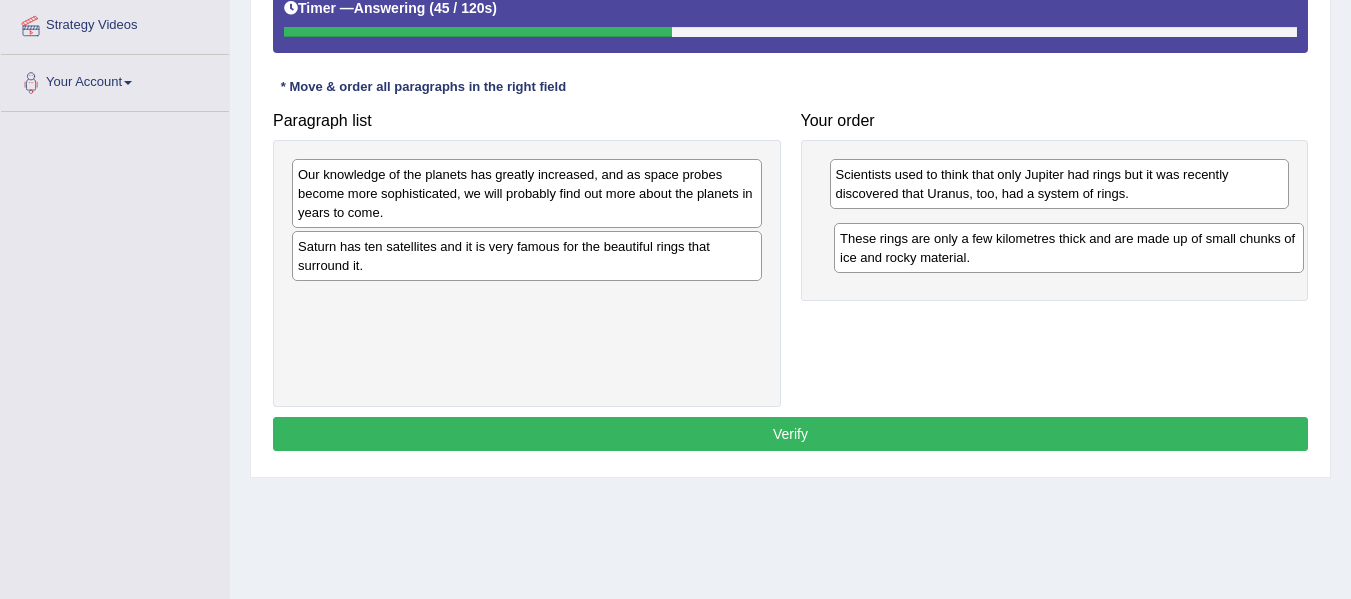 drag, startPoint x: 589, startPoint y: 267, endPoint x: 1133, endPoint y: 259, distance: 544.05884 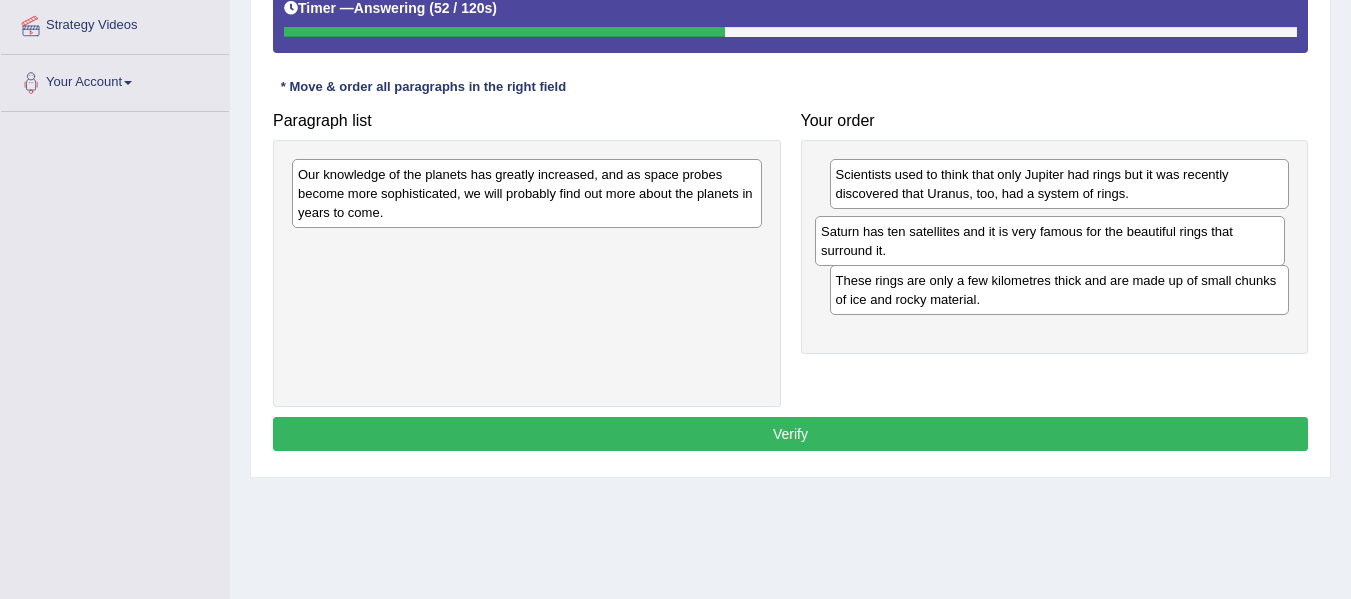 drag, startPoint x: 650, startPoint y: 259, endPoint x: 1179, endPoint y: 244, distance: 529.21265 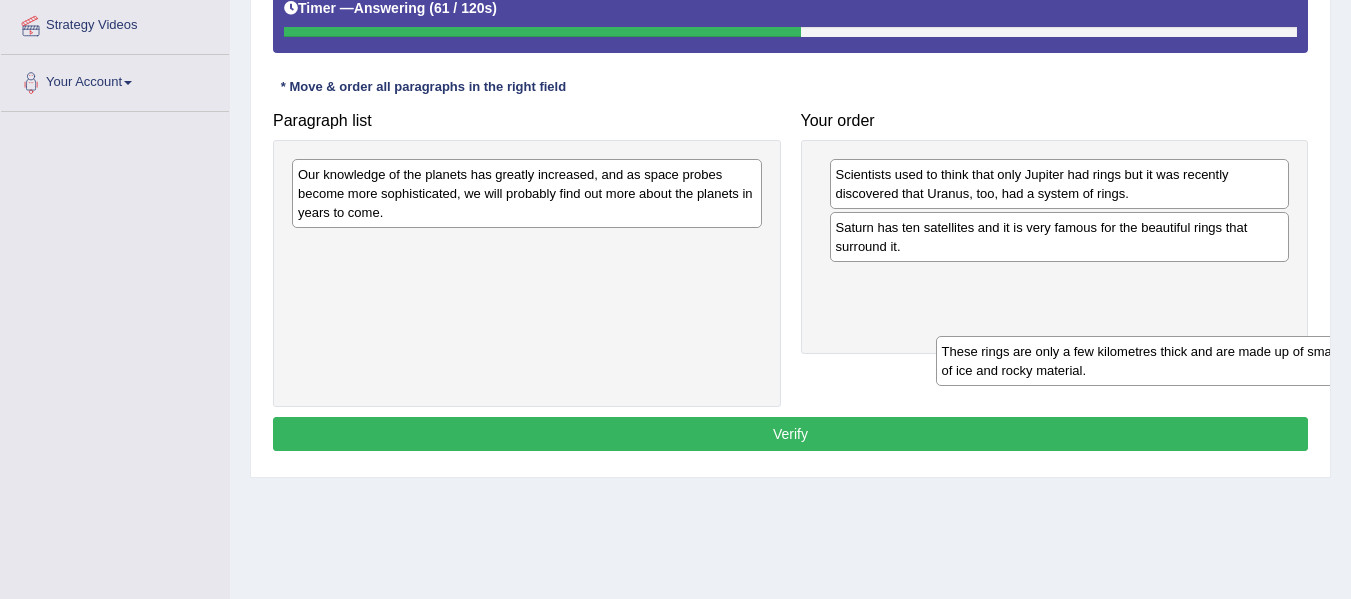 click on "These rings are only a few kilometres thick and are made up of small chunks of ice and rocky material." at bounding box center (1166, 361) 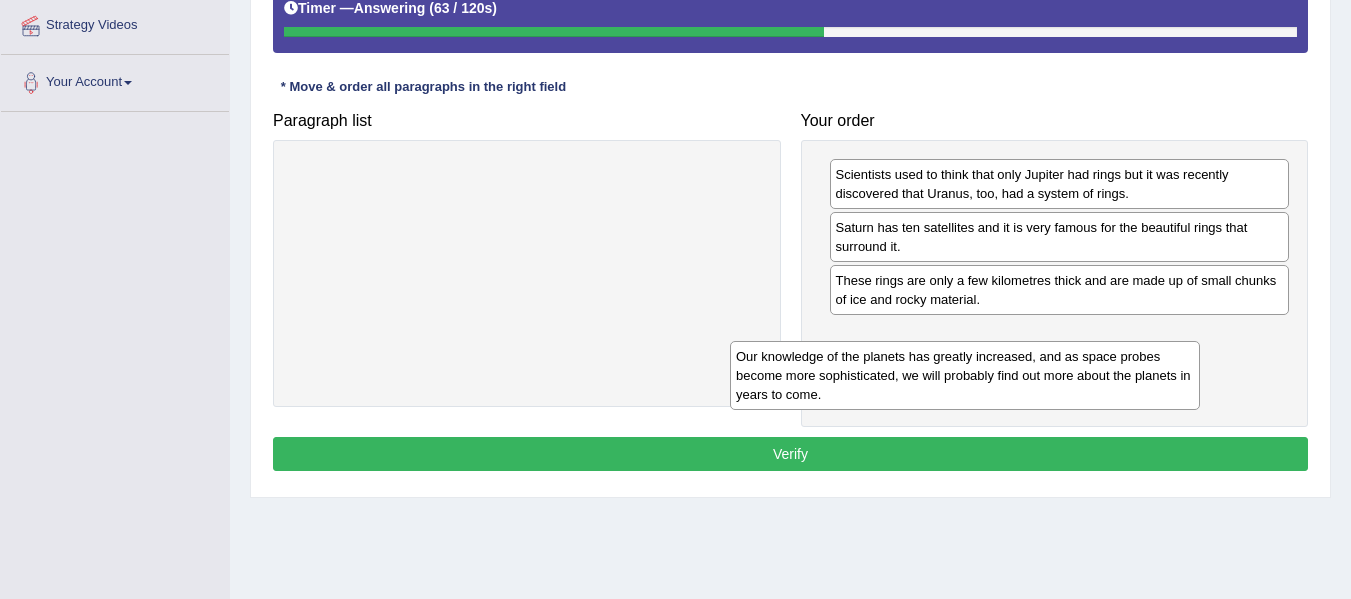 drag, startPoint x: 591, startPoint y: 194, endPoint x: 1031, endPoint y: 376, distance: 476.15543 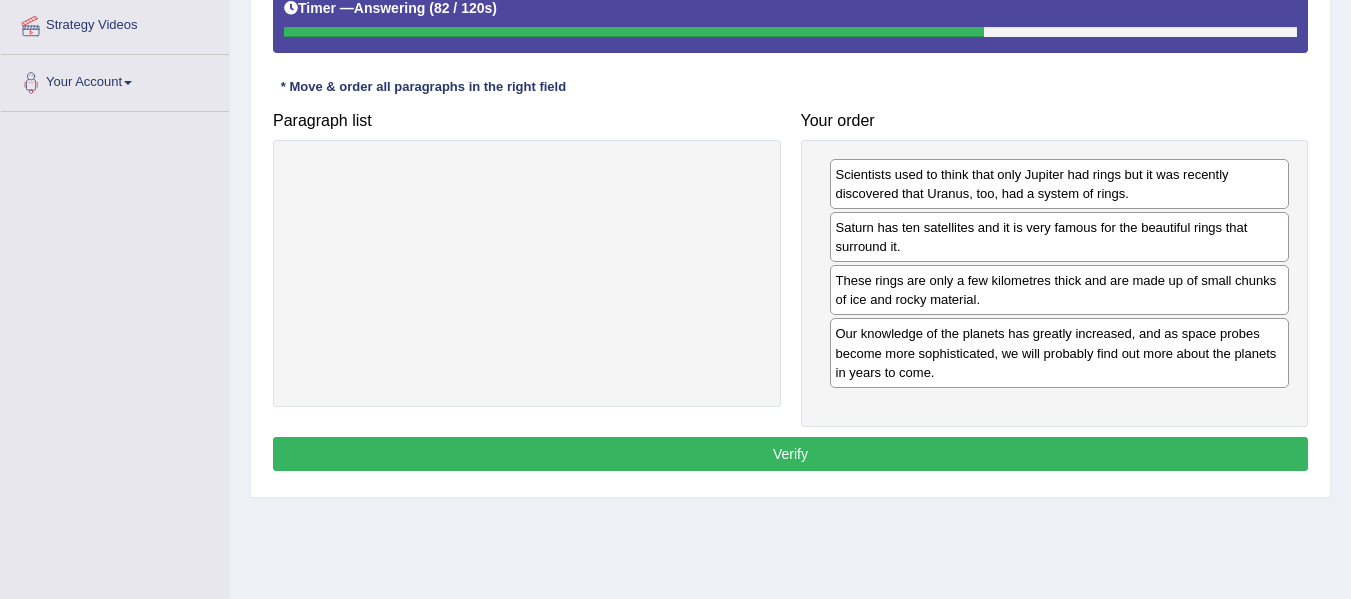 click on "Verify" at bounding box center [790, 454] 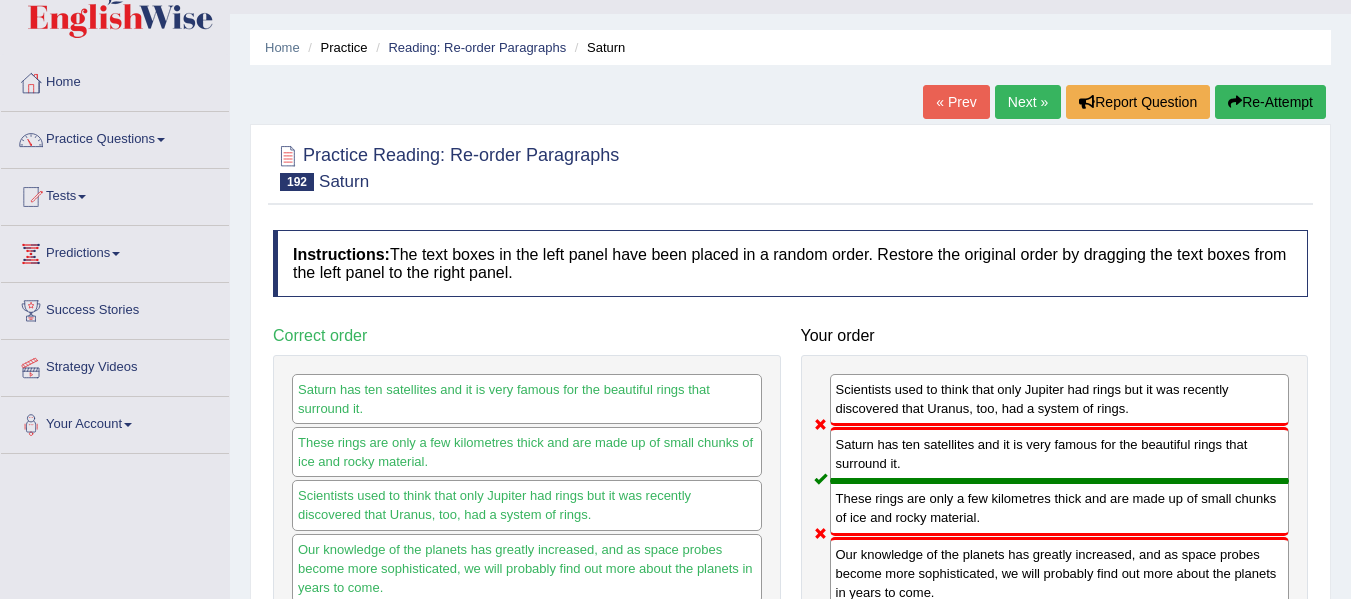 scroll, scrollTop: 0, scrollLeft: 0, axis: both 